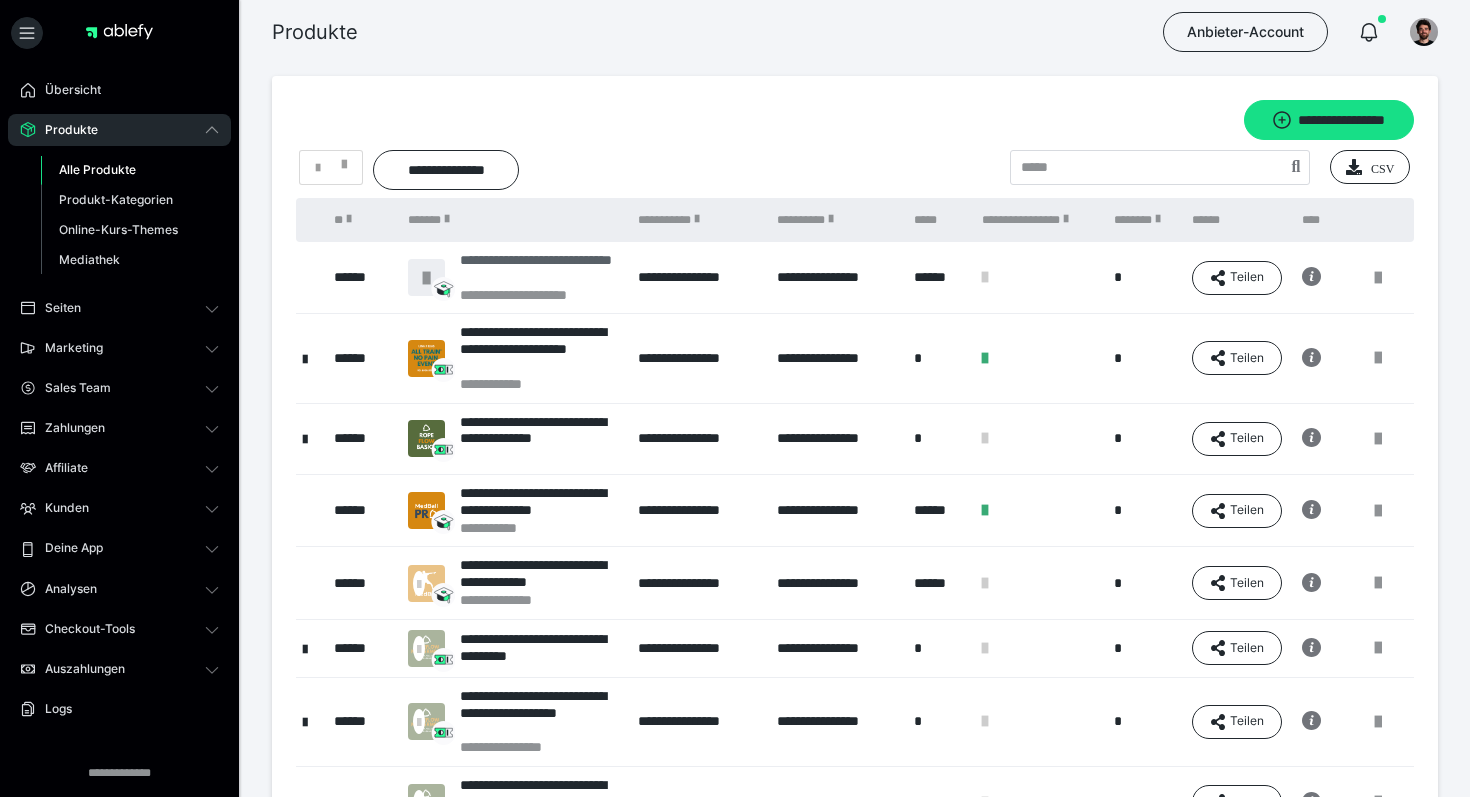scroll, scrollTop: 21, scrollLeft: 0, axis: vertical 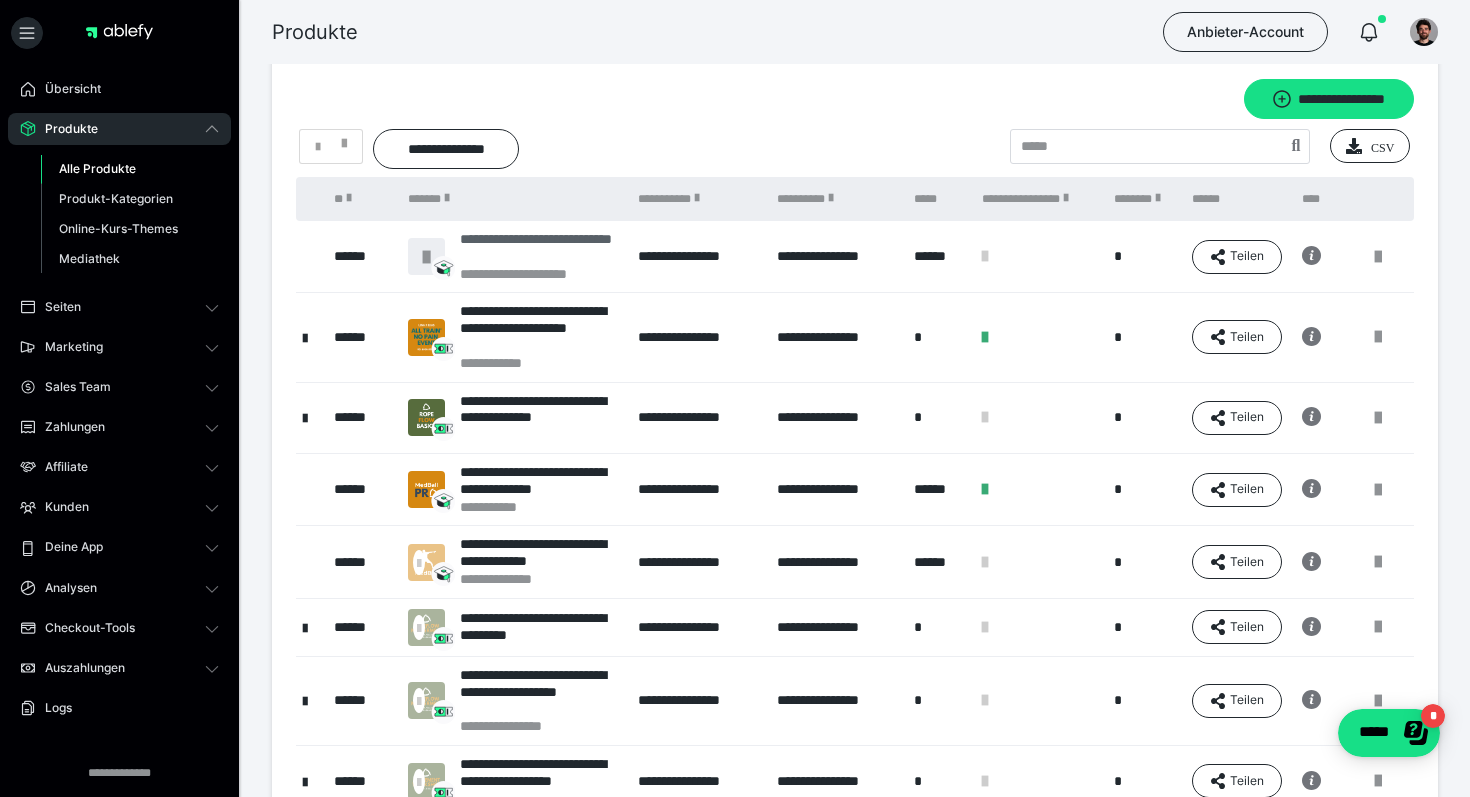 click on "**********" at bounding box center (539, 274) 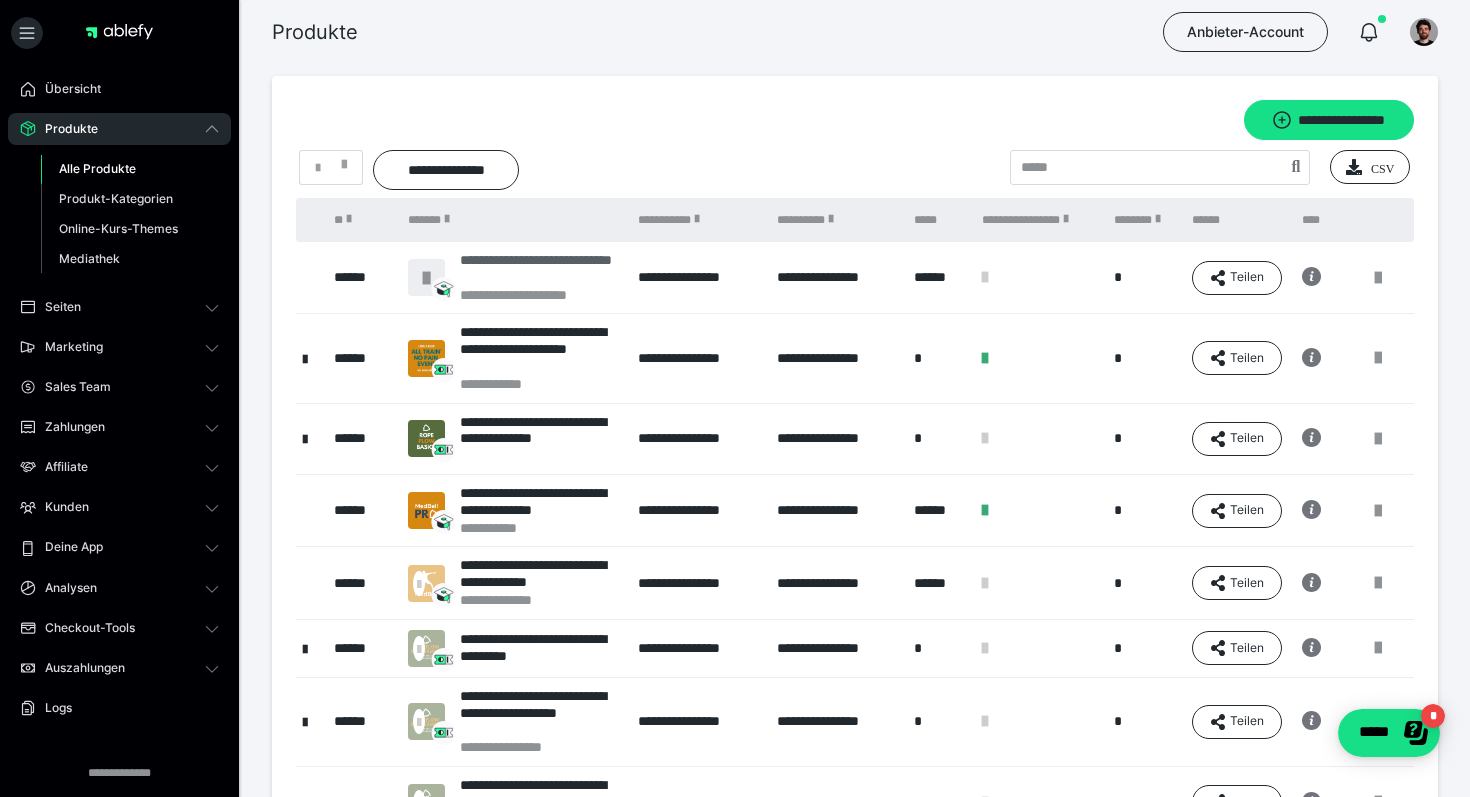 scroll, scrollTop: 0, scrollLeft: 0, axis: both 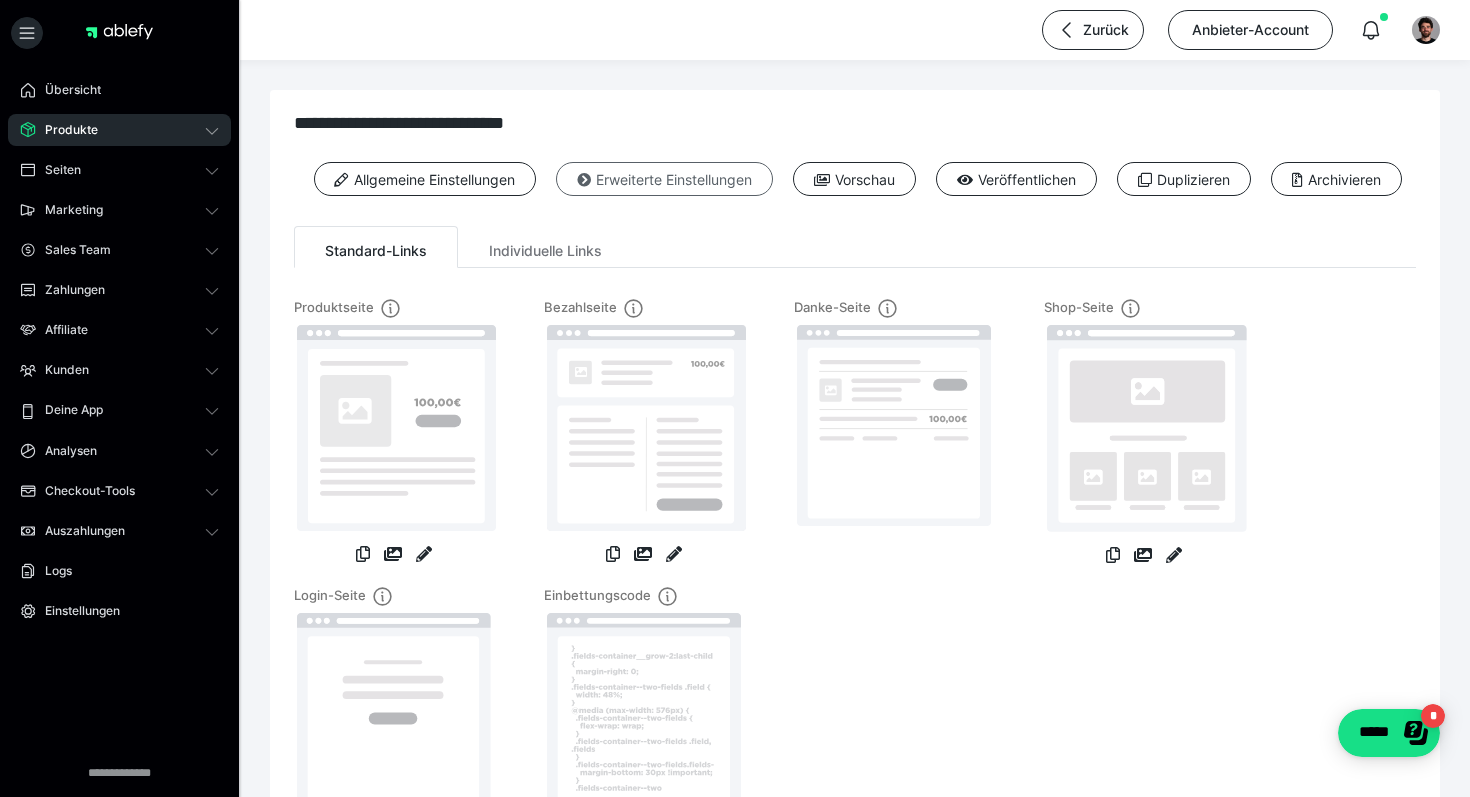 click on "Erweiterte Einstellungen" at bounding box center (664, 179) 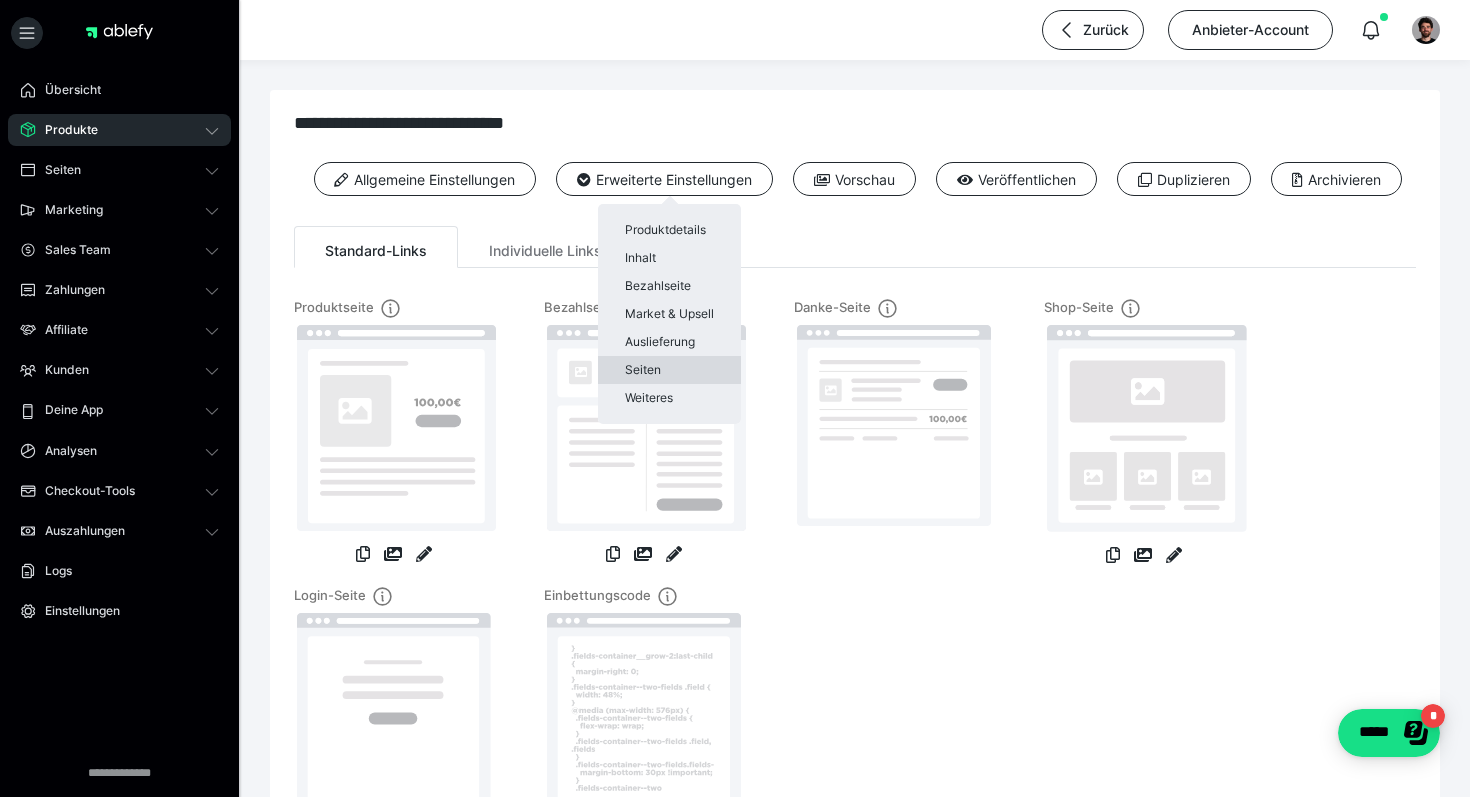 click on "Seiten" at bounding box center [669, 370] 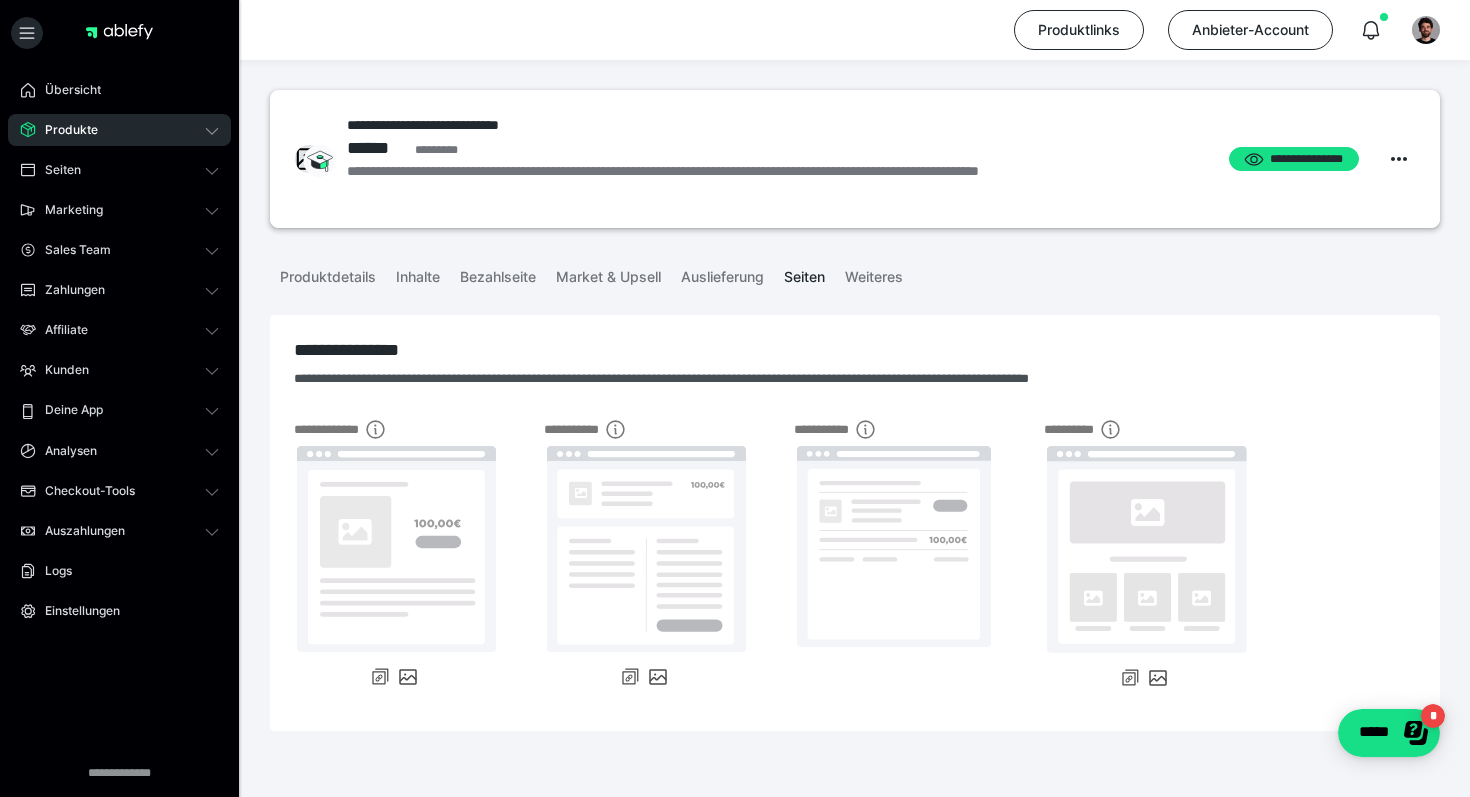 scroll, scrollTop: 35, scrollLeft: 0, axis: vertical 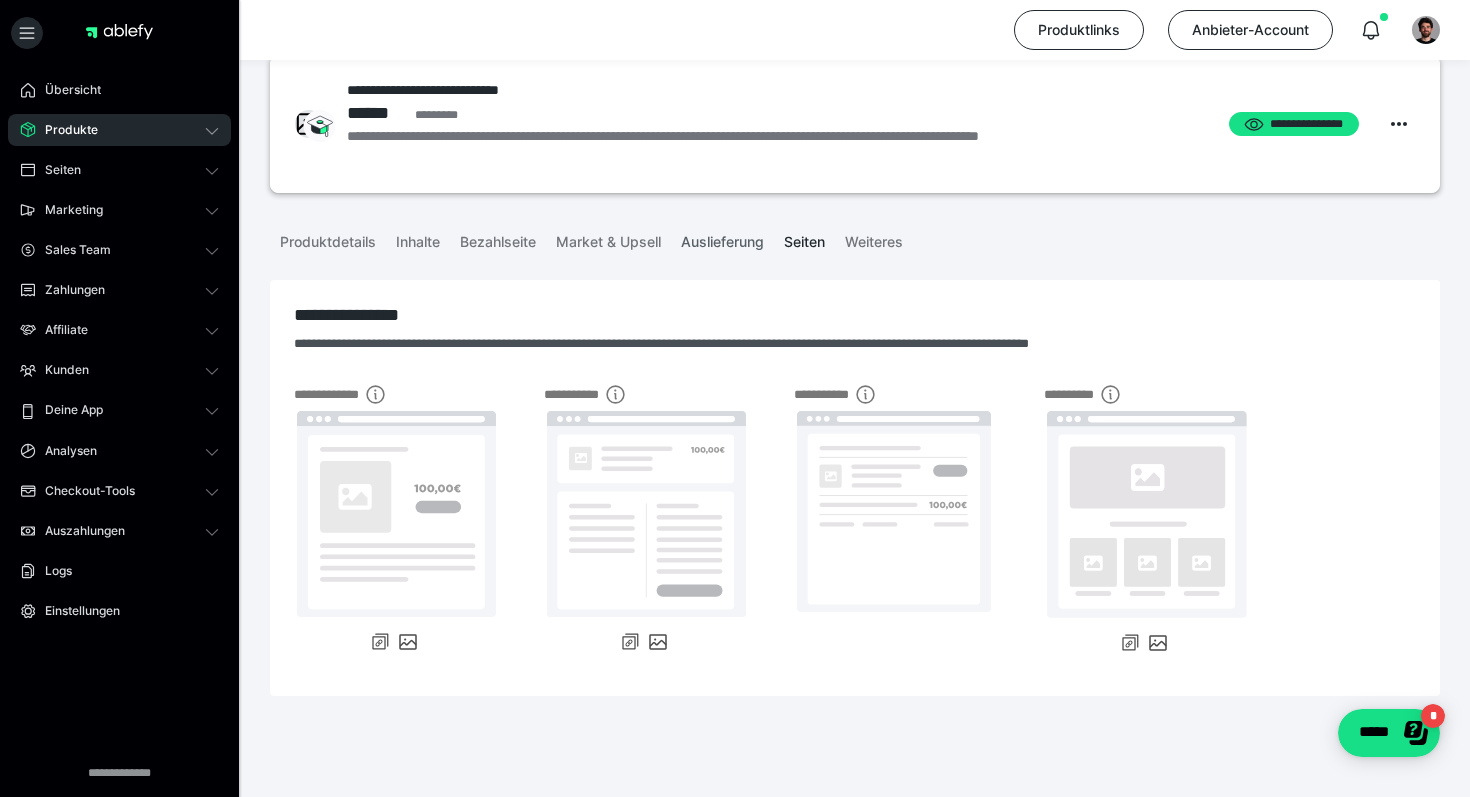 click on "Auslieferung" at bounding box center [722, 238] 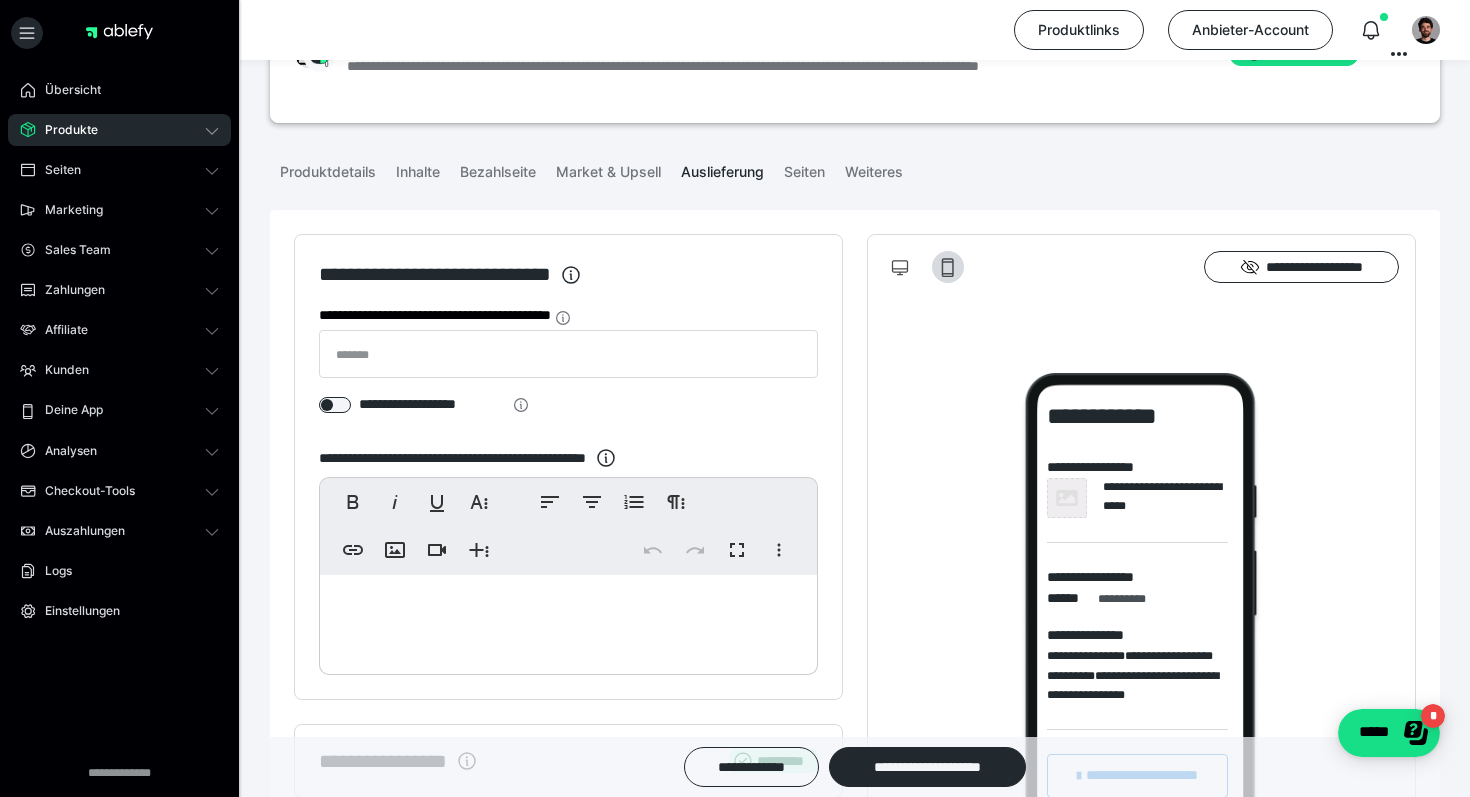 scroll, scrollTop: 104, scrollLeft: 0, axis: vertical 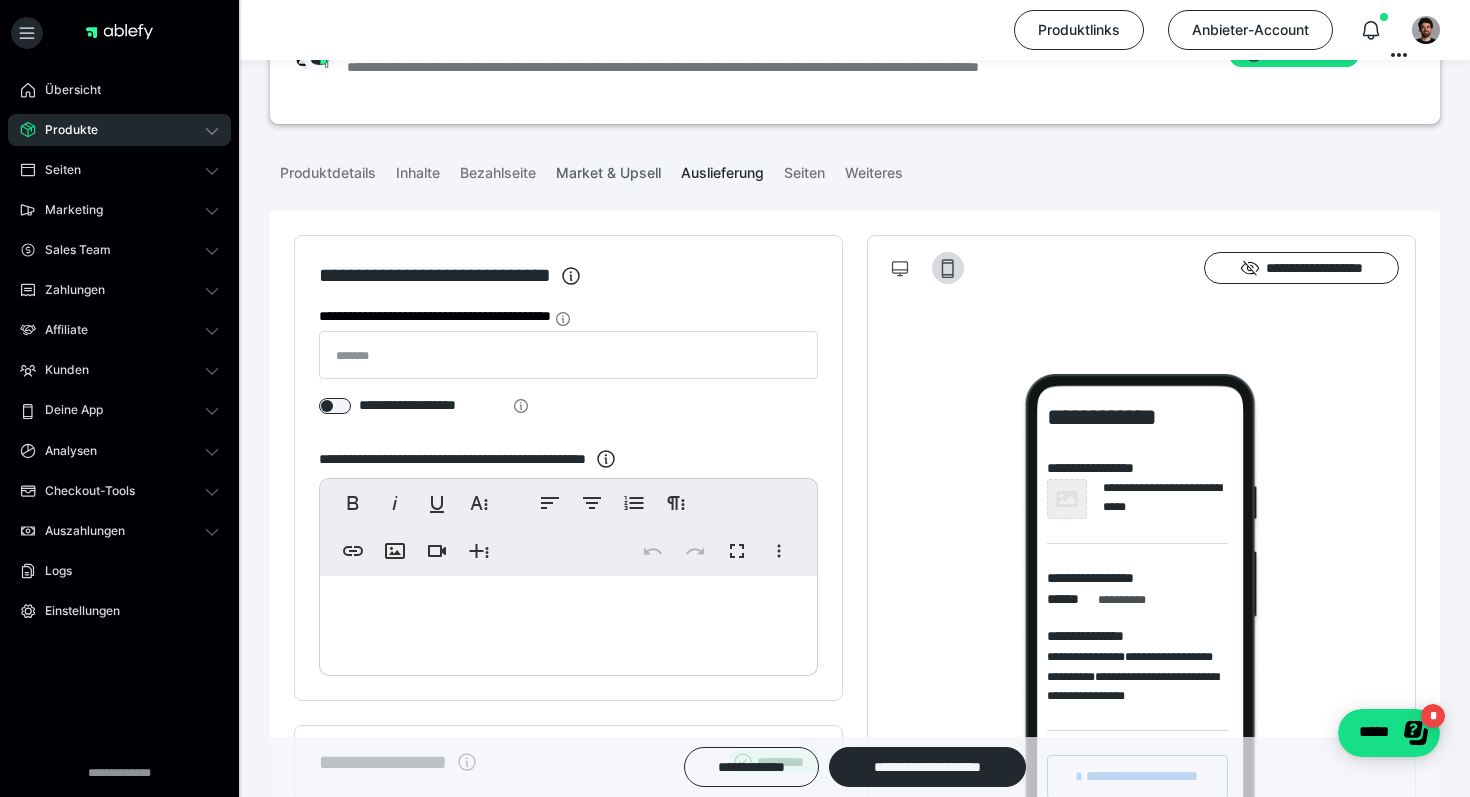 click on "Market & Upsell" at bounding box center (608, 169) 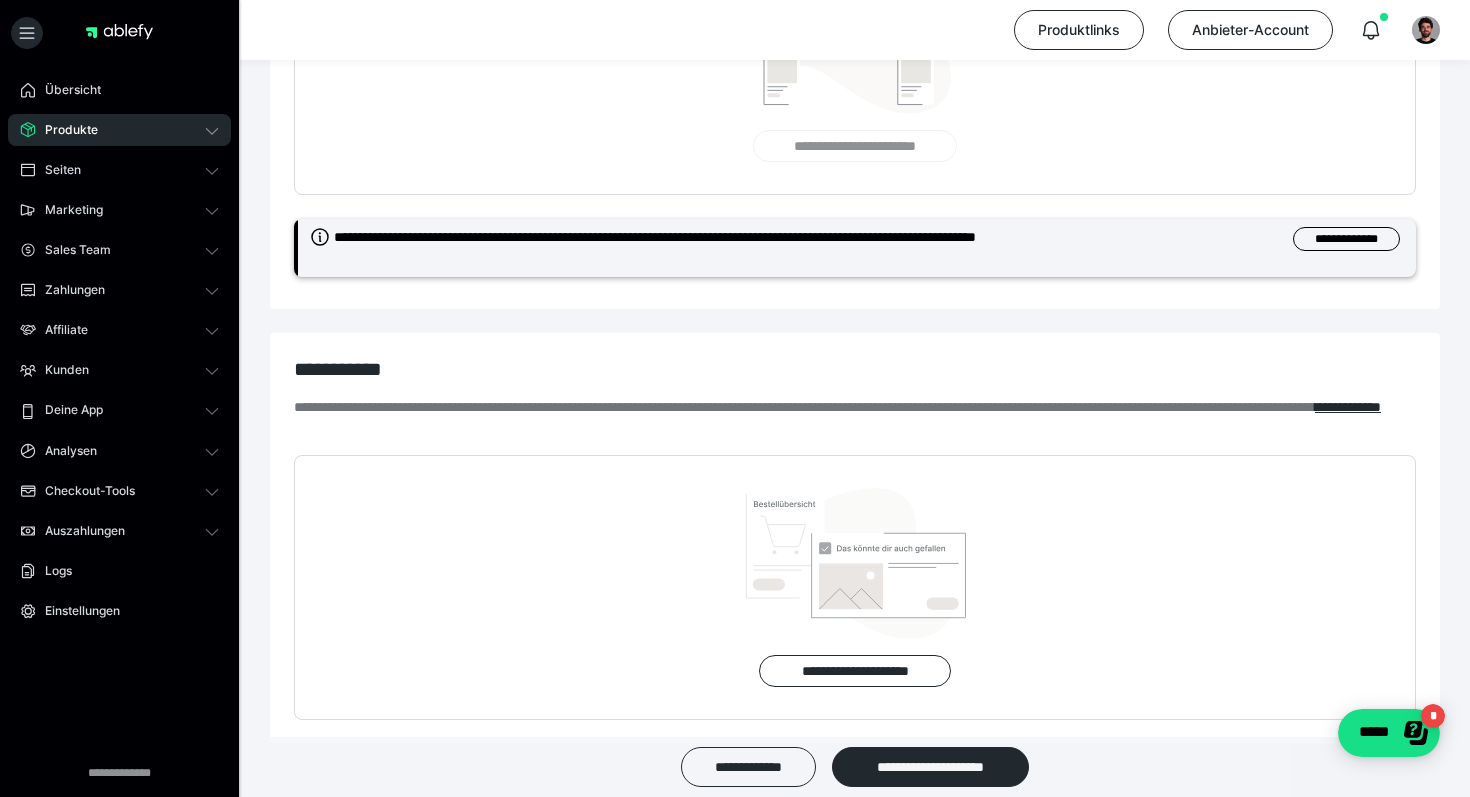 scroll, scrollTop: 638, scrollLeft: 0, axis: vertical 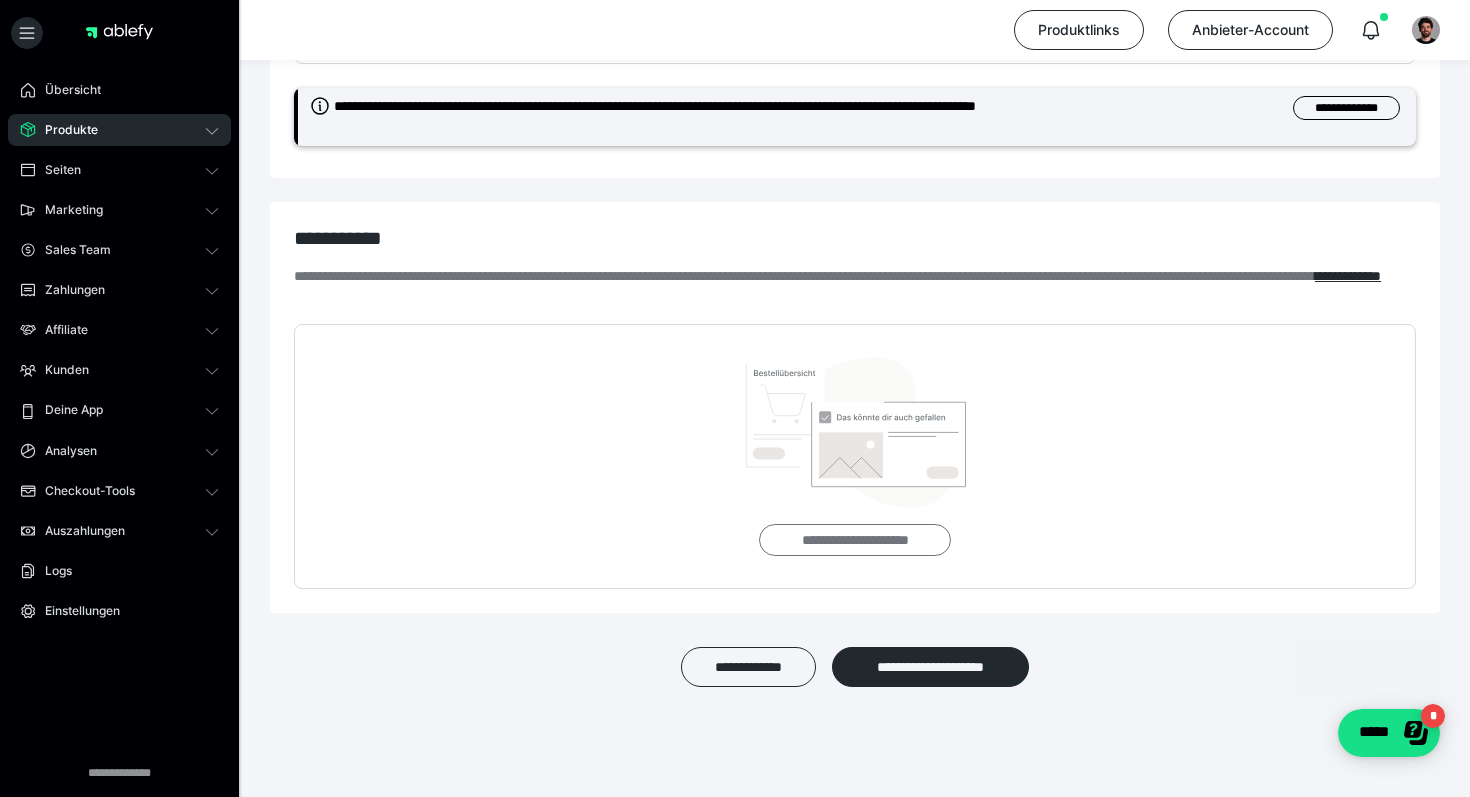 click on "**********" at bounding box center (854, 540) 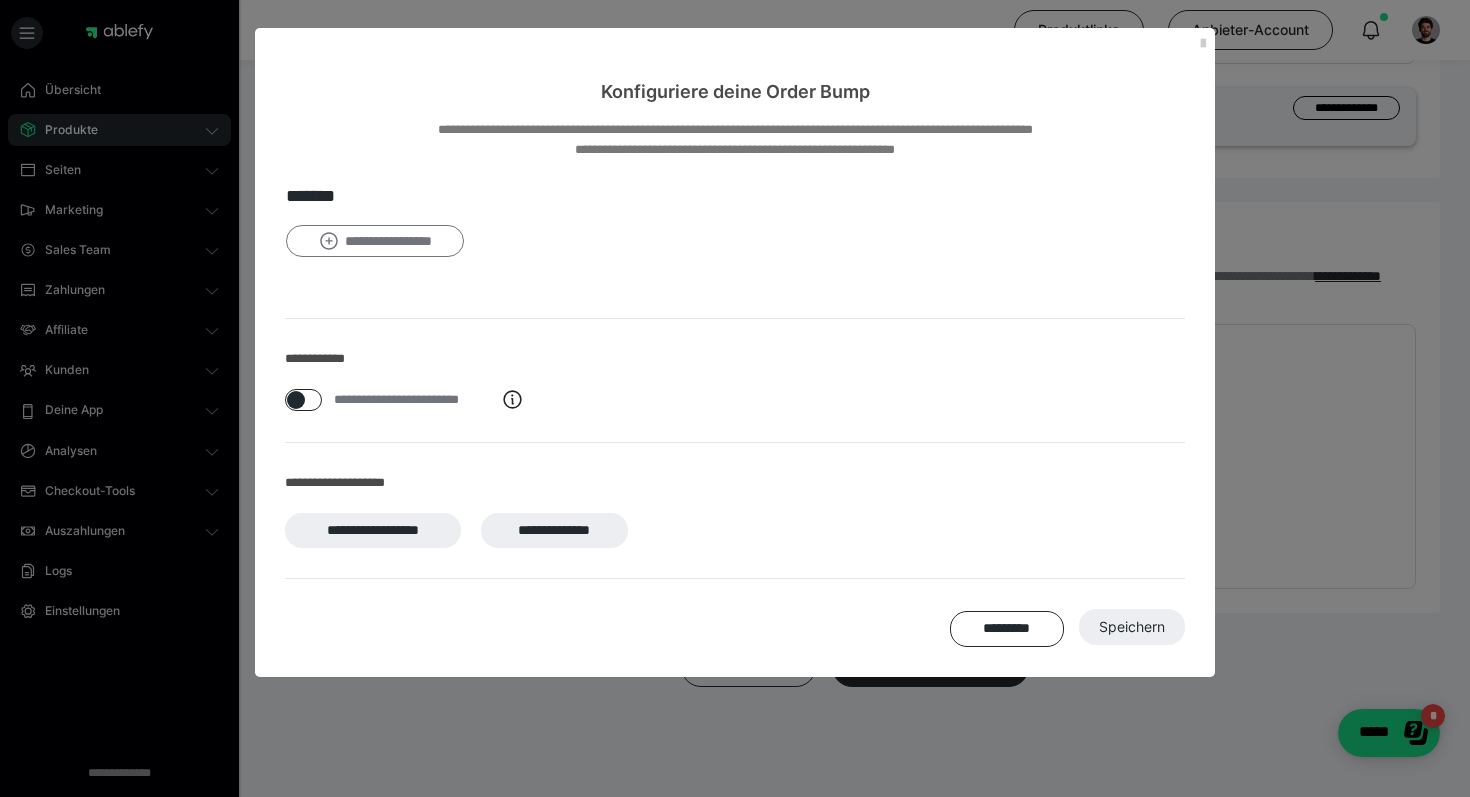 click on "**********" at bounding box center (375, 241) 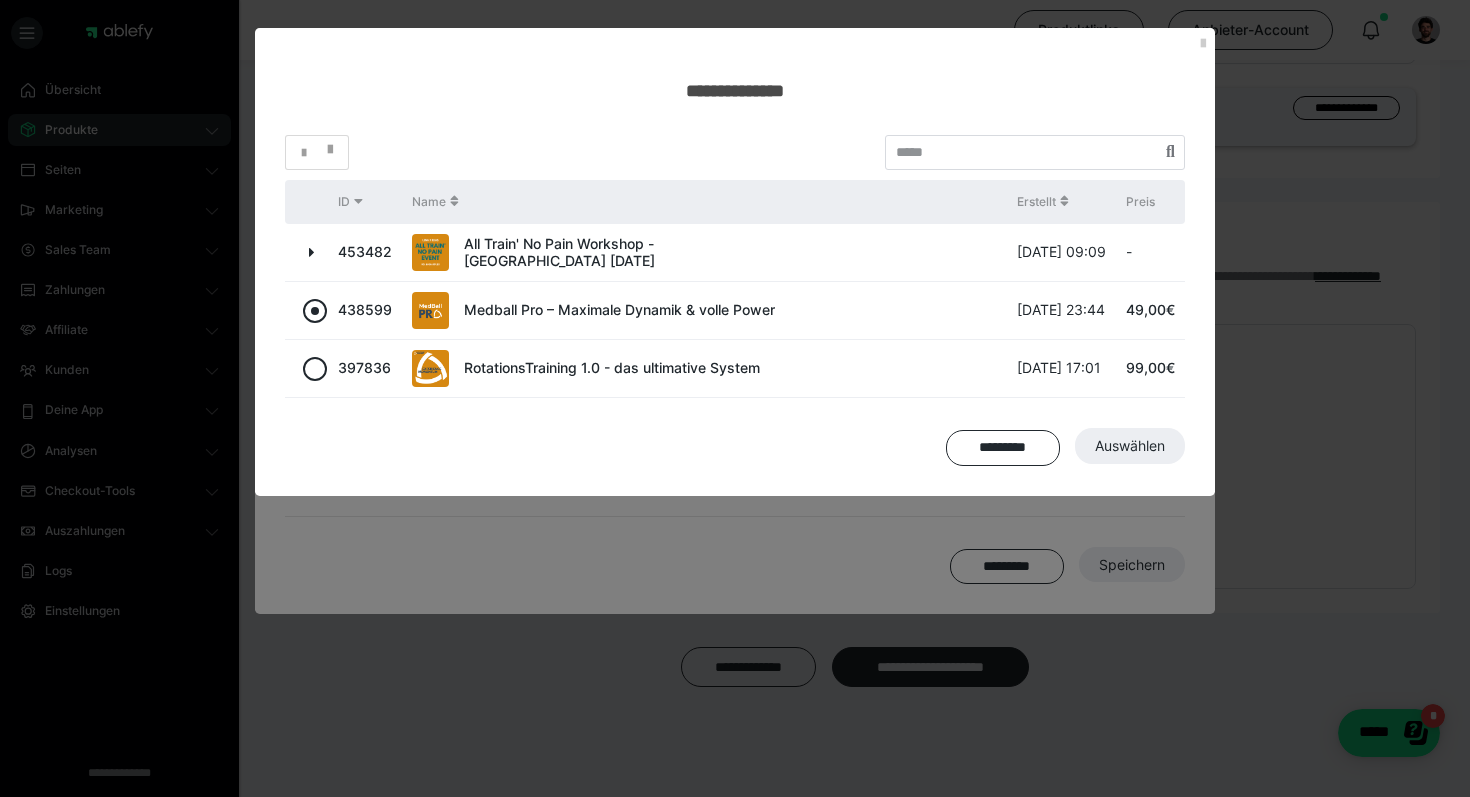 click at bounding box center [315, 311] 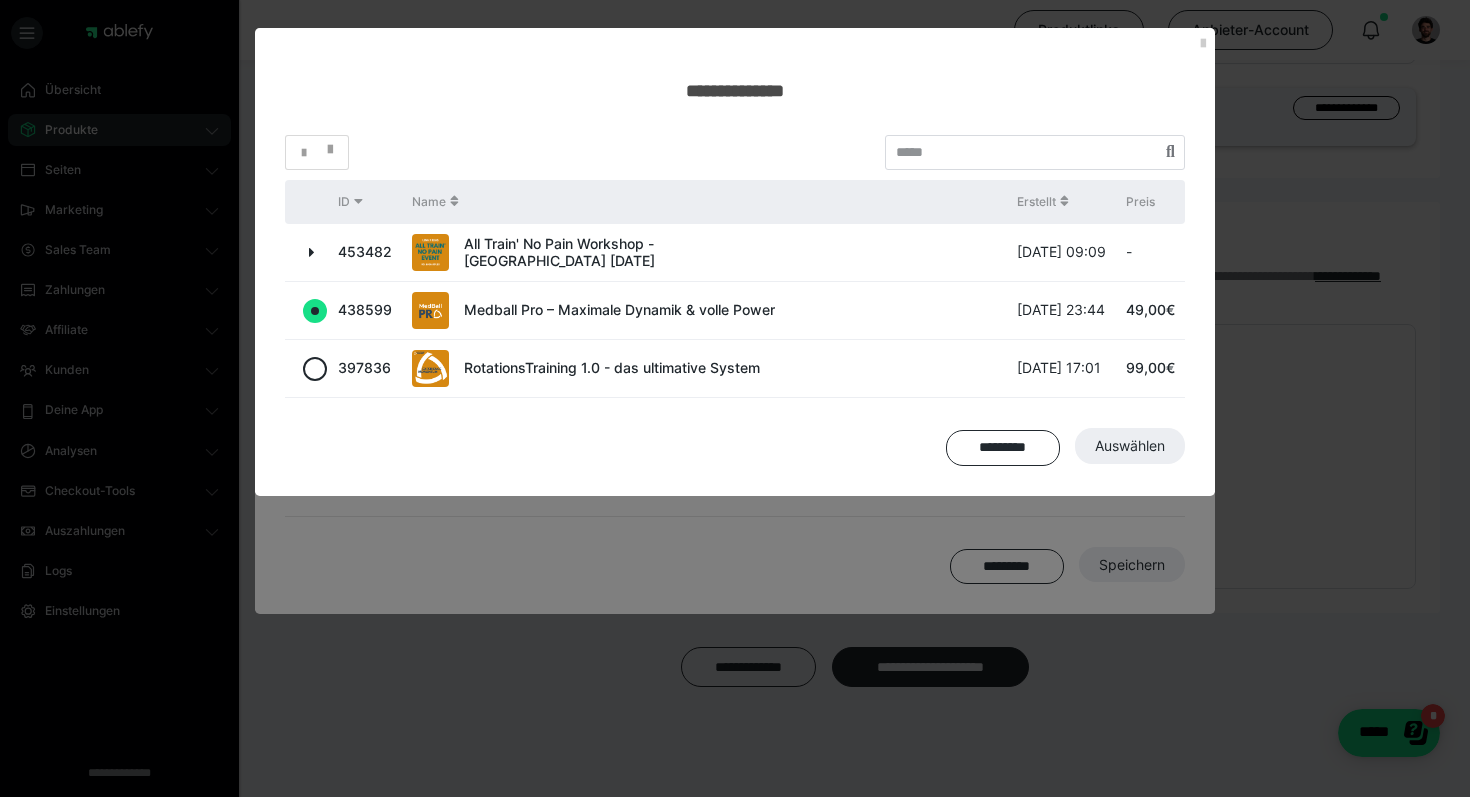 radio on "true" 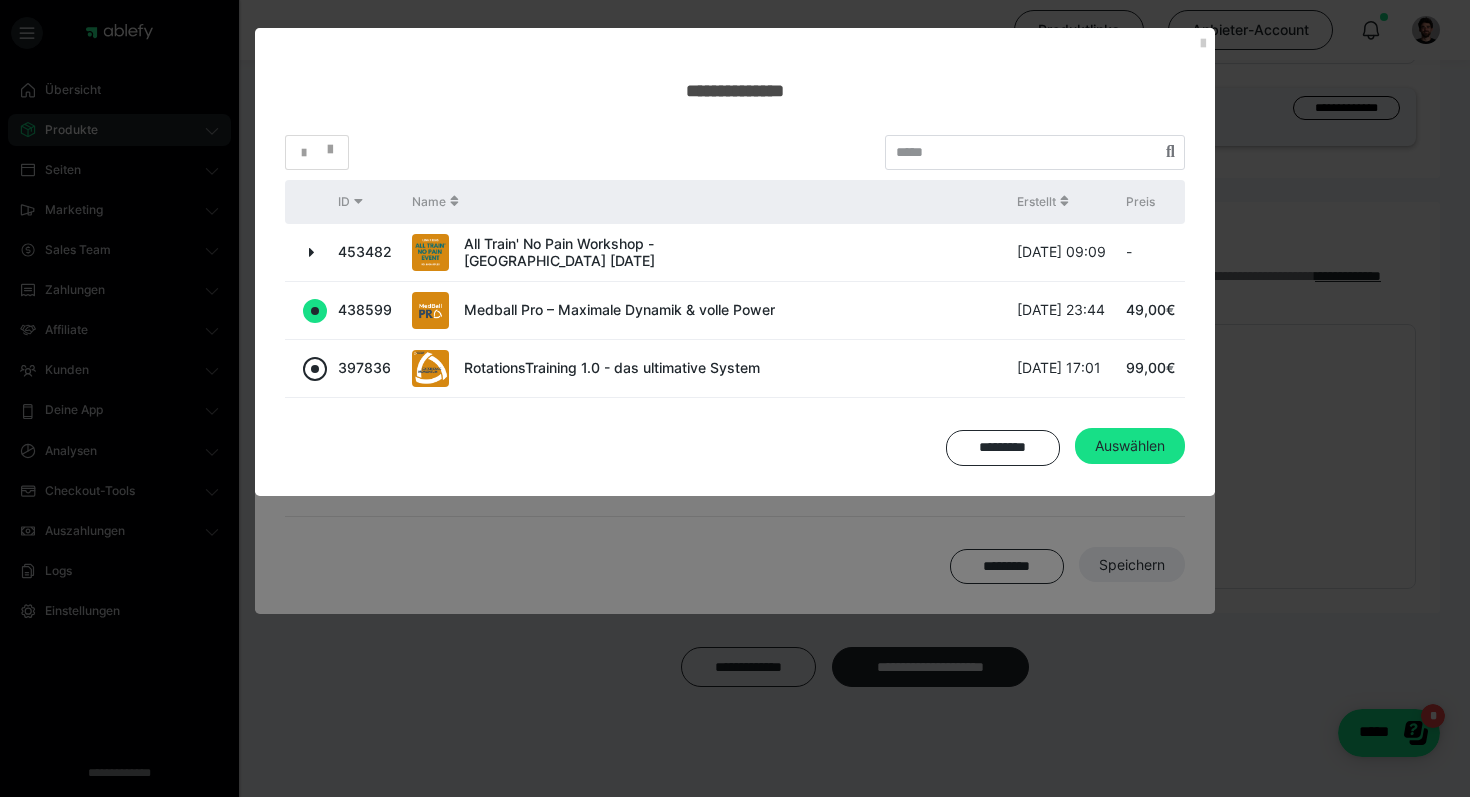 click at bounding box center [315, 369] 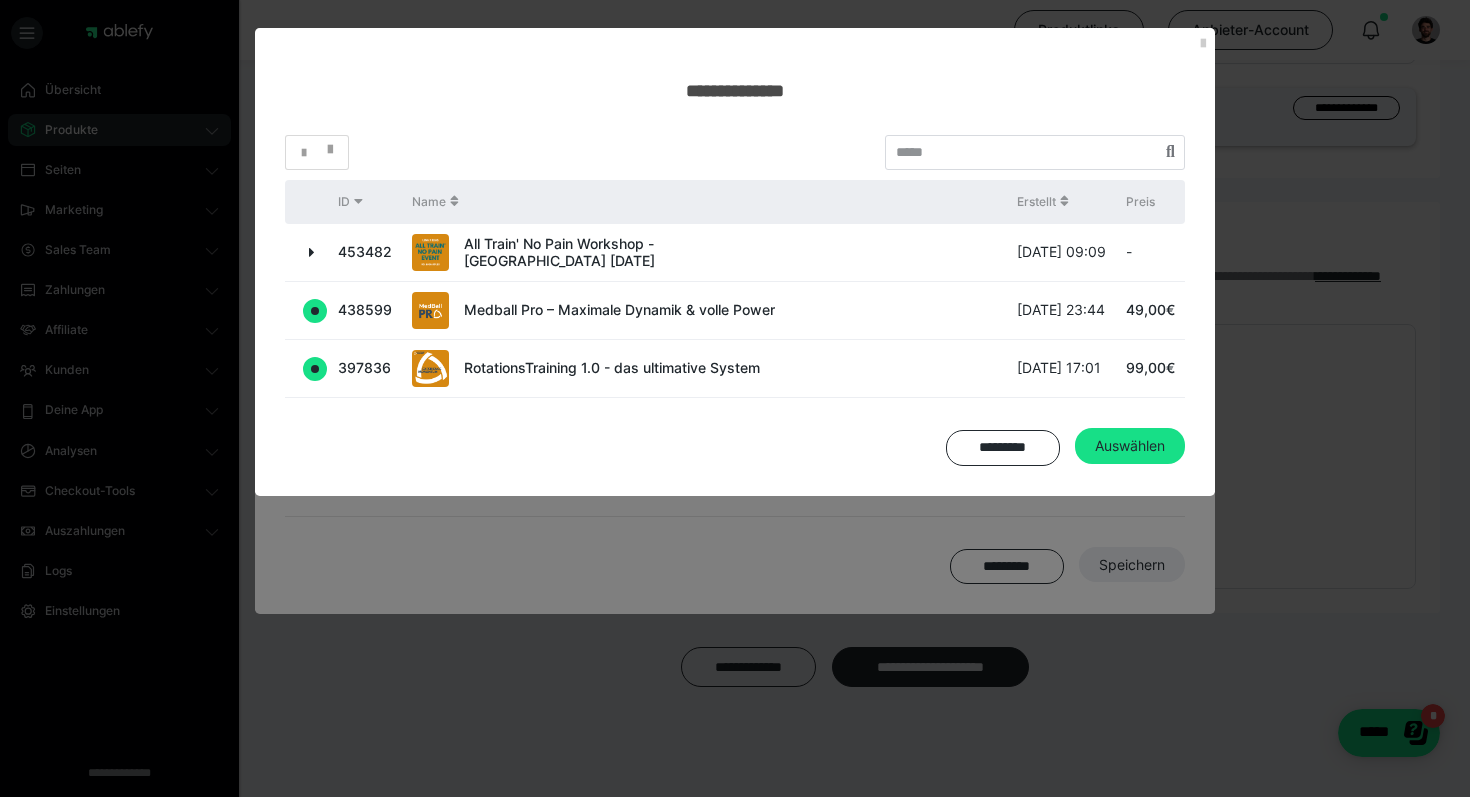 radio on "true" 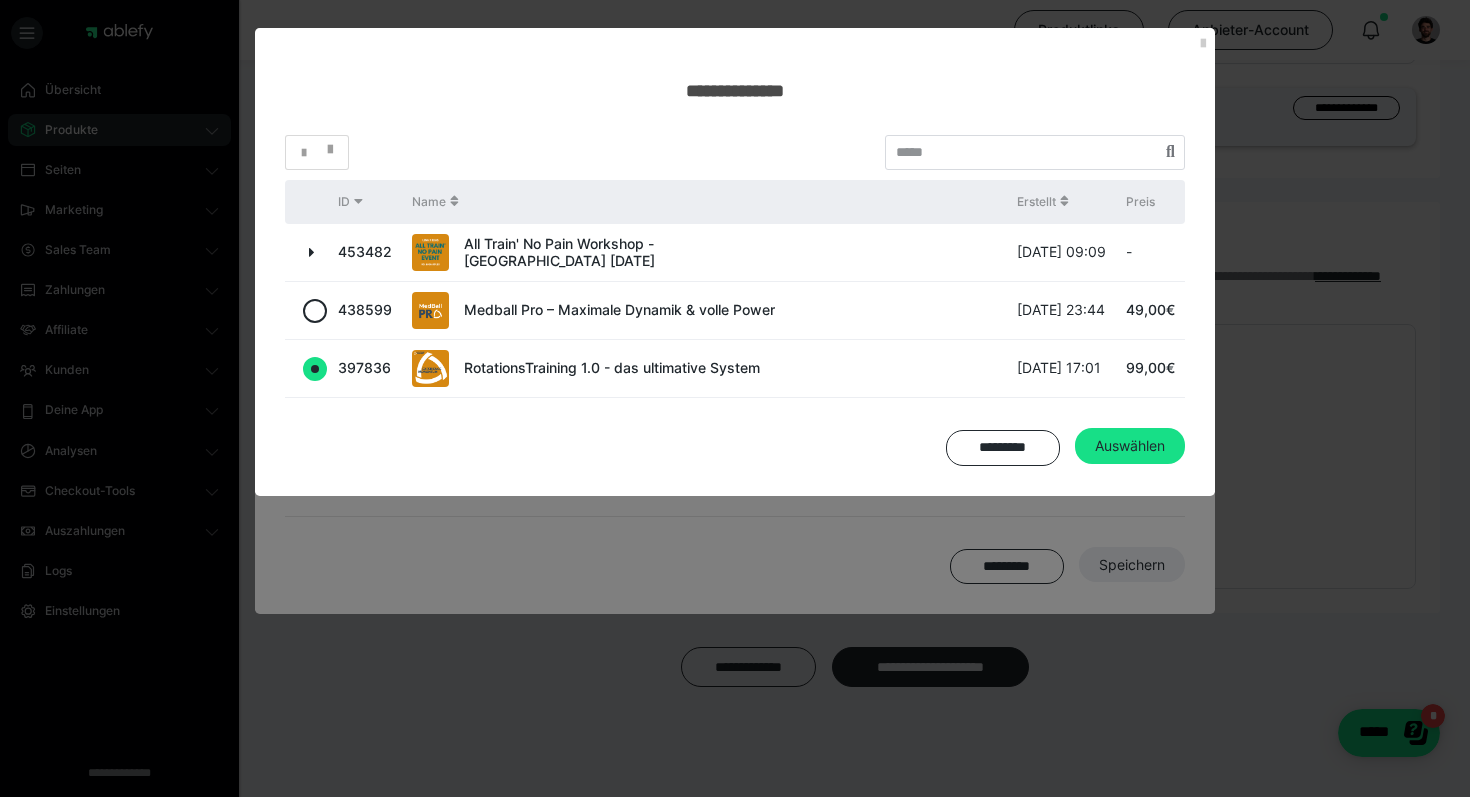 click at bounding box center (311, 311) 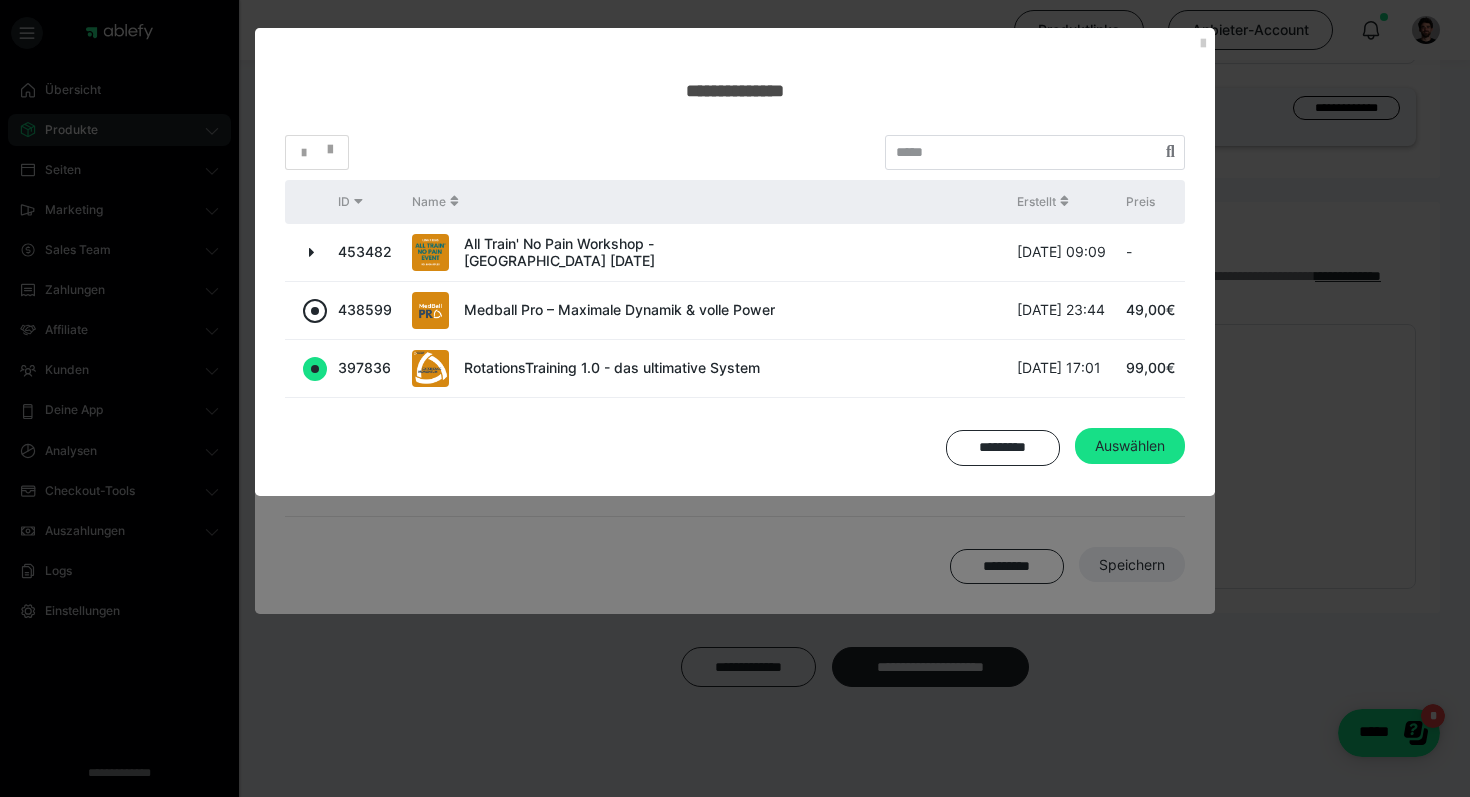 click at bounding box center [315, 311] 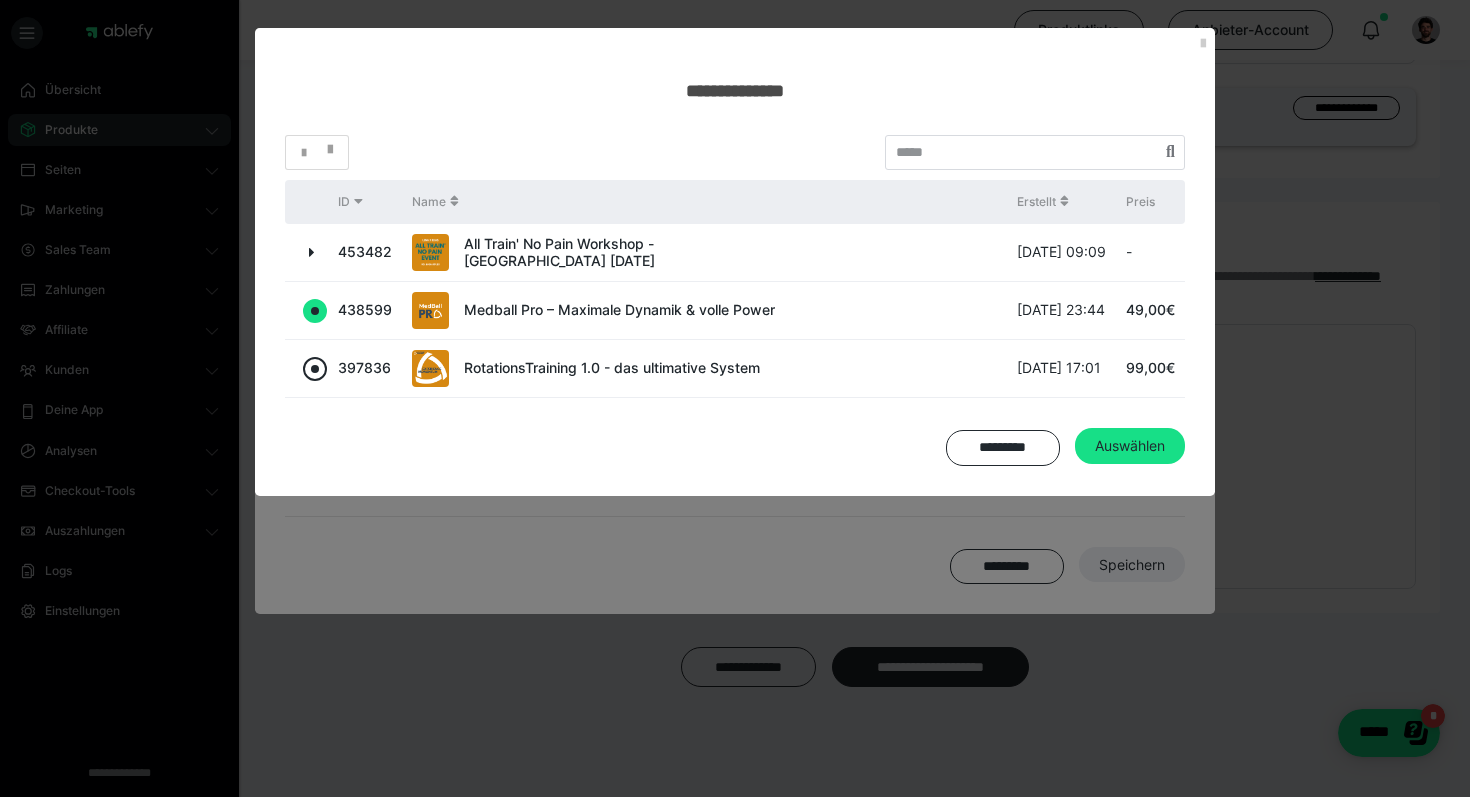click at bounding box center (315, 369) 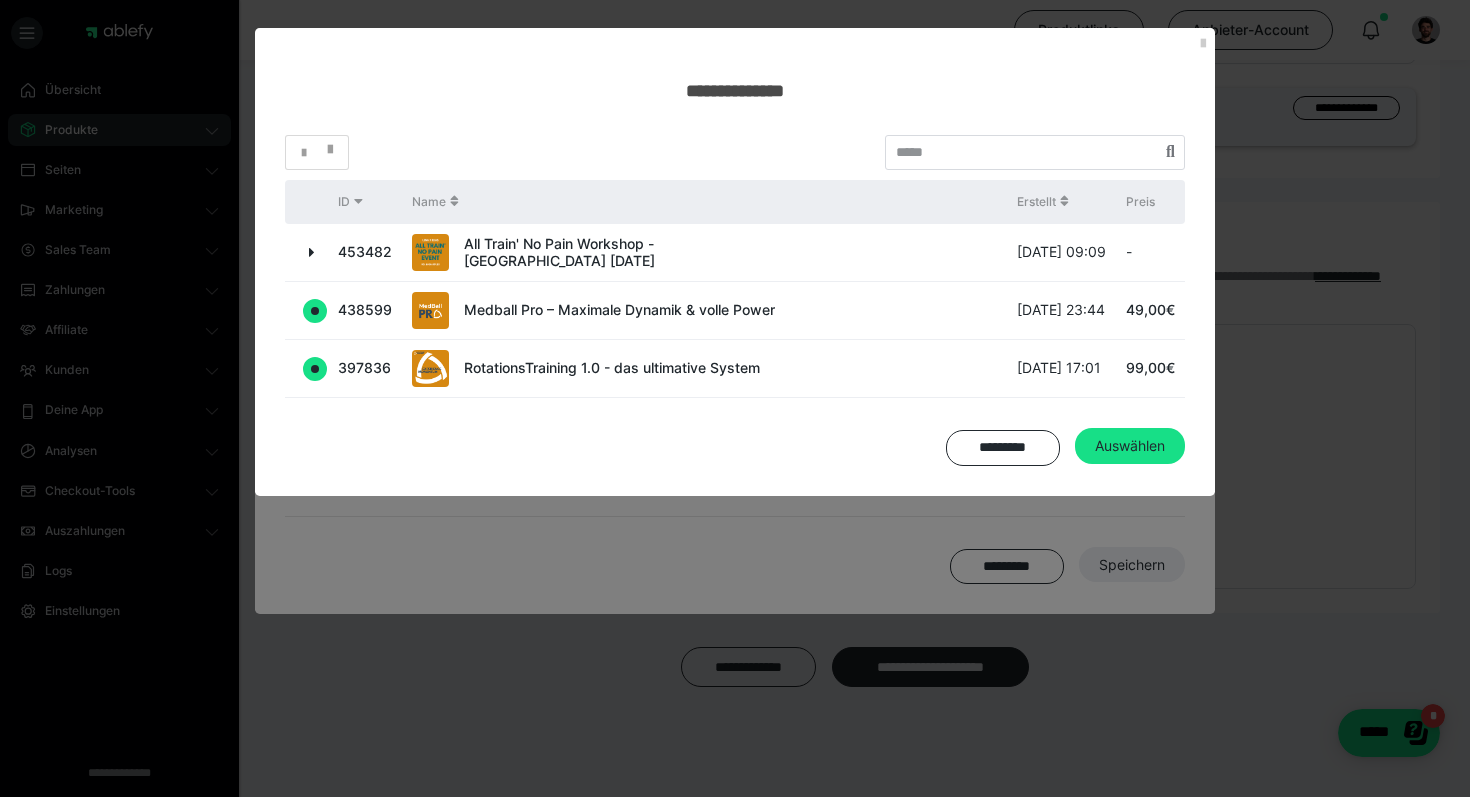 radio on "false" 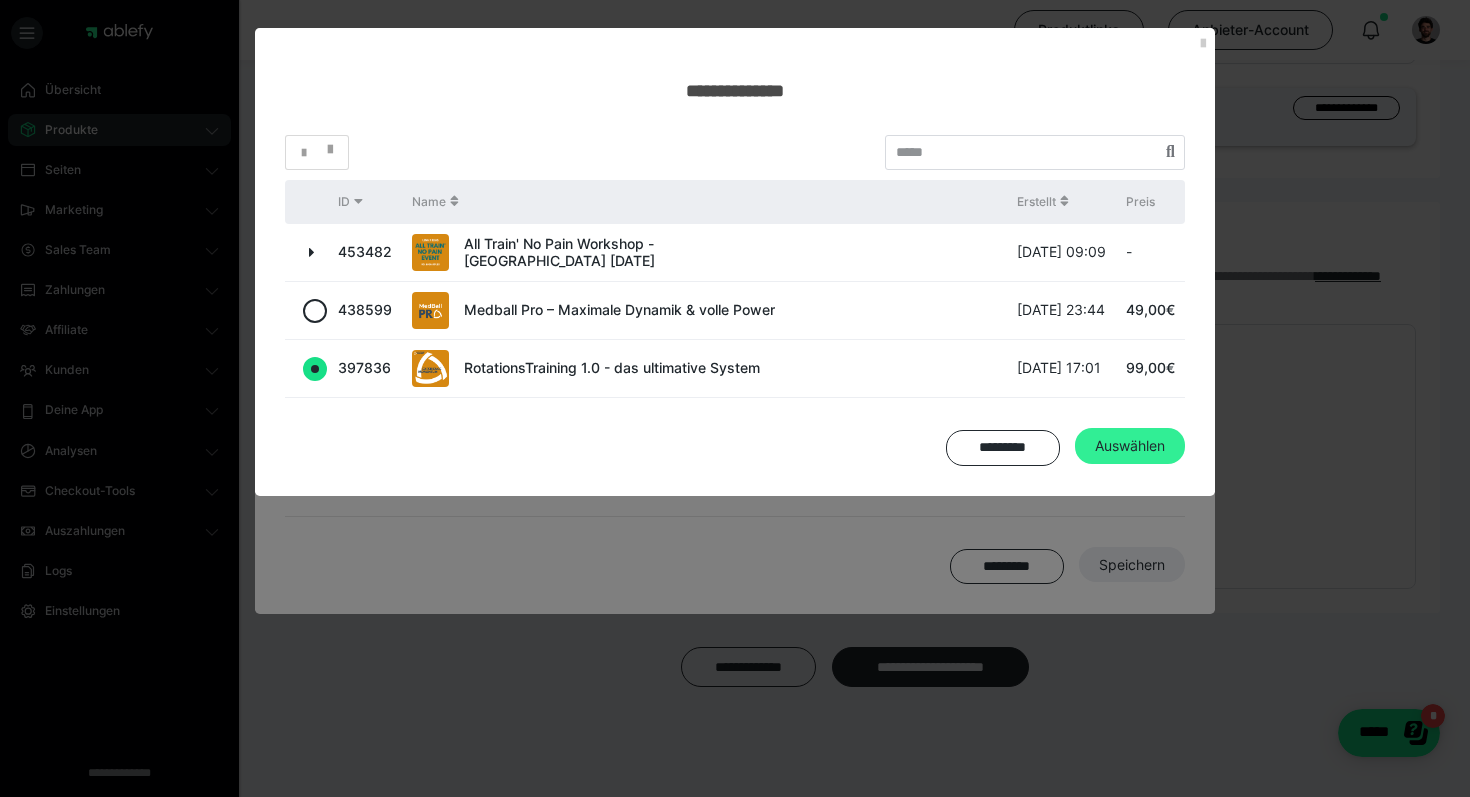 click on "Auswählen" at bounding box center (1130, 446) 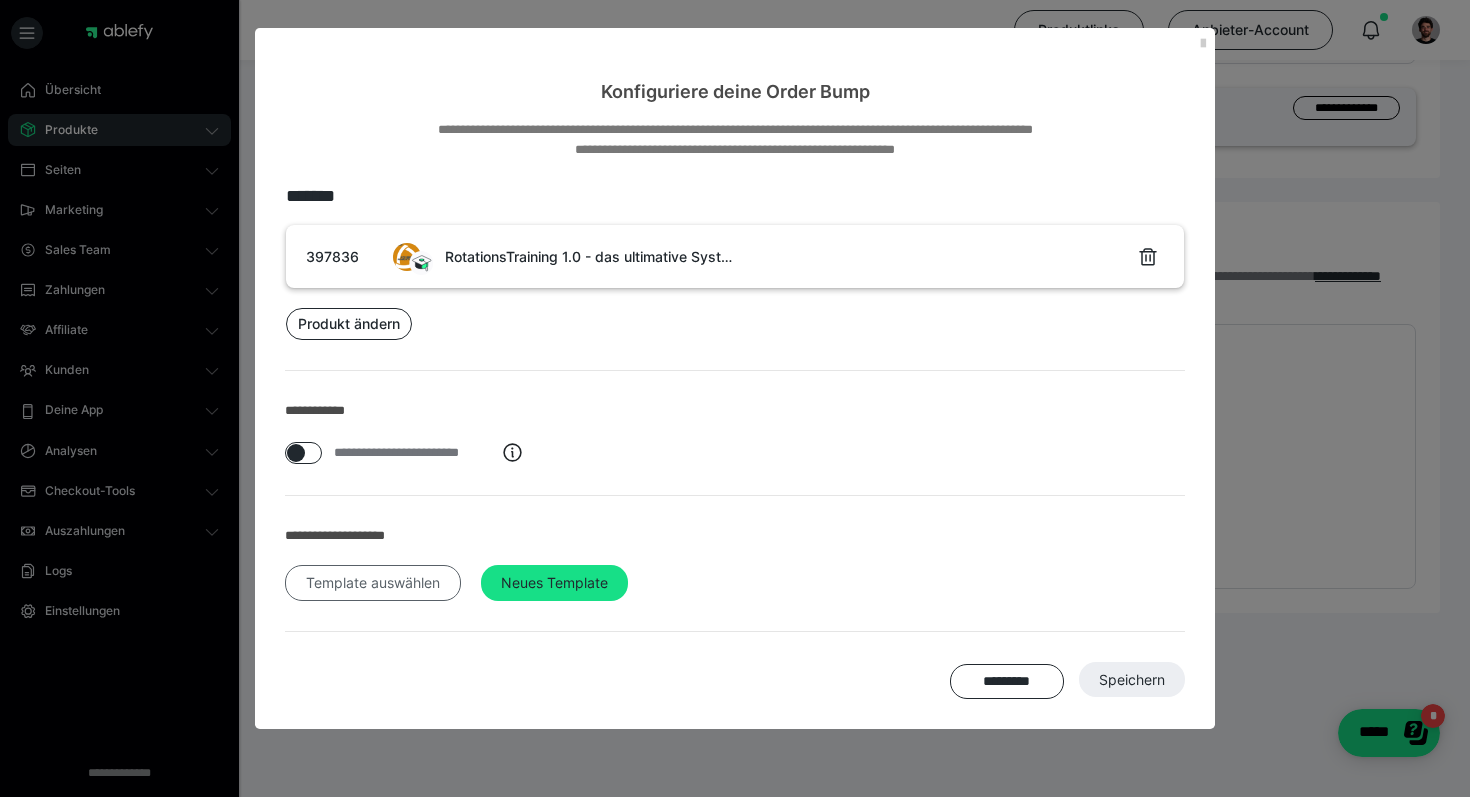 click on "Template auswählen" at bounding box center [373, 583] 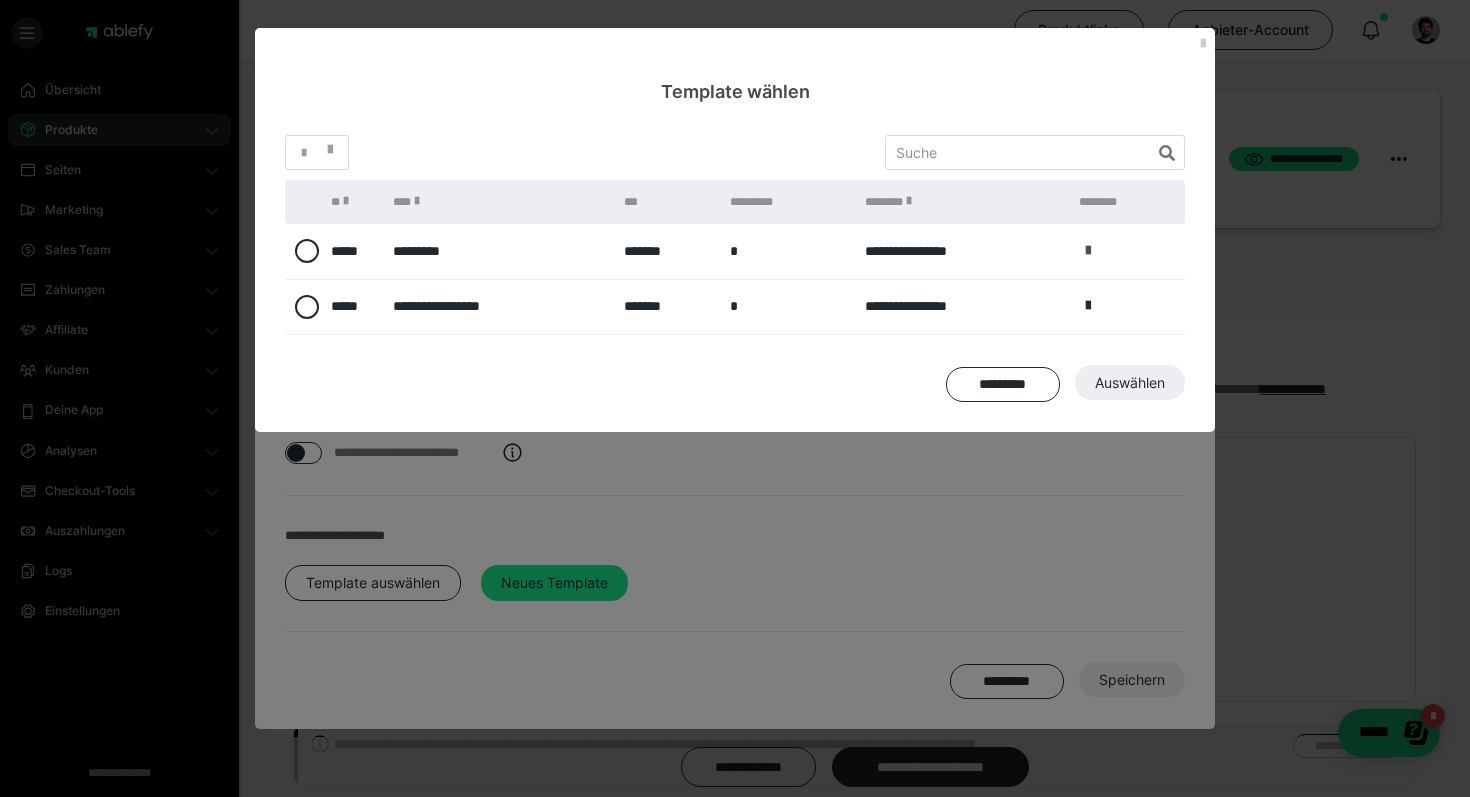 click at bounding box center [1088, 251] 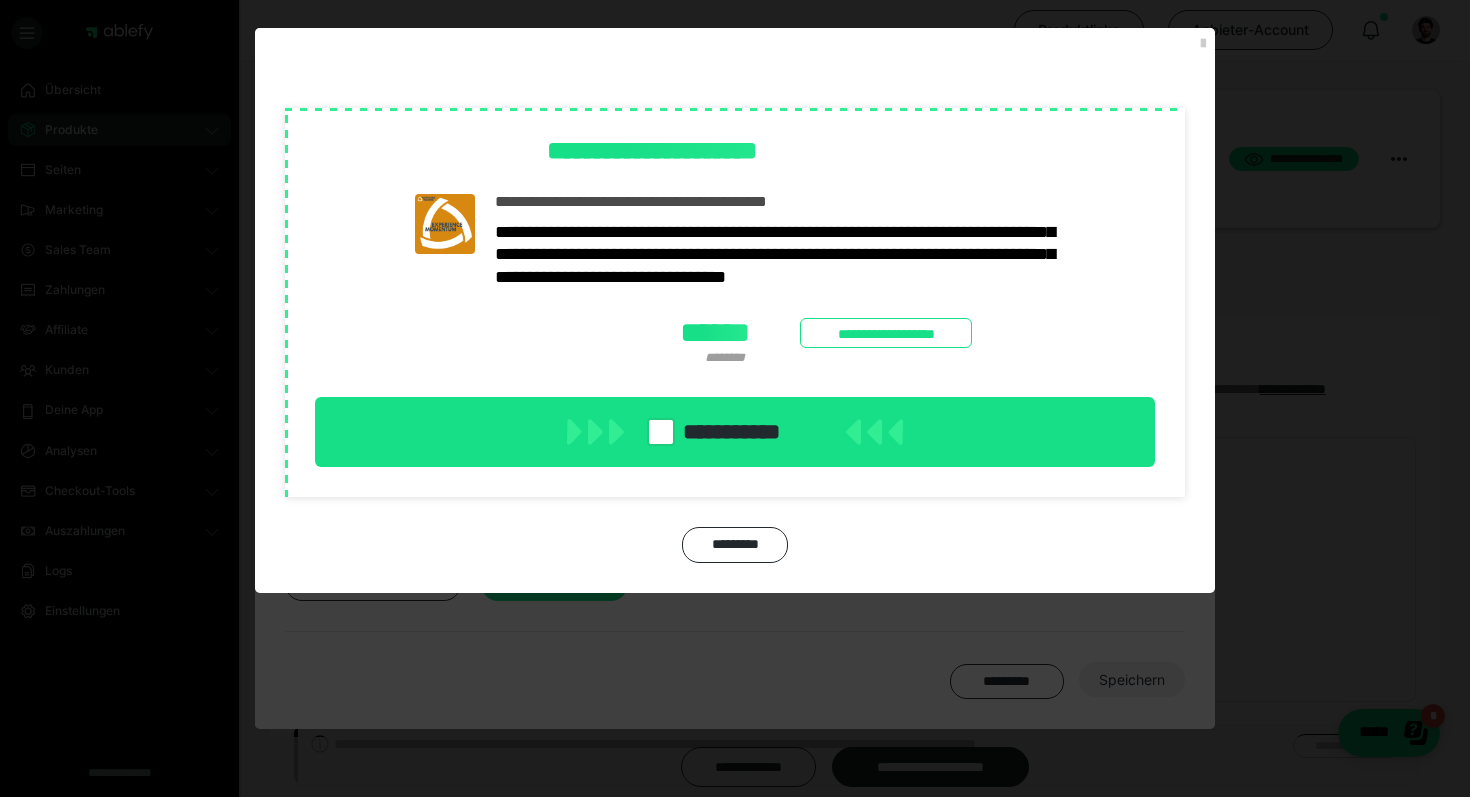 click on "**********" at bounding box center [735, 398] 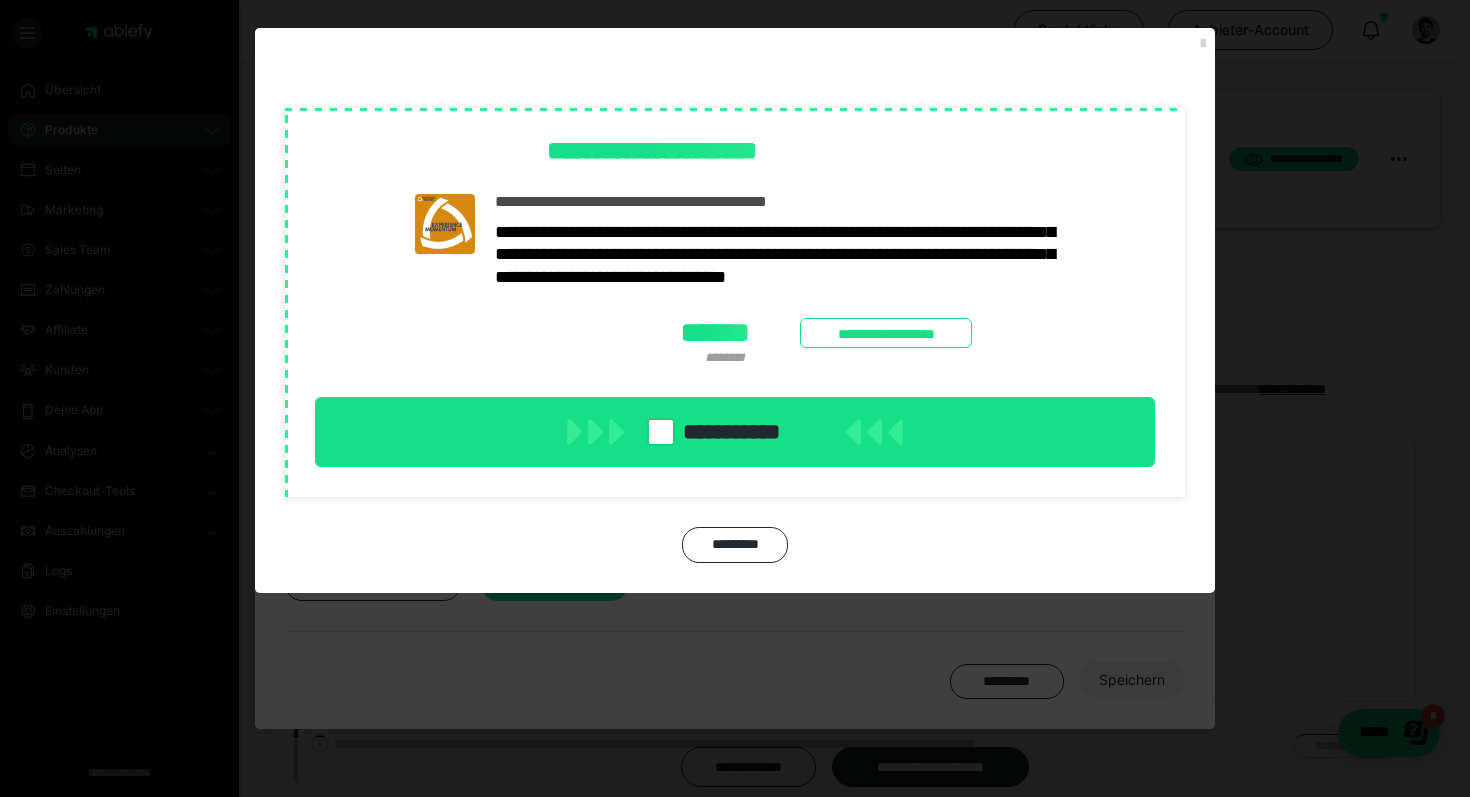 click at bounding box center [1203, 44] 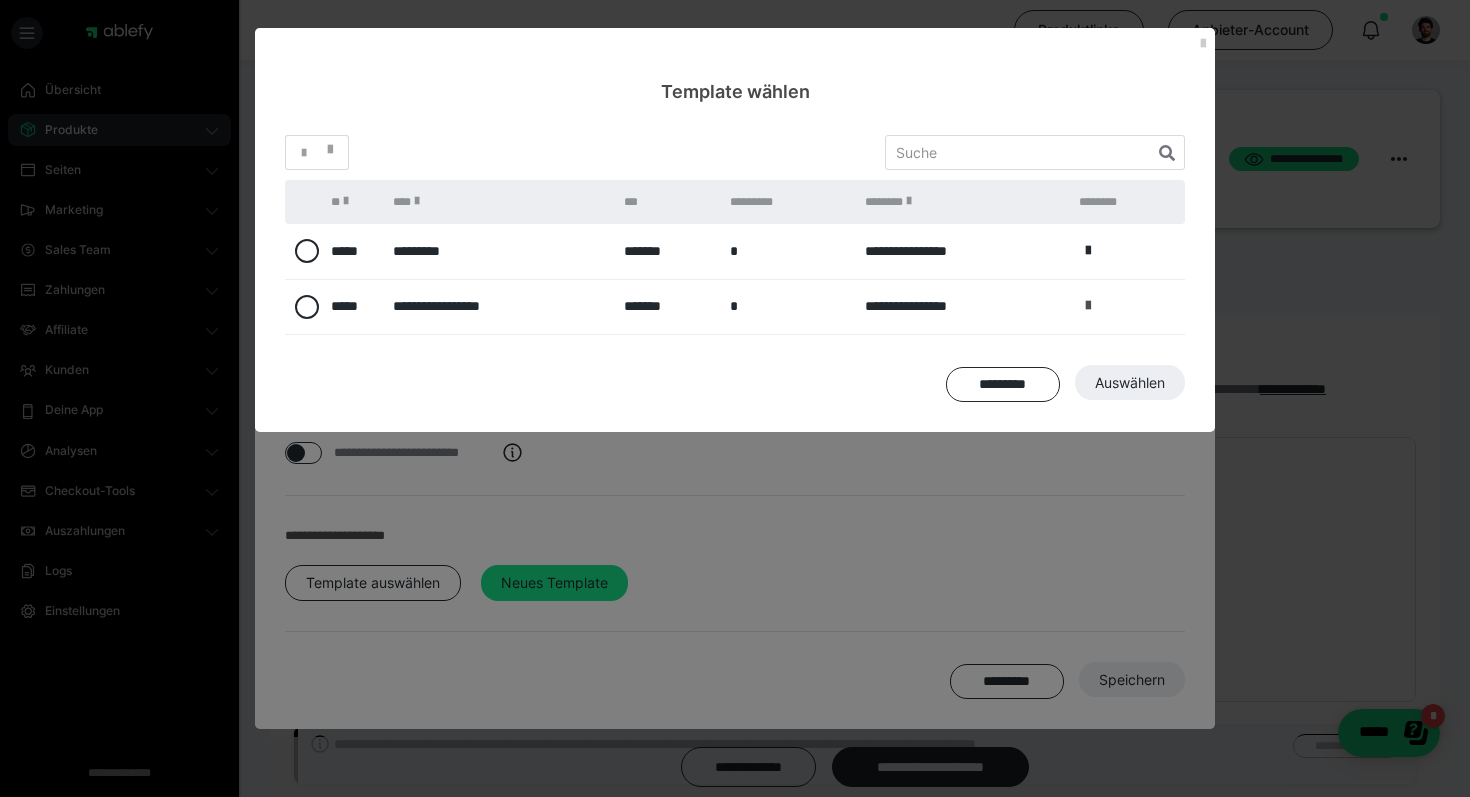 click at bounding box center (1088, 306) 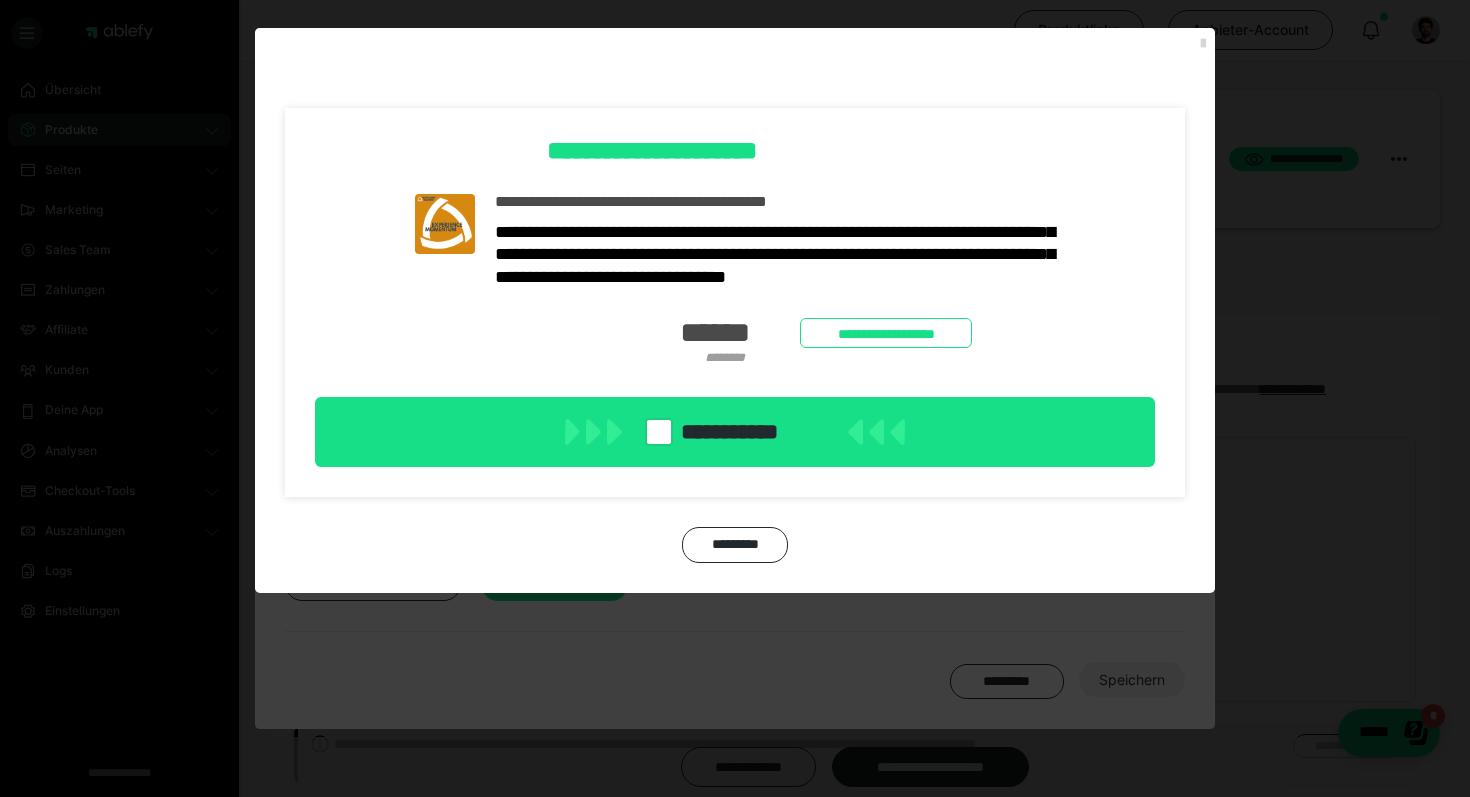 click at bounding box center [1203, 44] 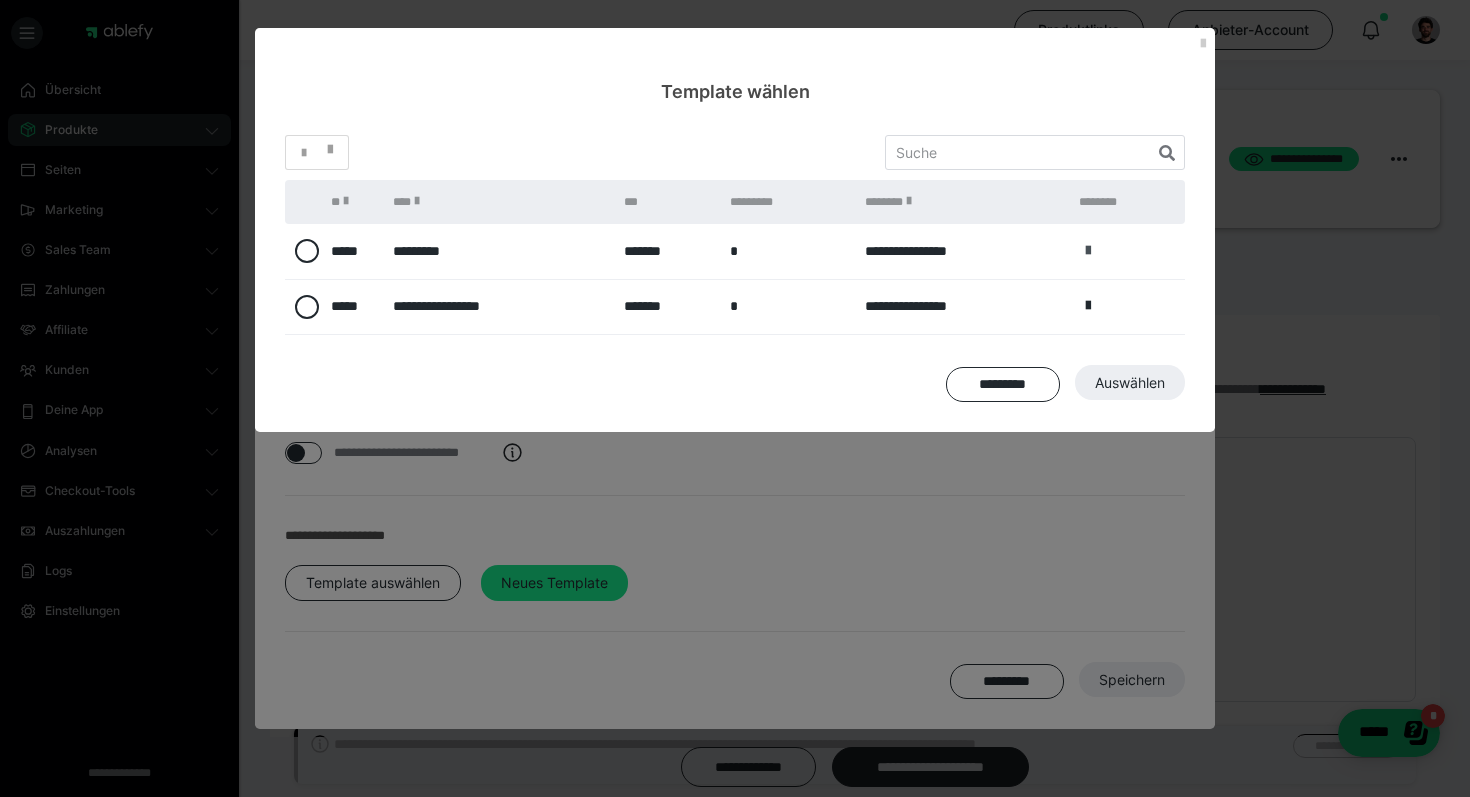 click at bounding box center [1088, 251] 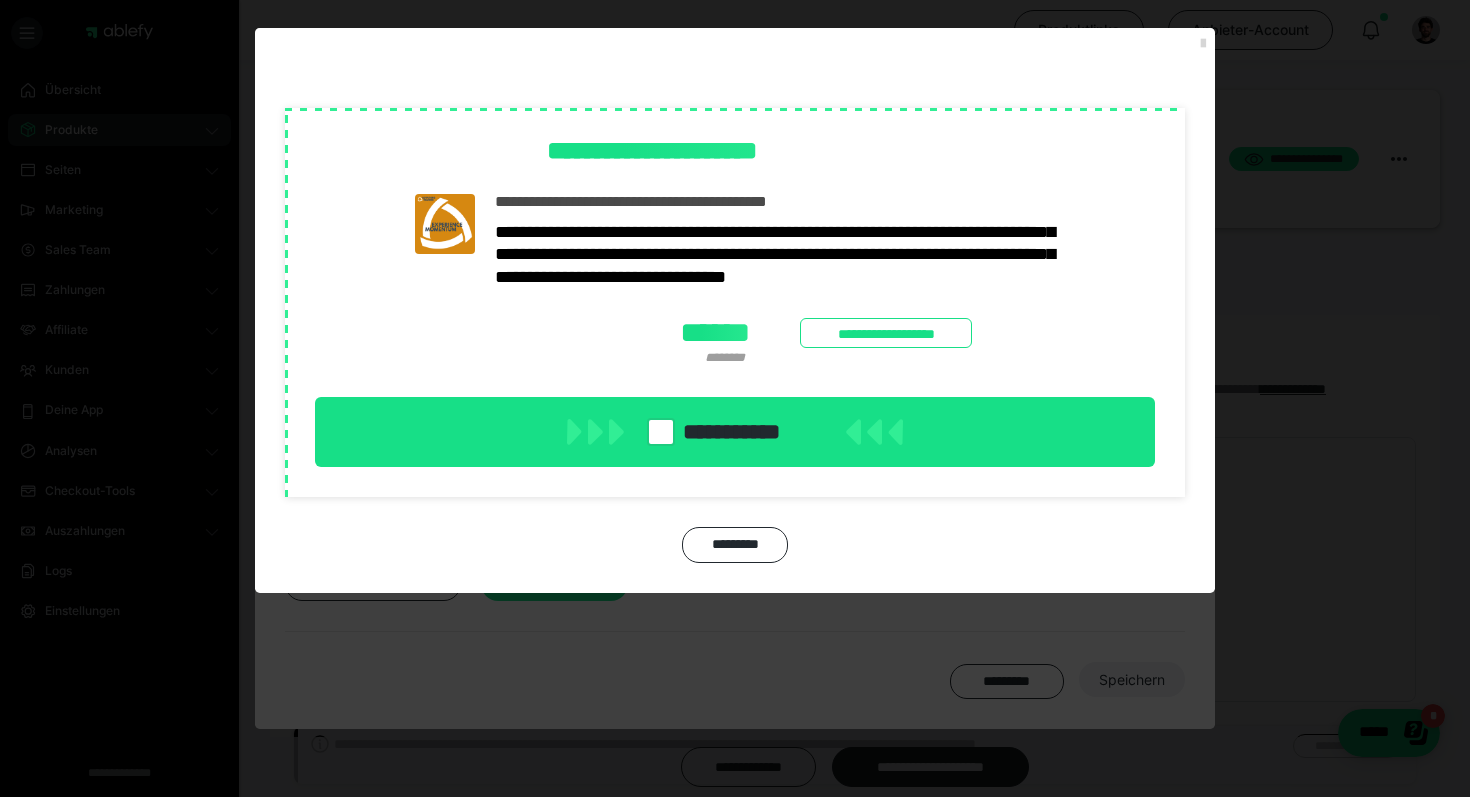 click at bounding box center [1203, 44] 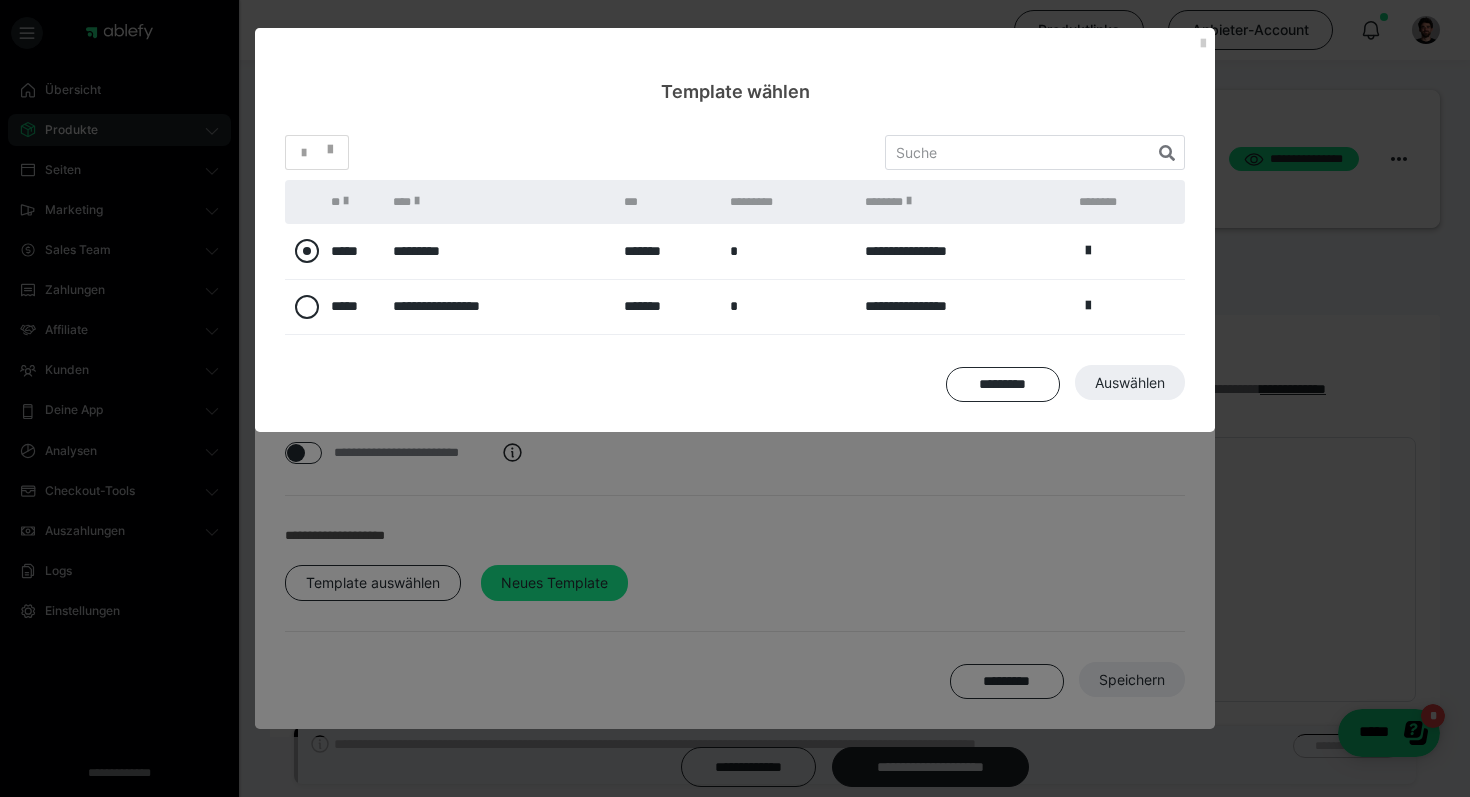 click at bounding box center (307, 251) 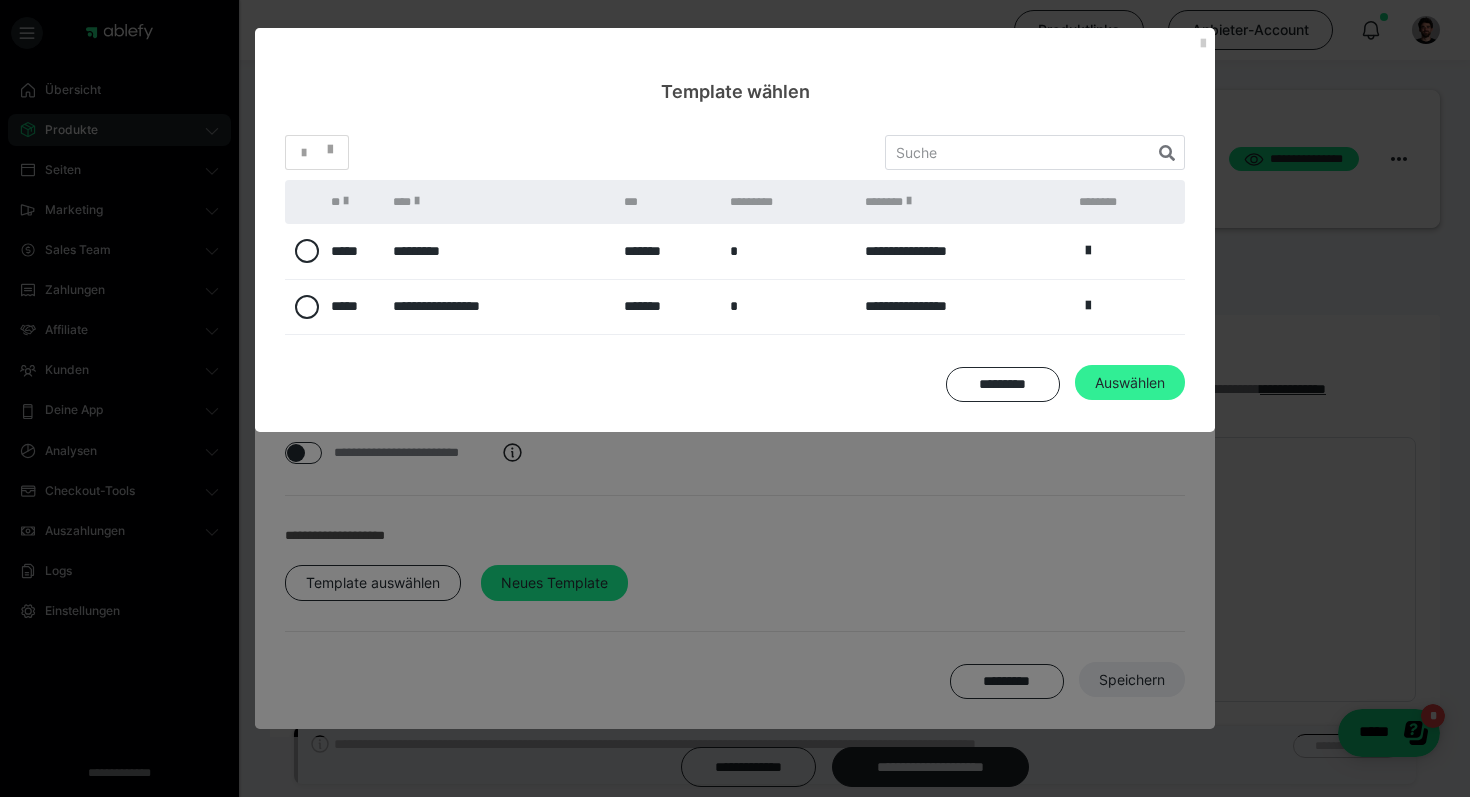 click on "Auswählen" at bounding box center (1132, 680) 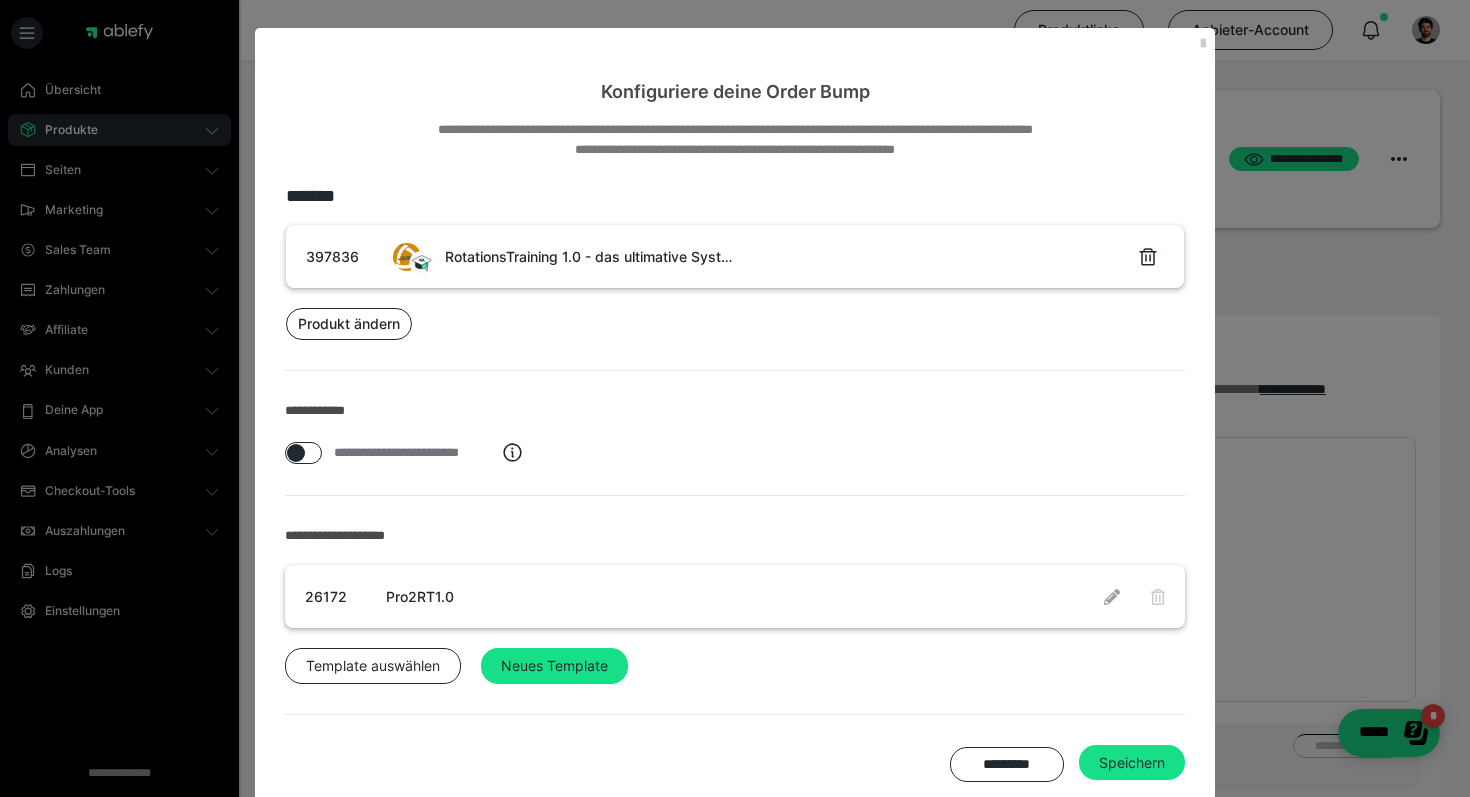 click at bounding box center [1112, 596] 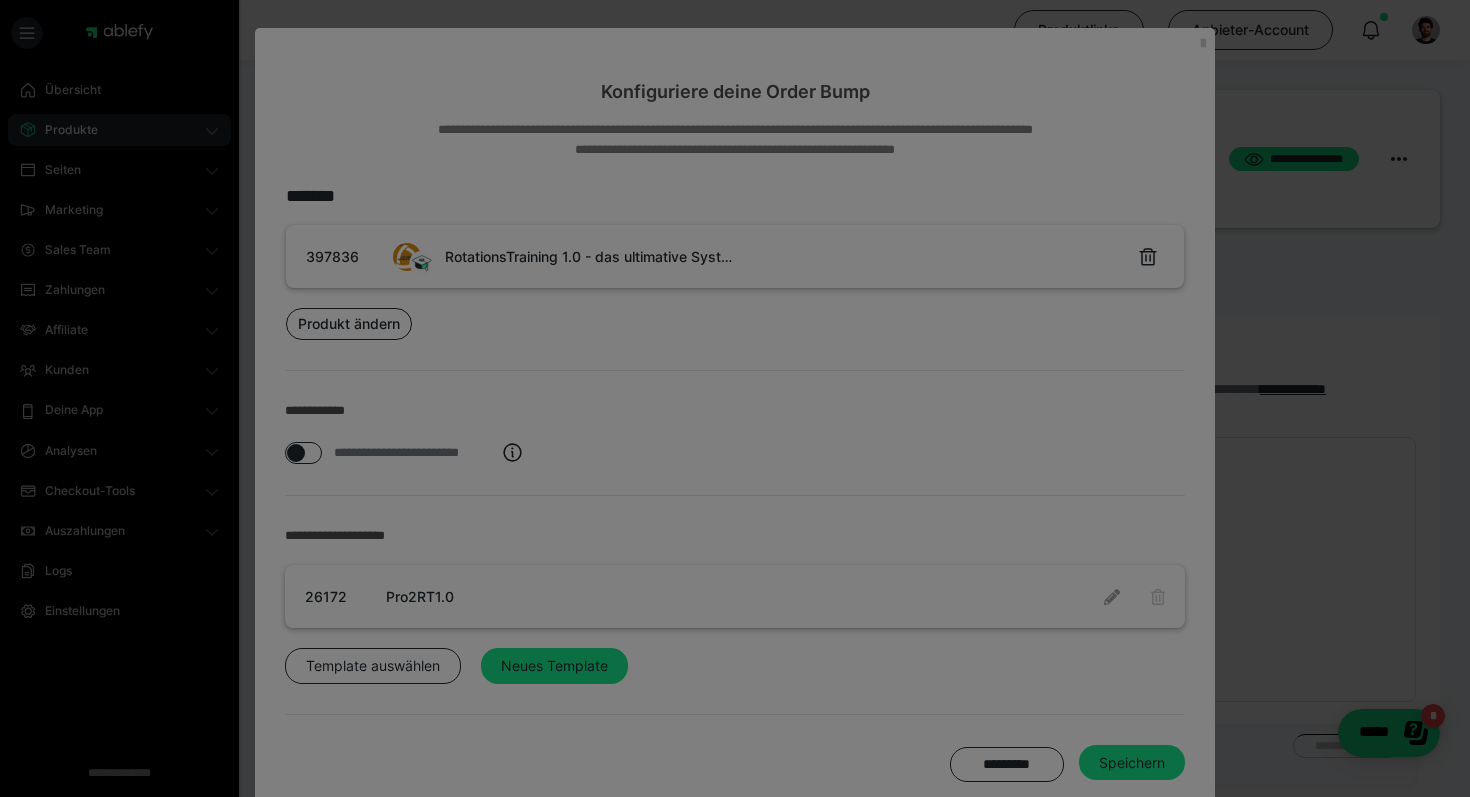 type on "*********" 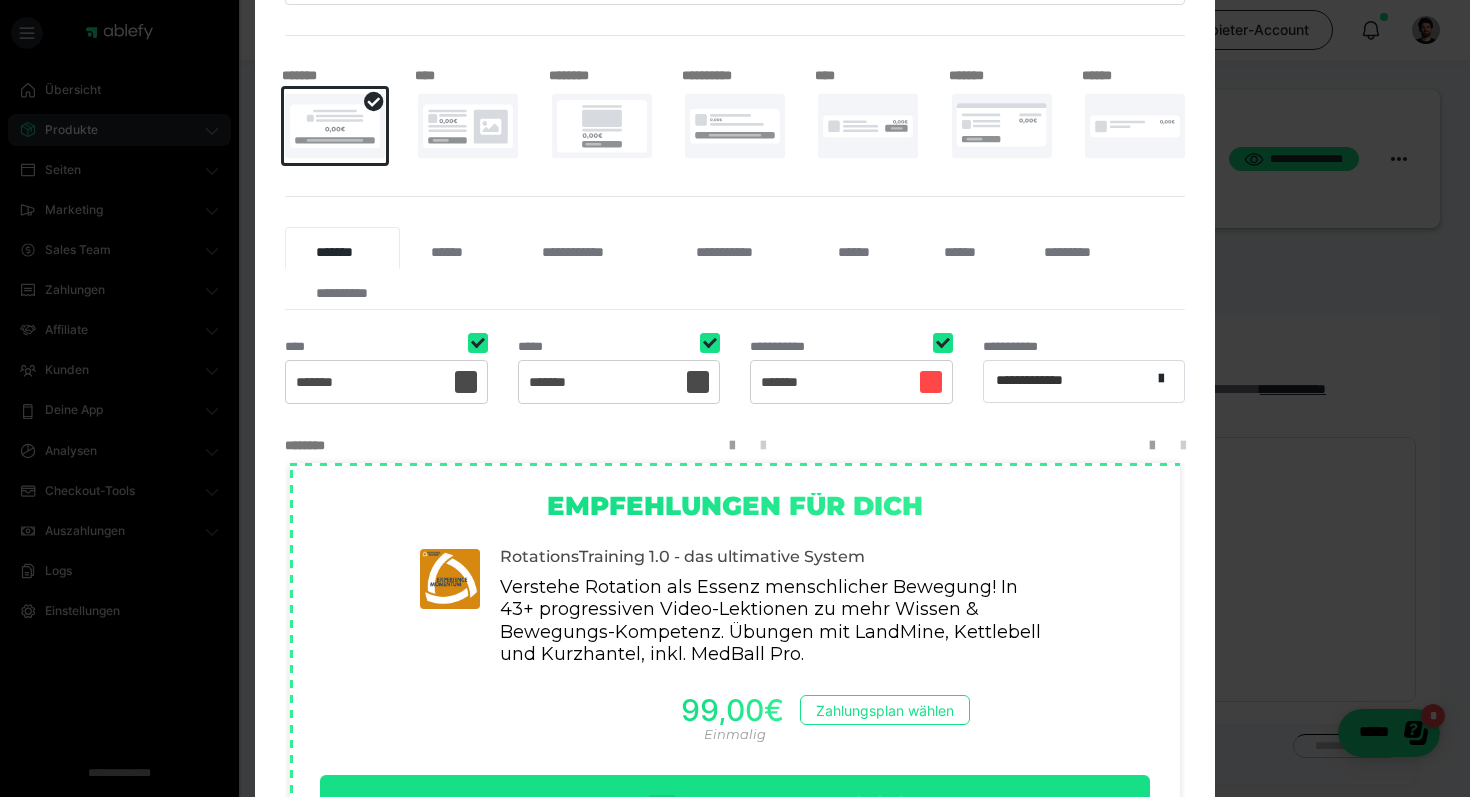scroll, scrollTop: 245, scrollLeft: 0, axis: vertical 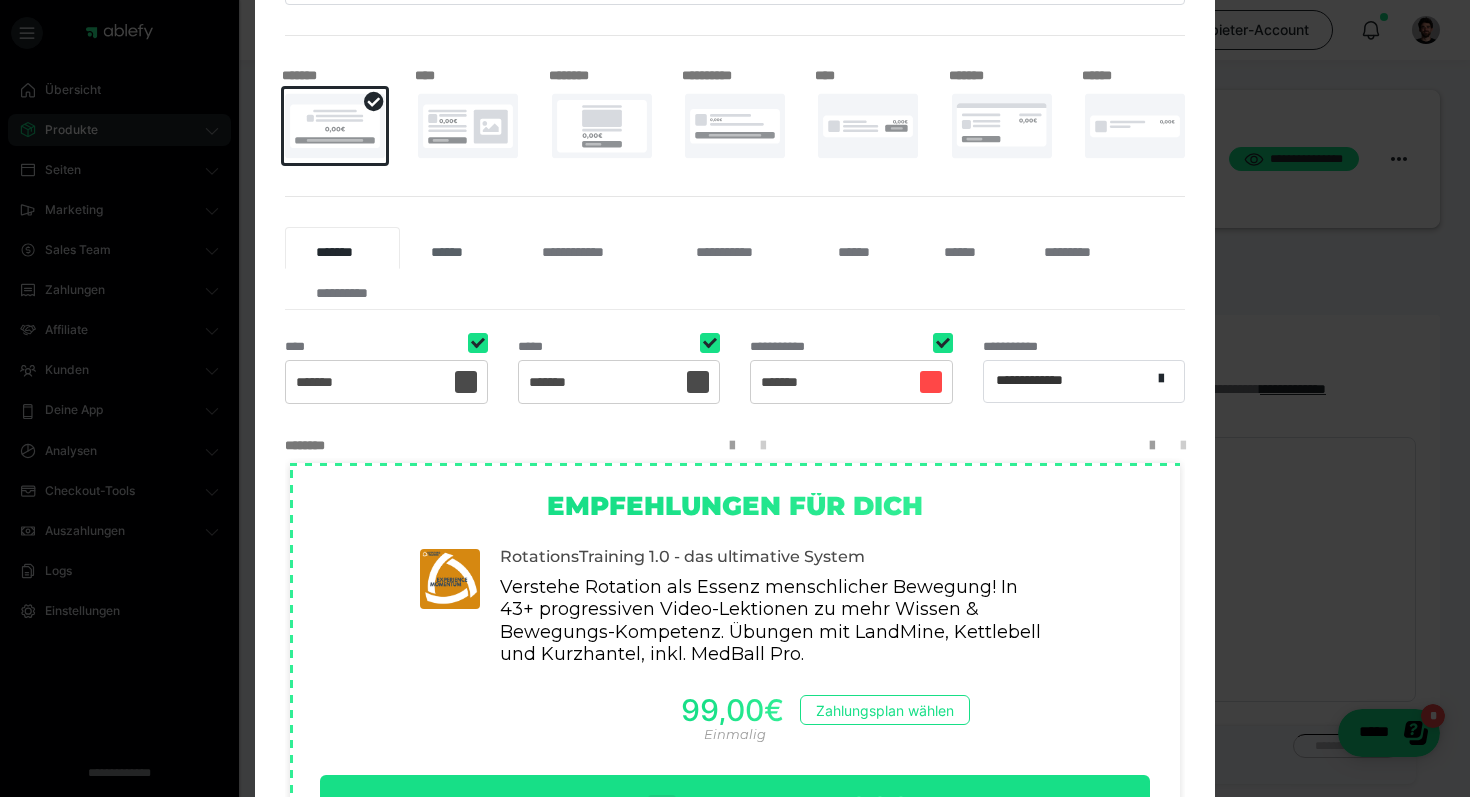 click on "******" at bounding box center [455, 248] 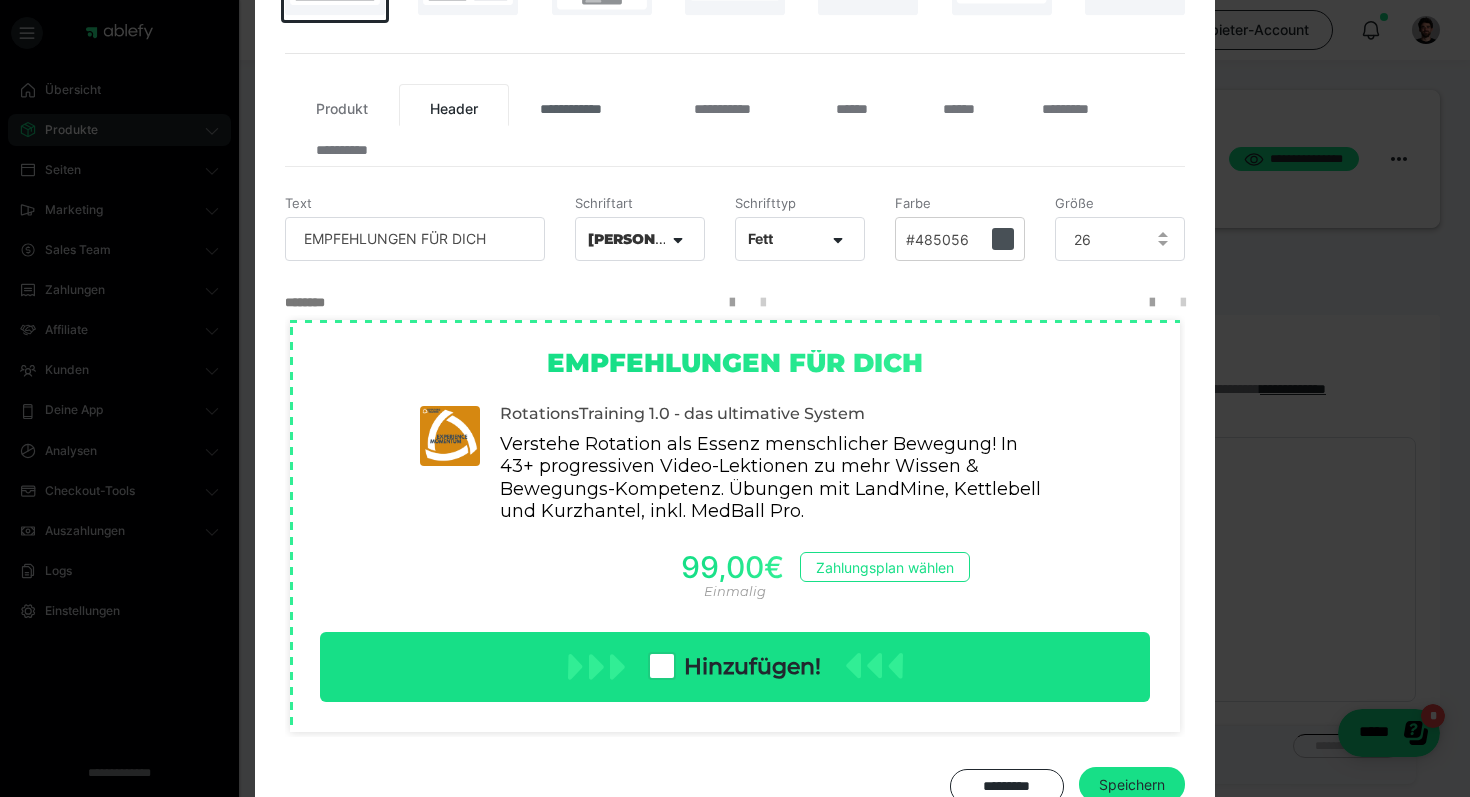 scroll, scrollTop: 382, scrollLeft: 0, axis: vertical 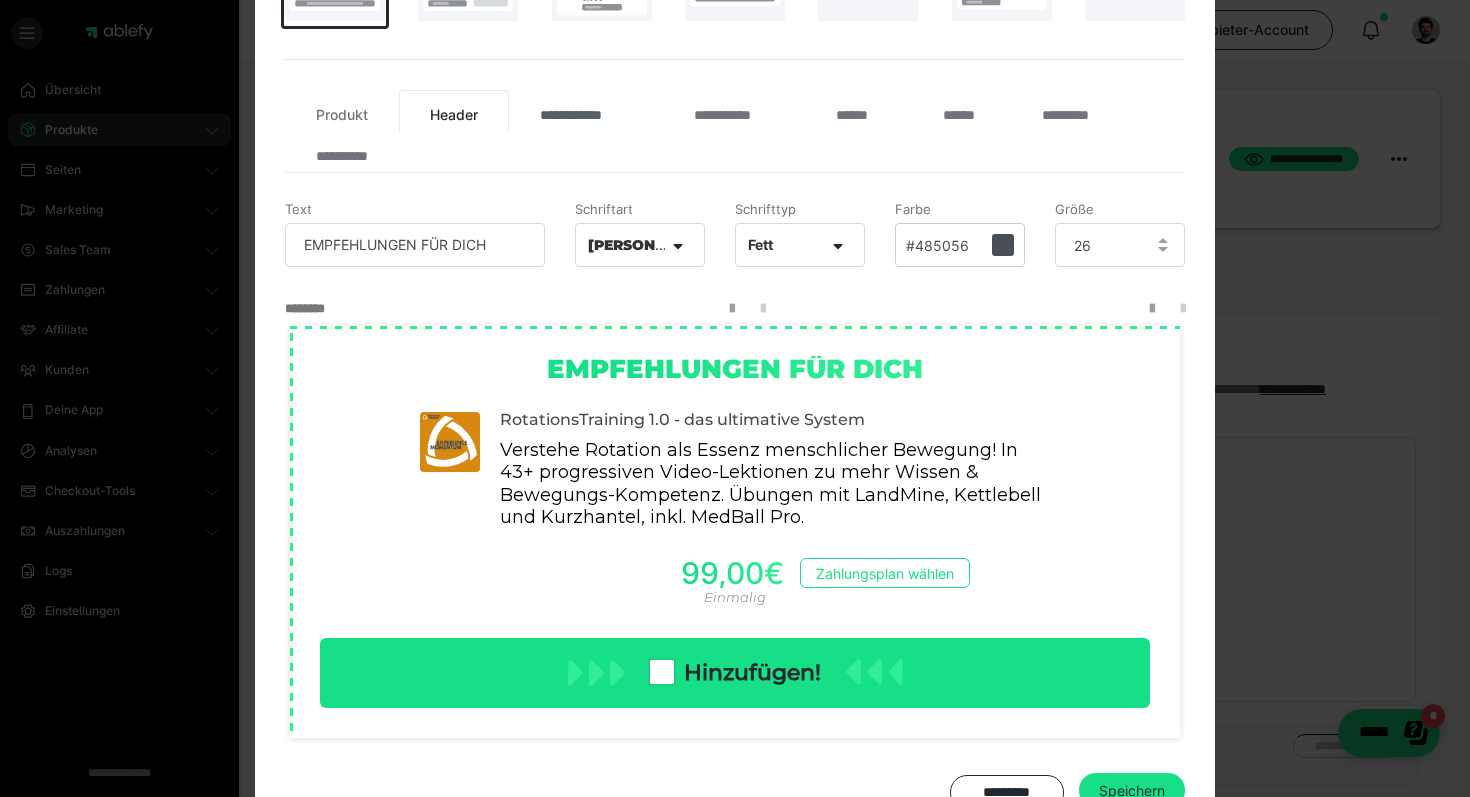 click on "**********" at bounding box center [586, 111] 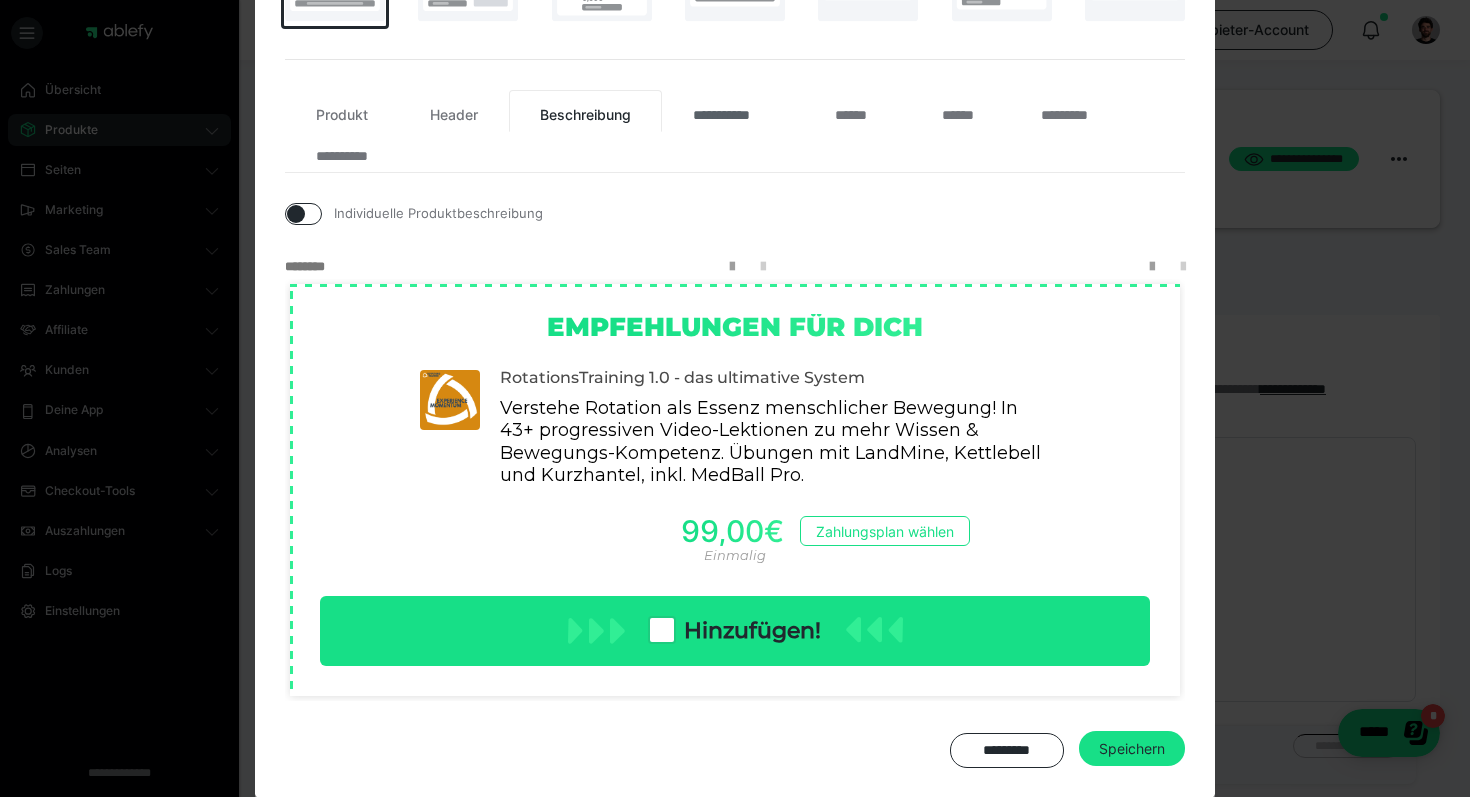 click on "**********" at bounding box center [733, 111] 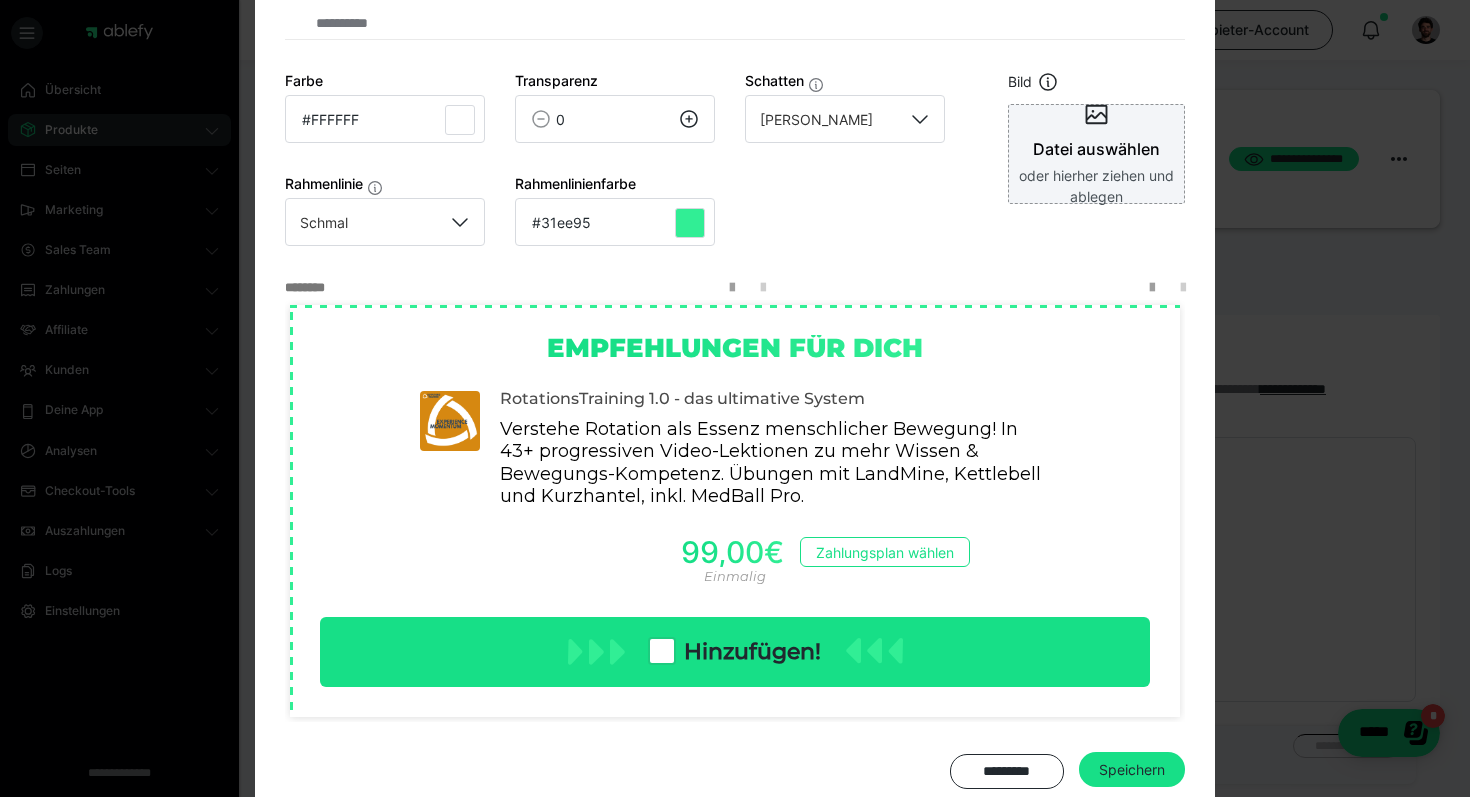 scroll, scrollTop: 517, scrollLeft: 0, axis: vertical 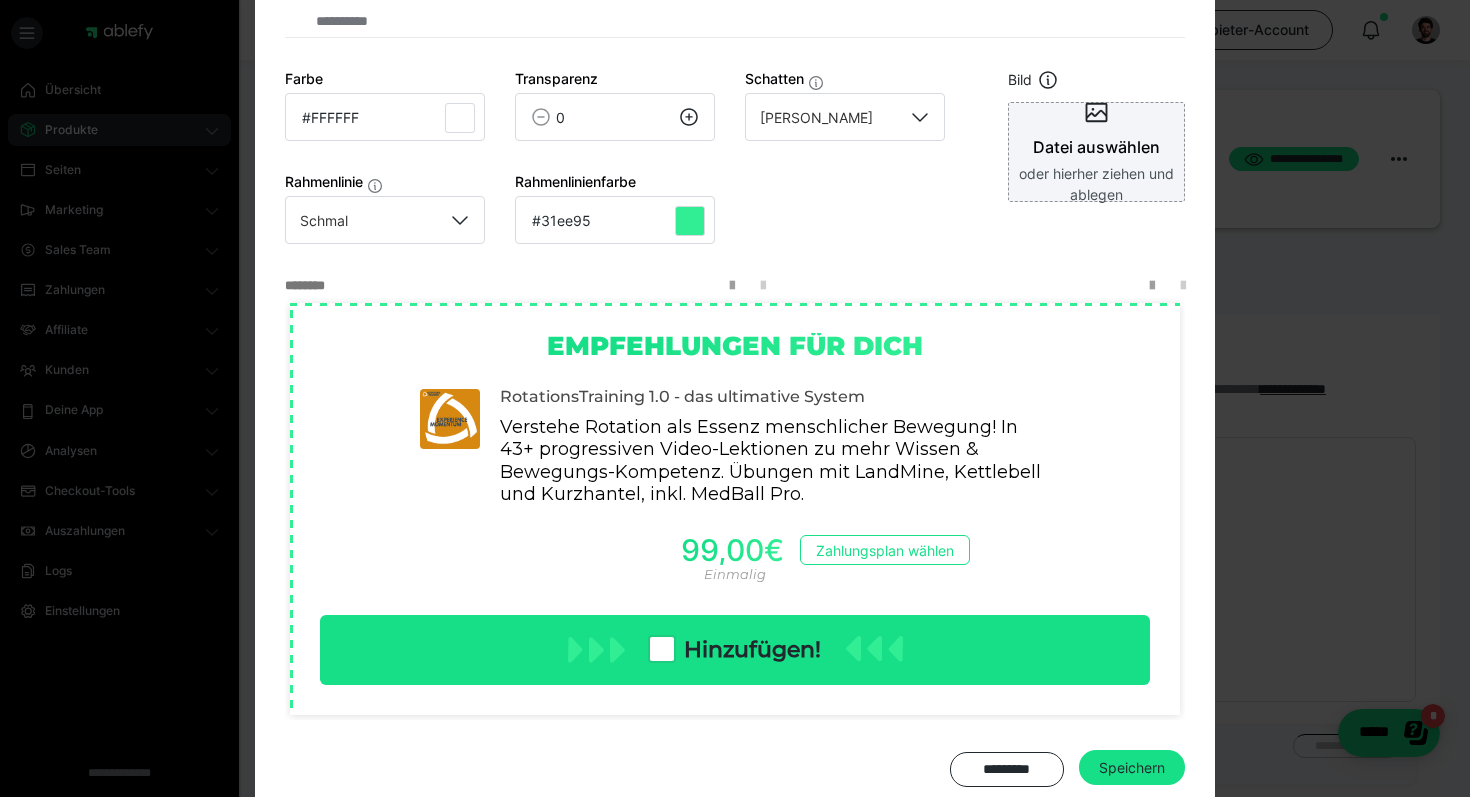 click at bounding box center (690, 221) 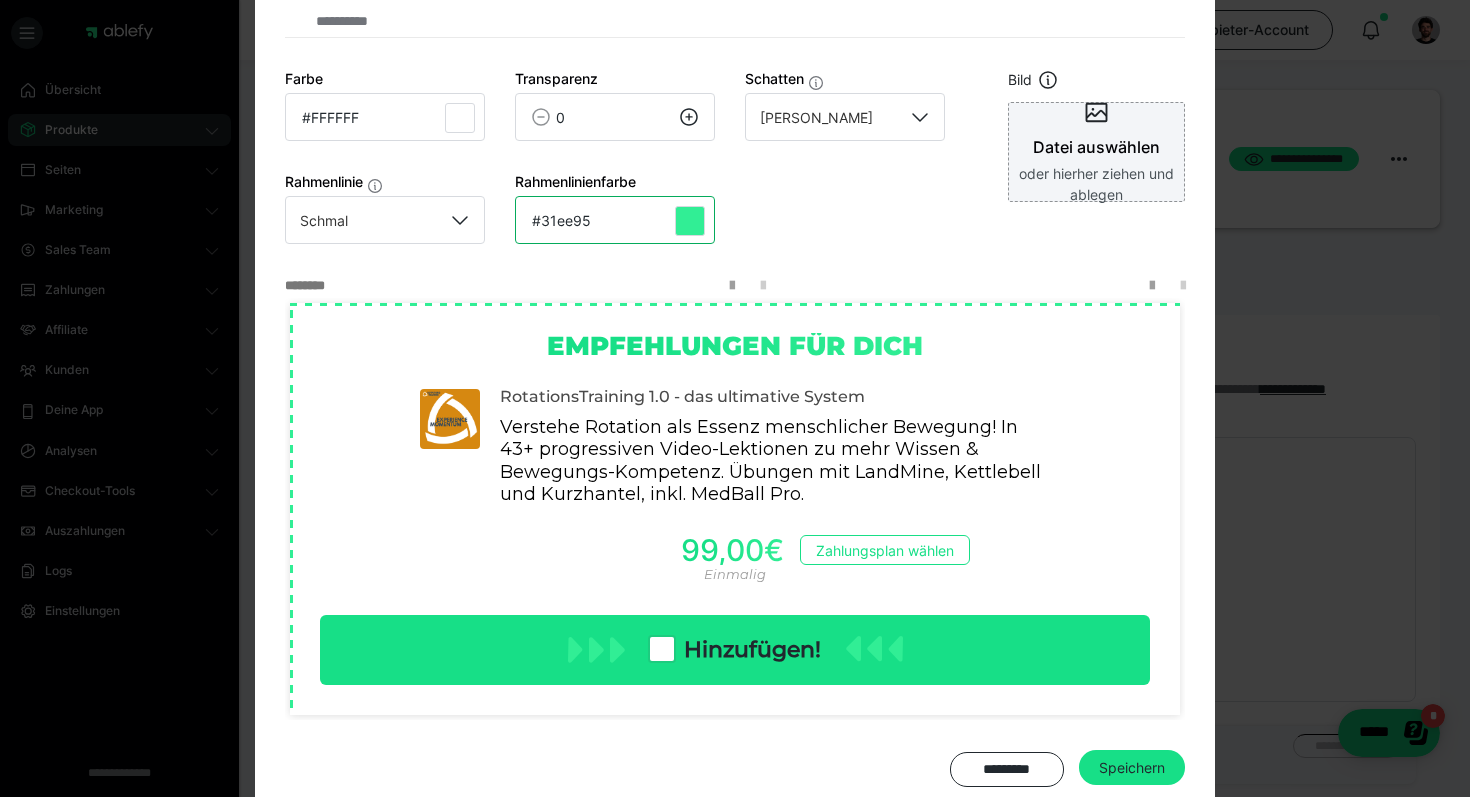 click on "#31ee95" at bounding box center (385, 117) 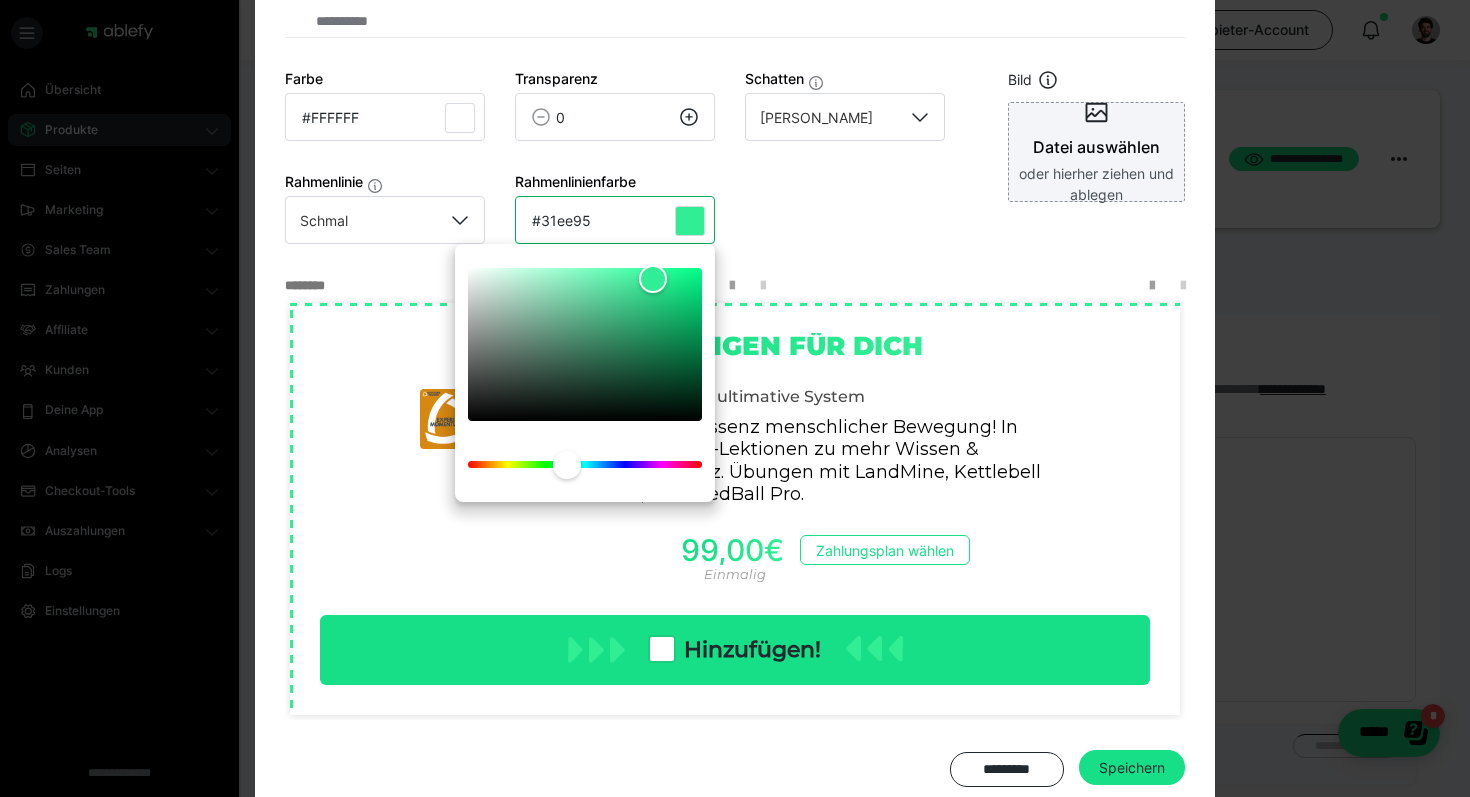 click on "#31ee95" at bounding box center (385, 117) 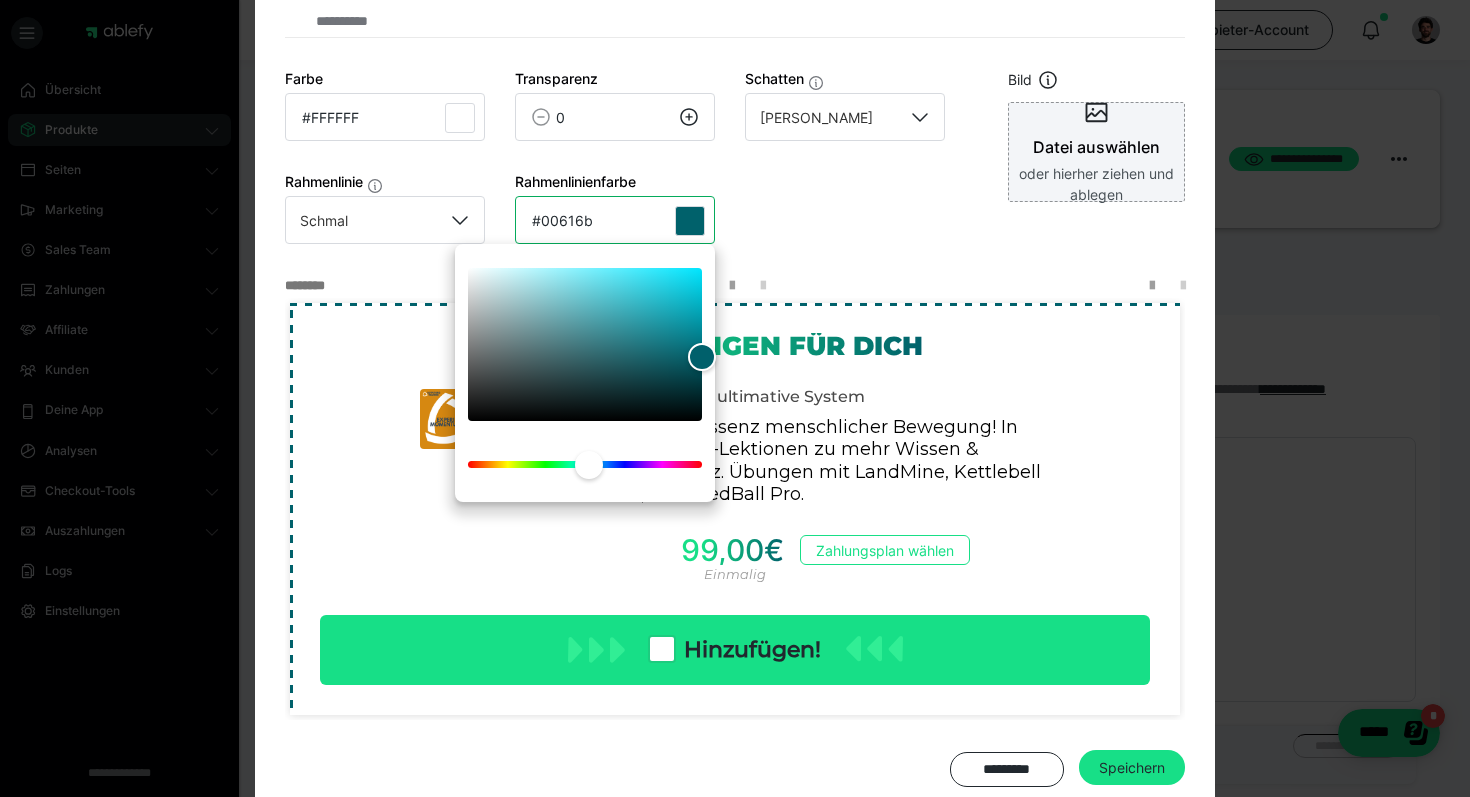 type on "#31ee95" 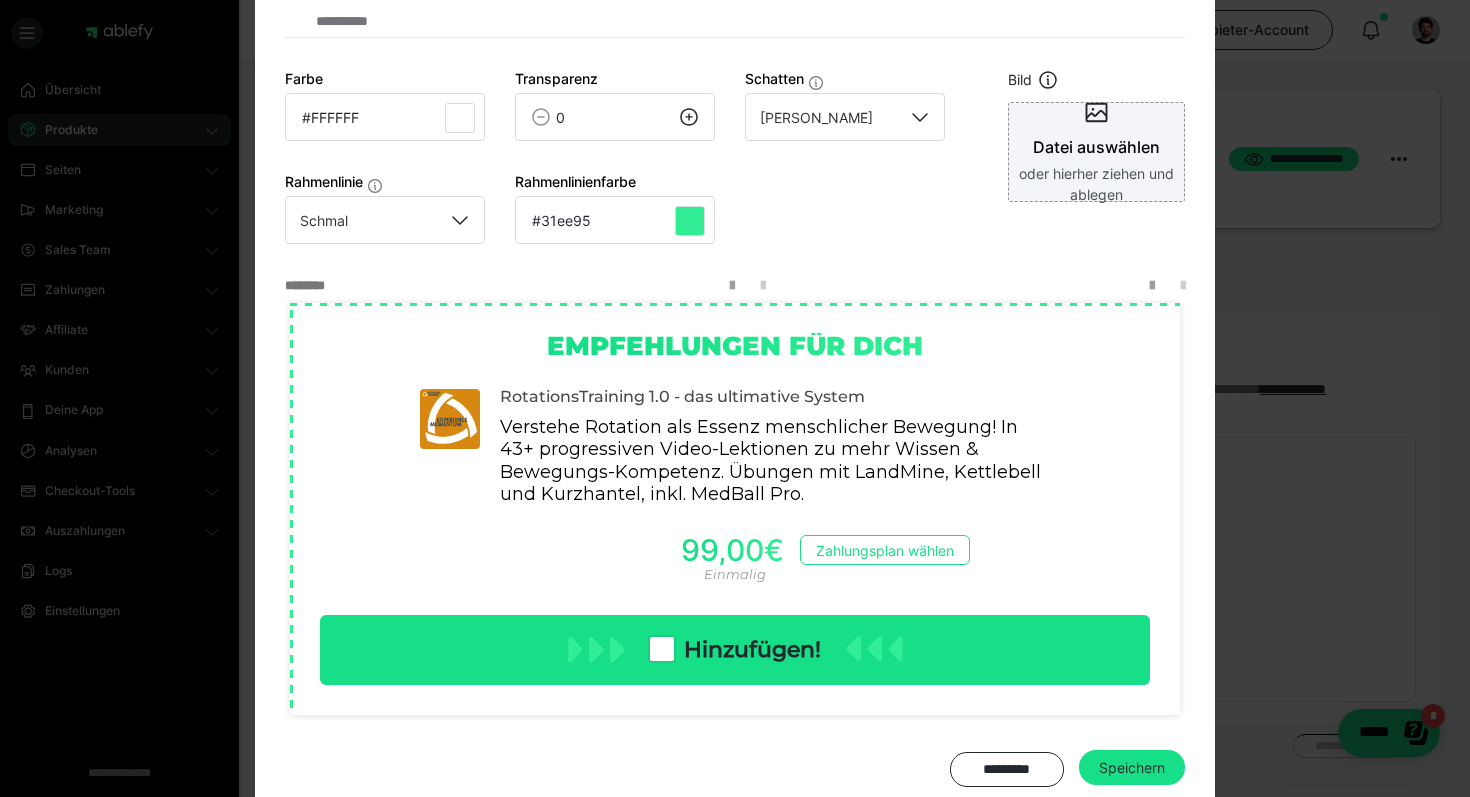 click on "Farbe #FFFFFF Transparenz 0 Schatten Ja Rahmenlinie Schmal Rahmenlinienfarbe #31ee95" at bounding box center [631, 156] 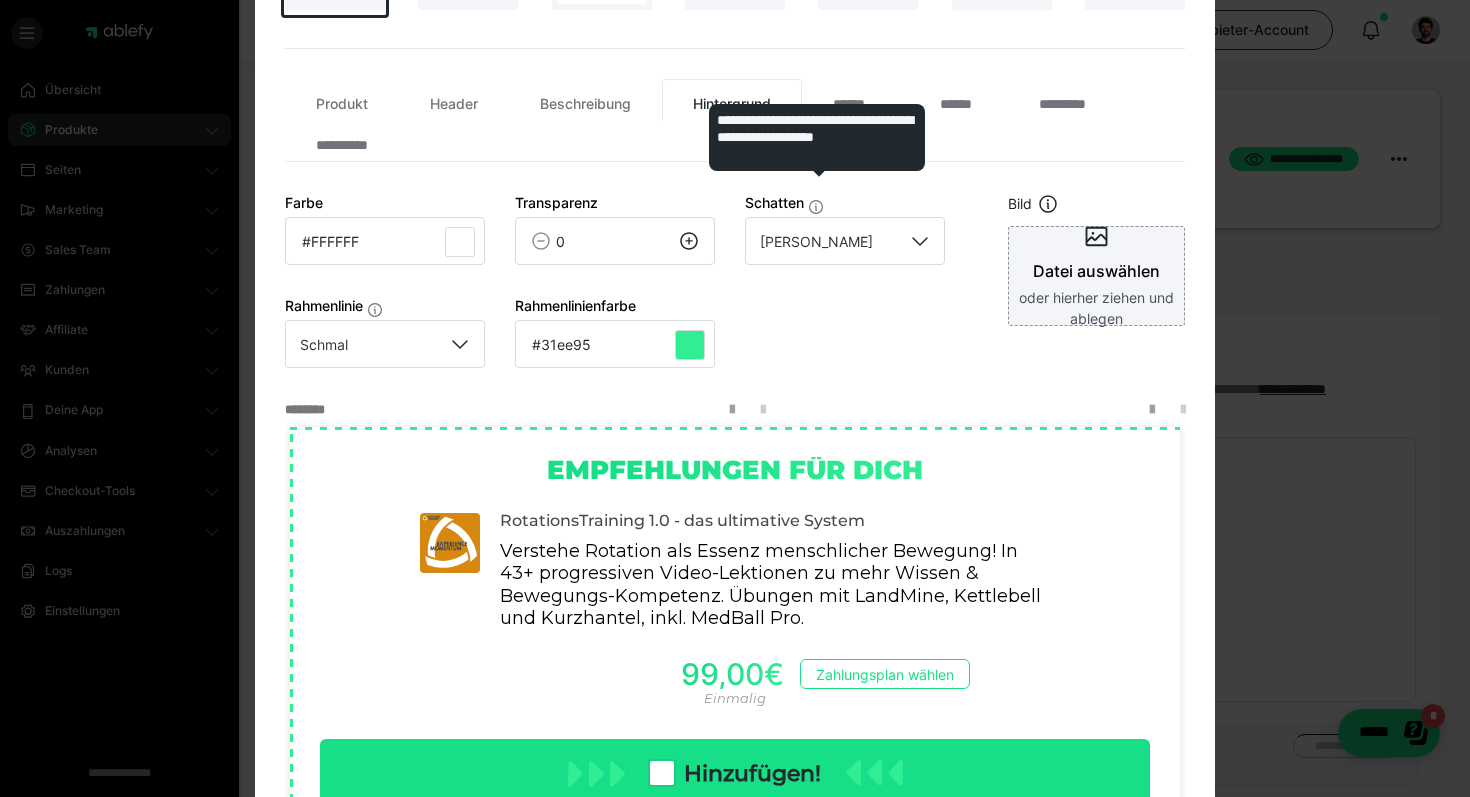 scroll, scrollTop: 391, scrollLeft: 0, axis: vertical 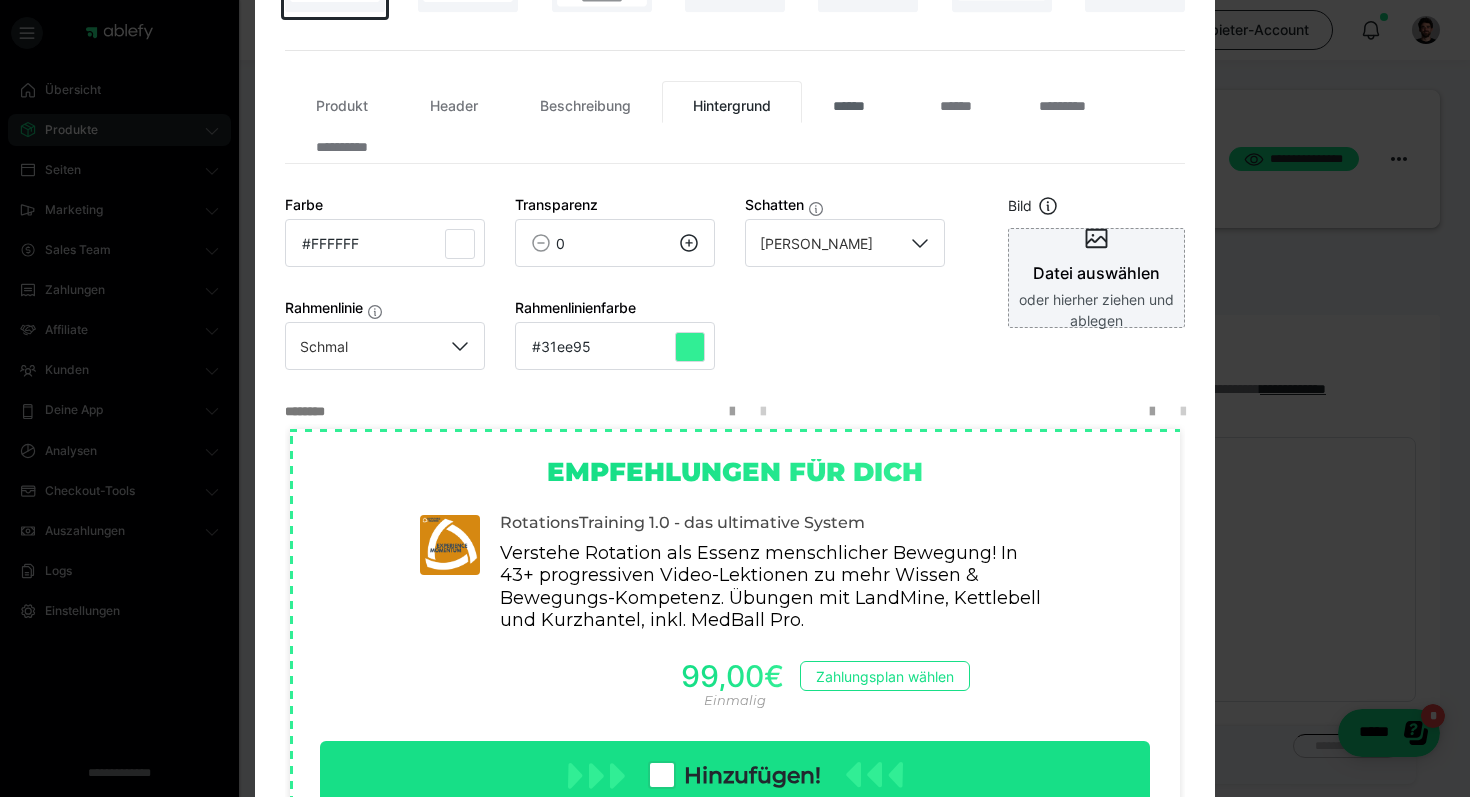 click on "******" at bounding box center (855, 102) 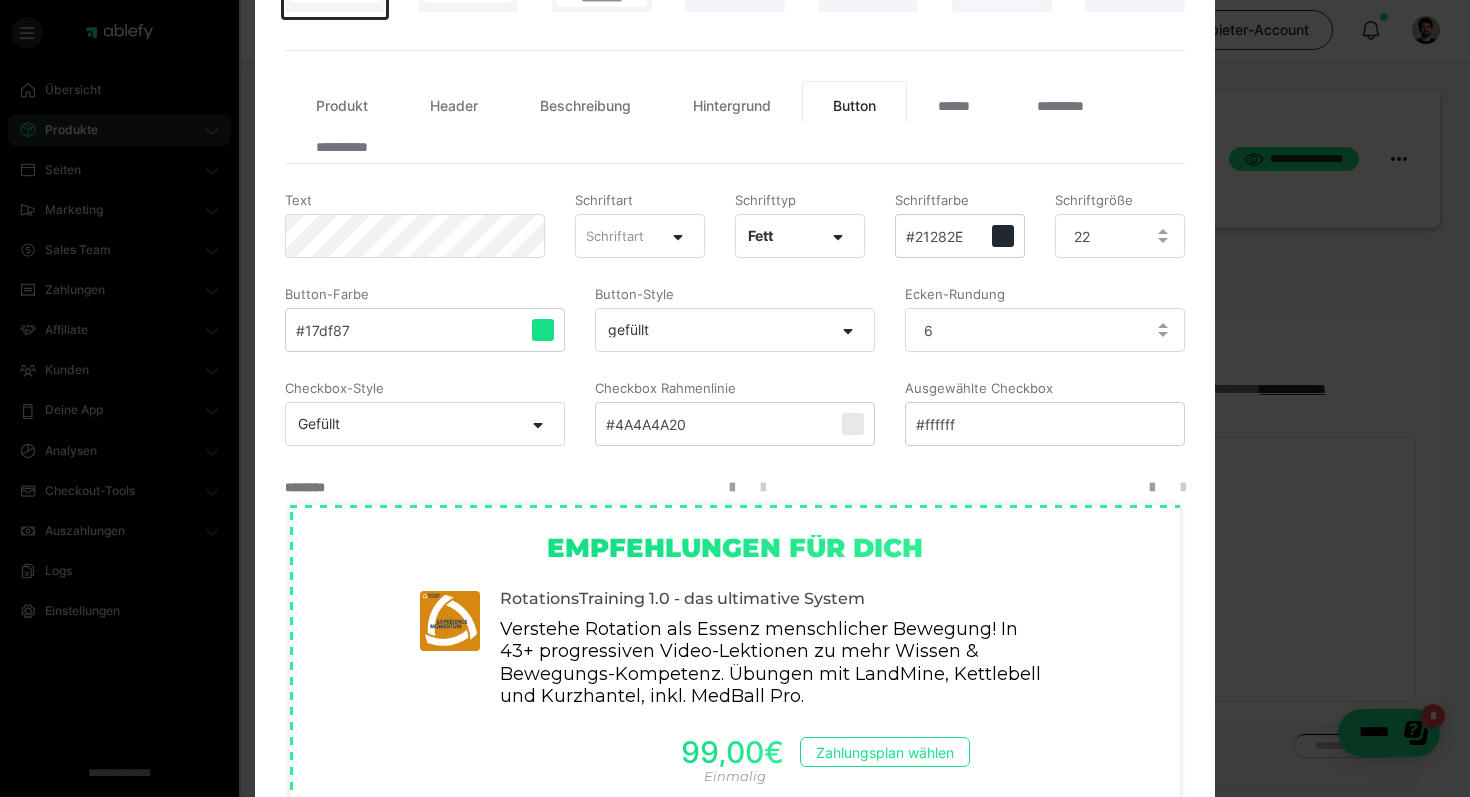 click at bounding box center [543, 330] 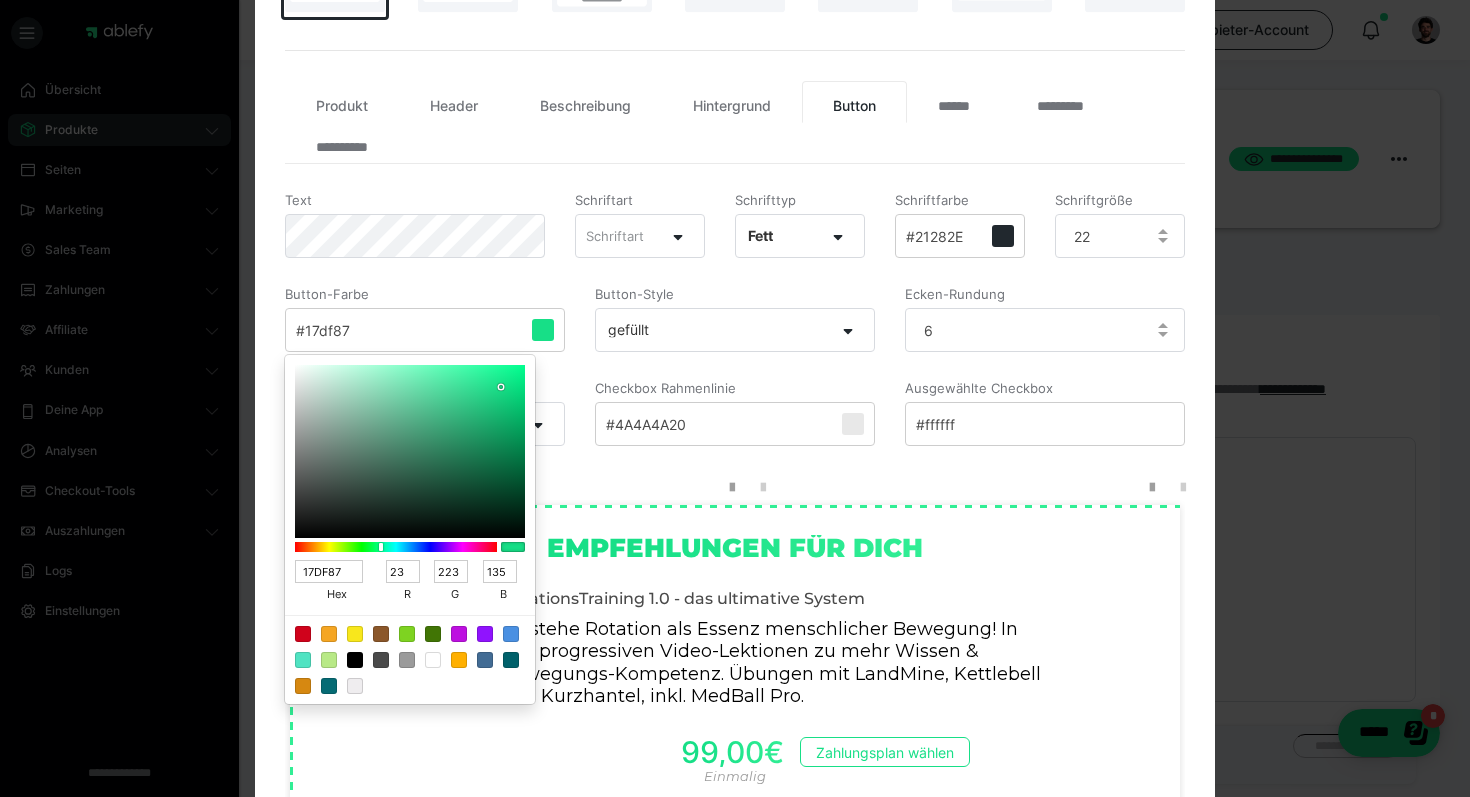 click at bounding box center (329, 686) 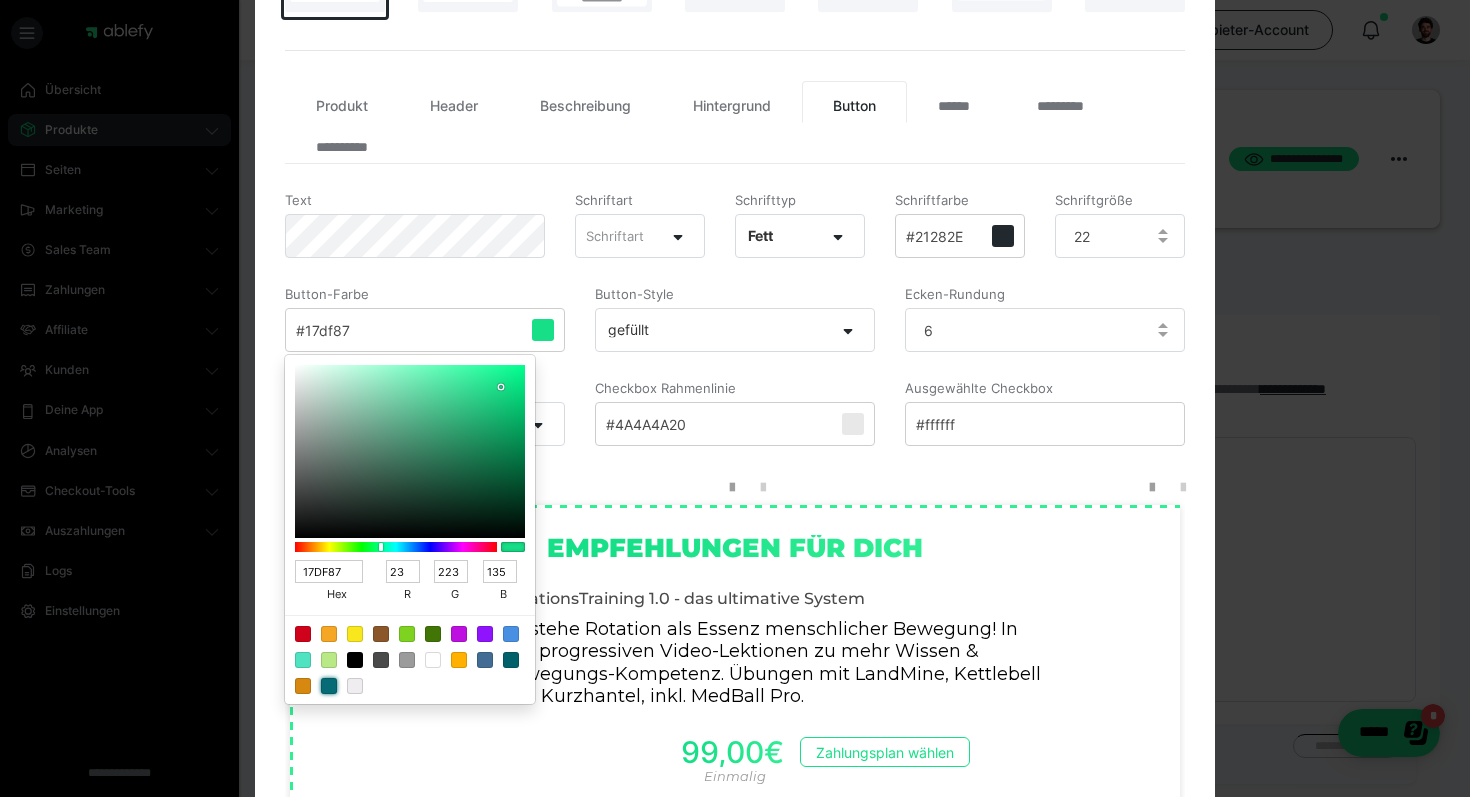 type on "066B74" 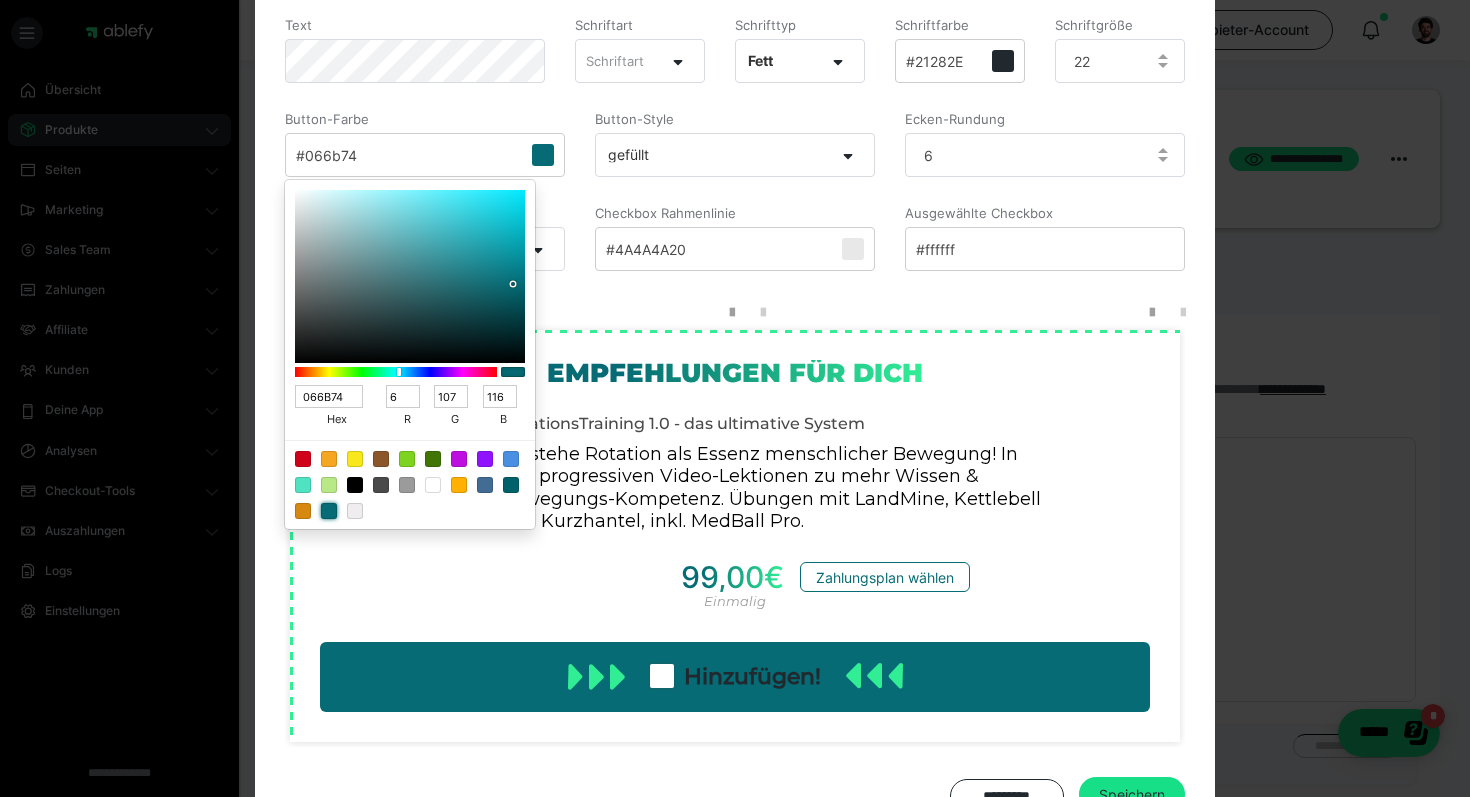 scroll, scrollTop: 639, scrollLeft: 0, axis: vertical 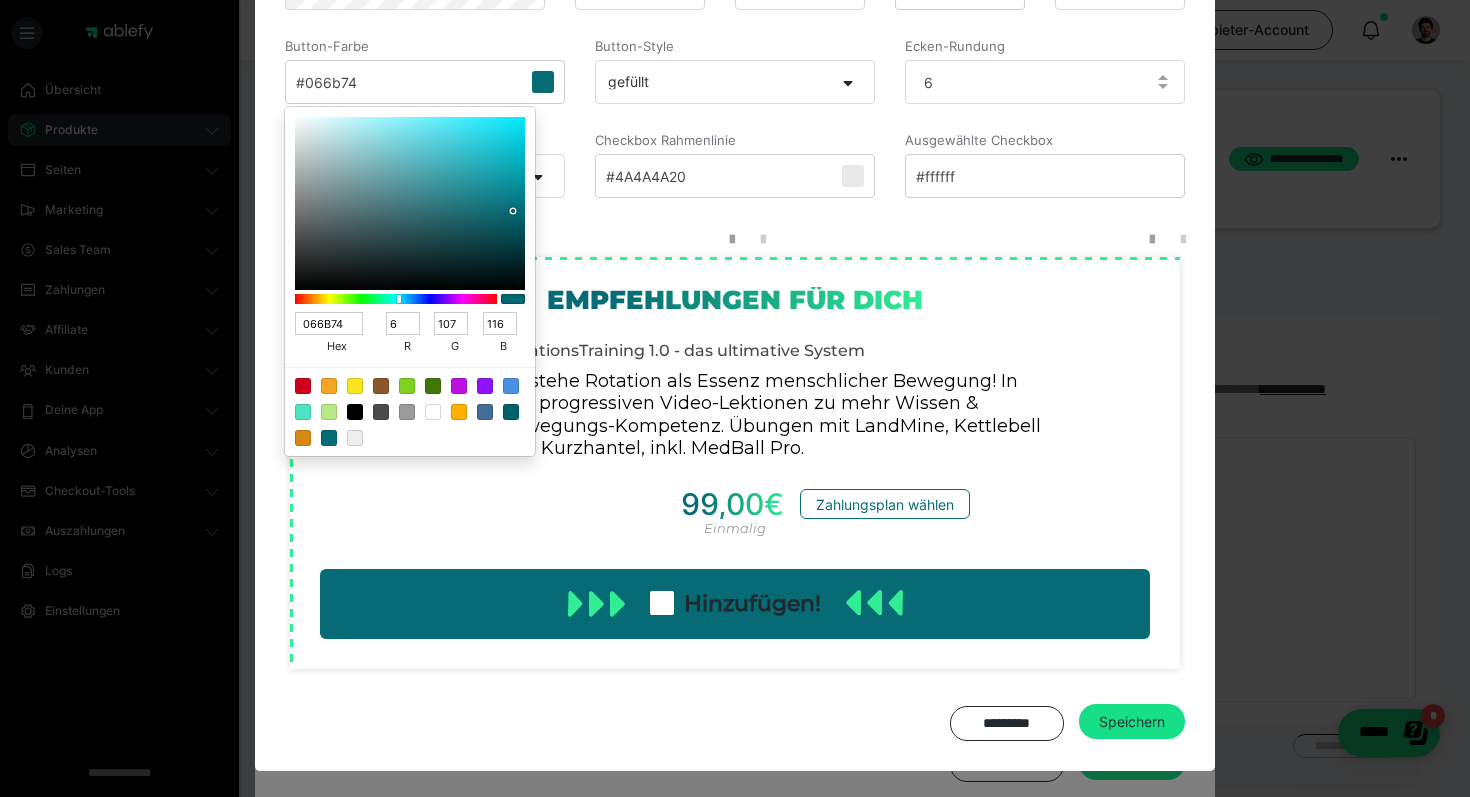 click at bounding box center (735, 398) 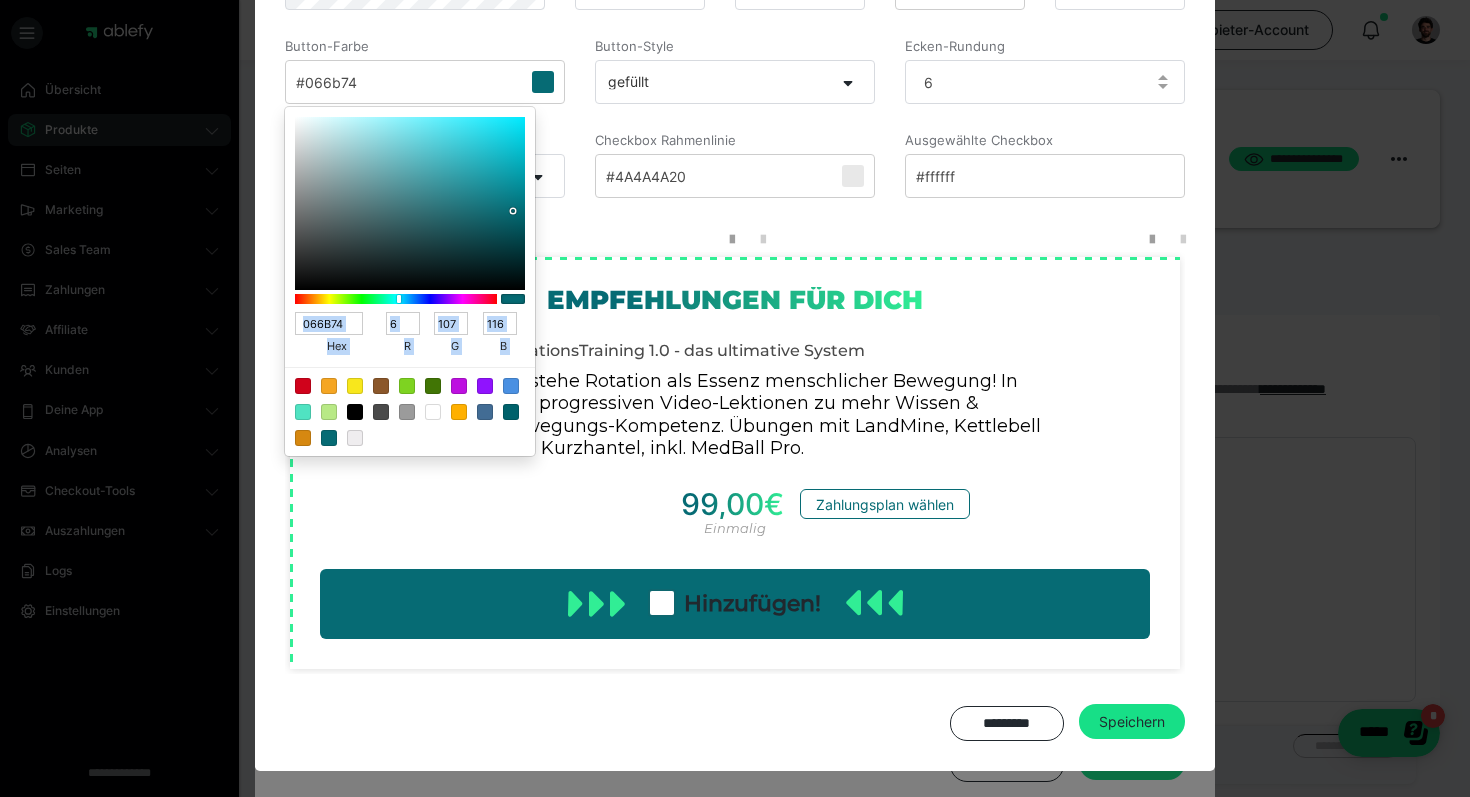 click on "#066b74" at bounding box center (425, 82) 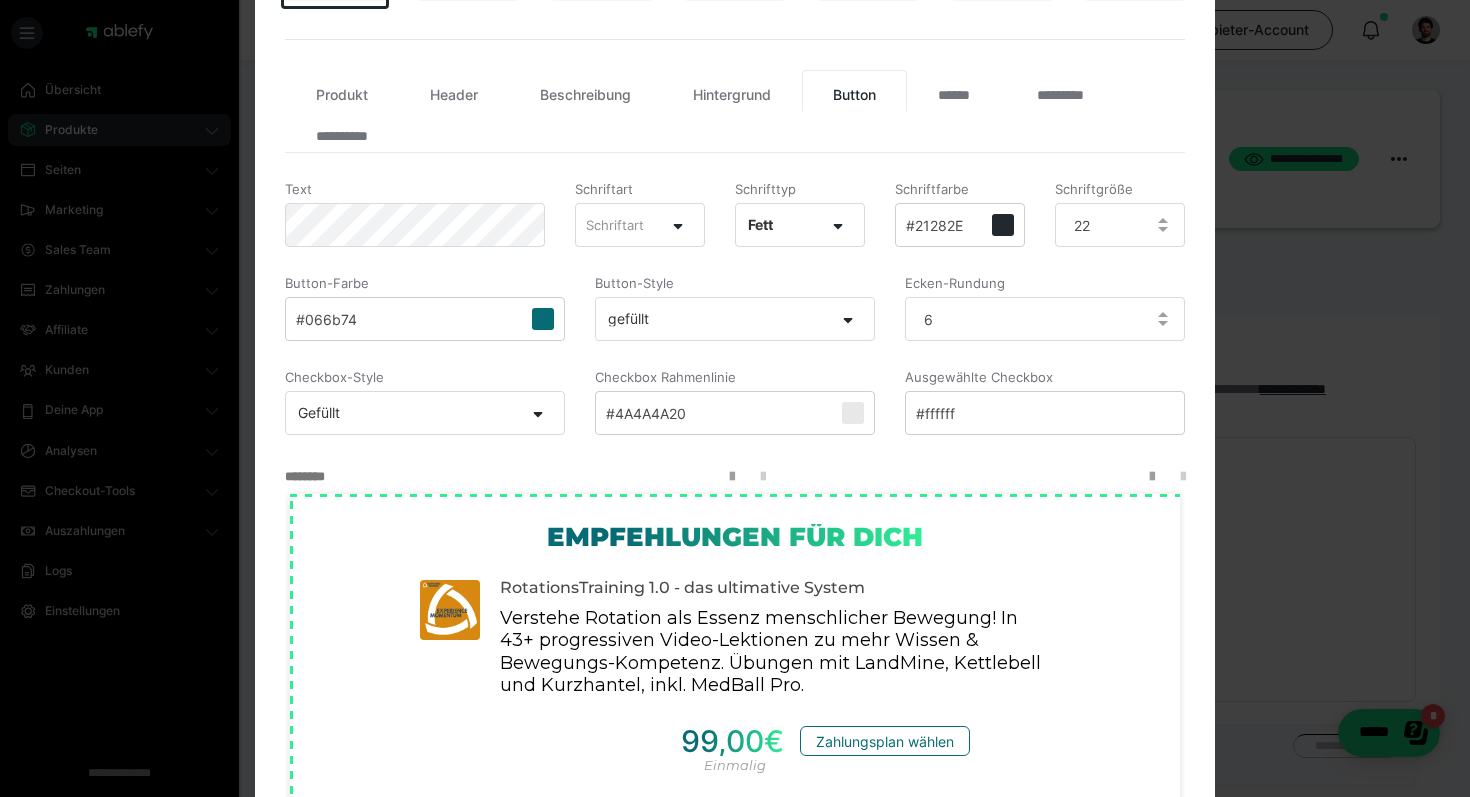 scroll, scrollTop: 393, scrollLeft: 0, axis: vertical 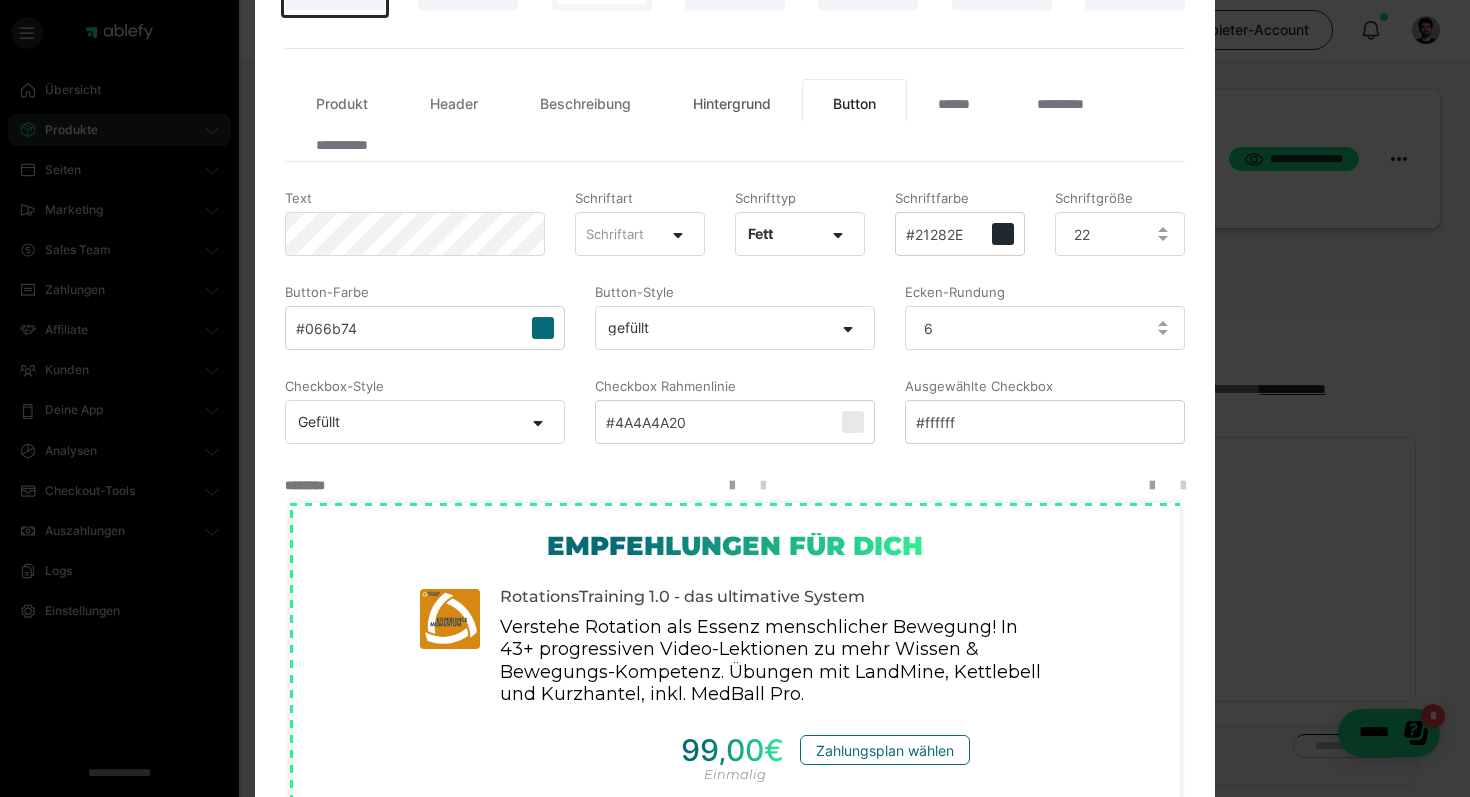 click on "Hintergrund" at bounding box center (732, 100) 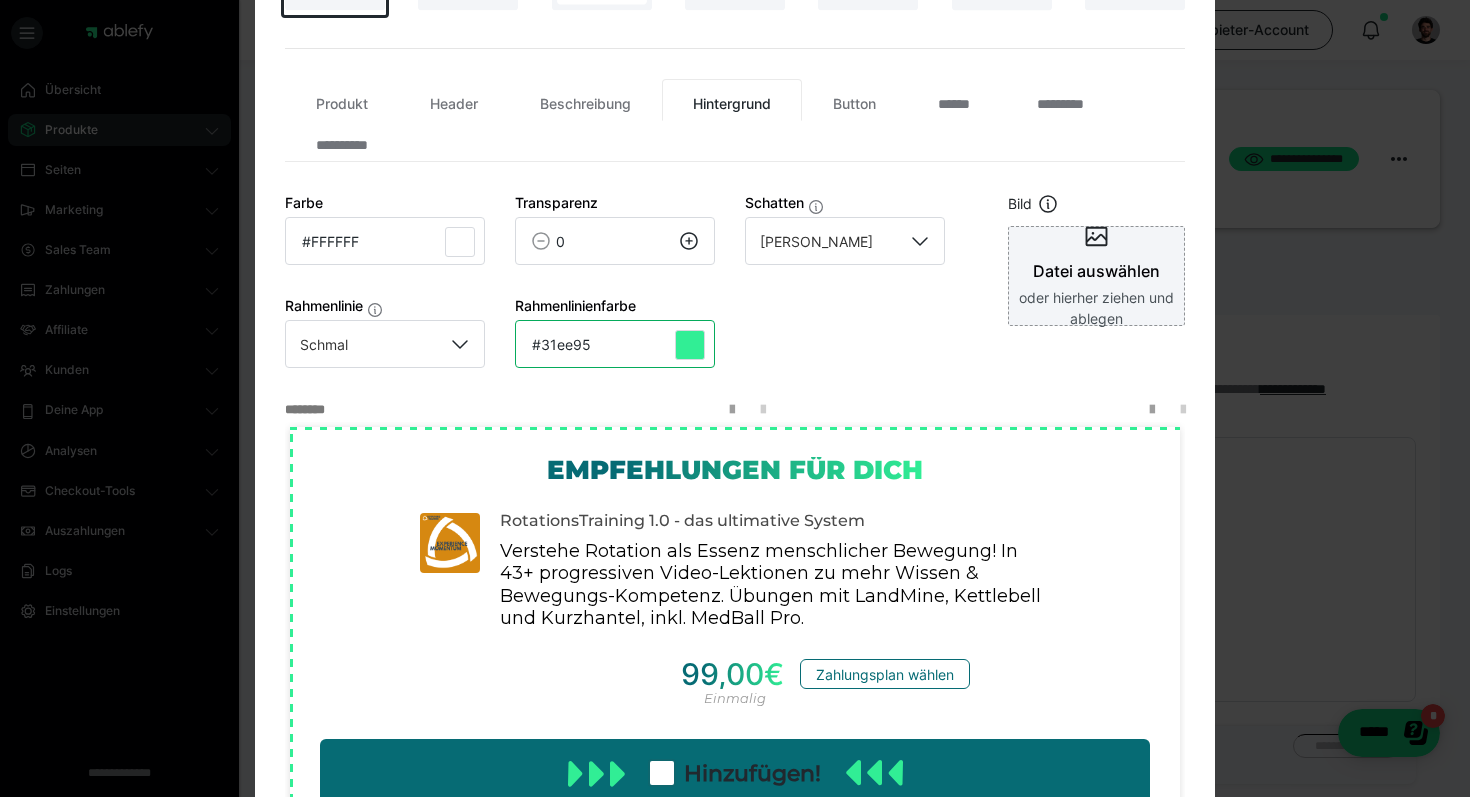 click on "#31ee95" at bounding box center (385, 241) 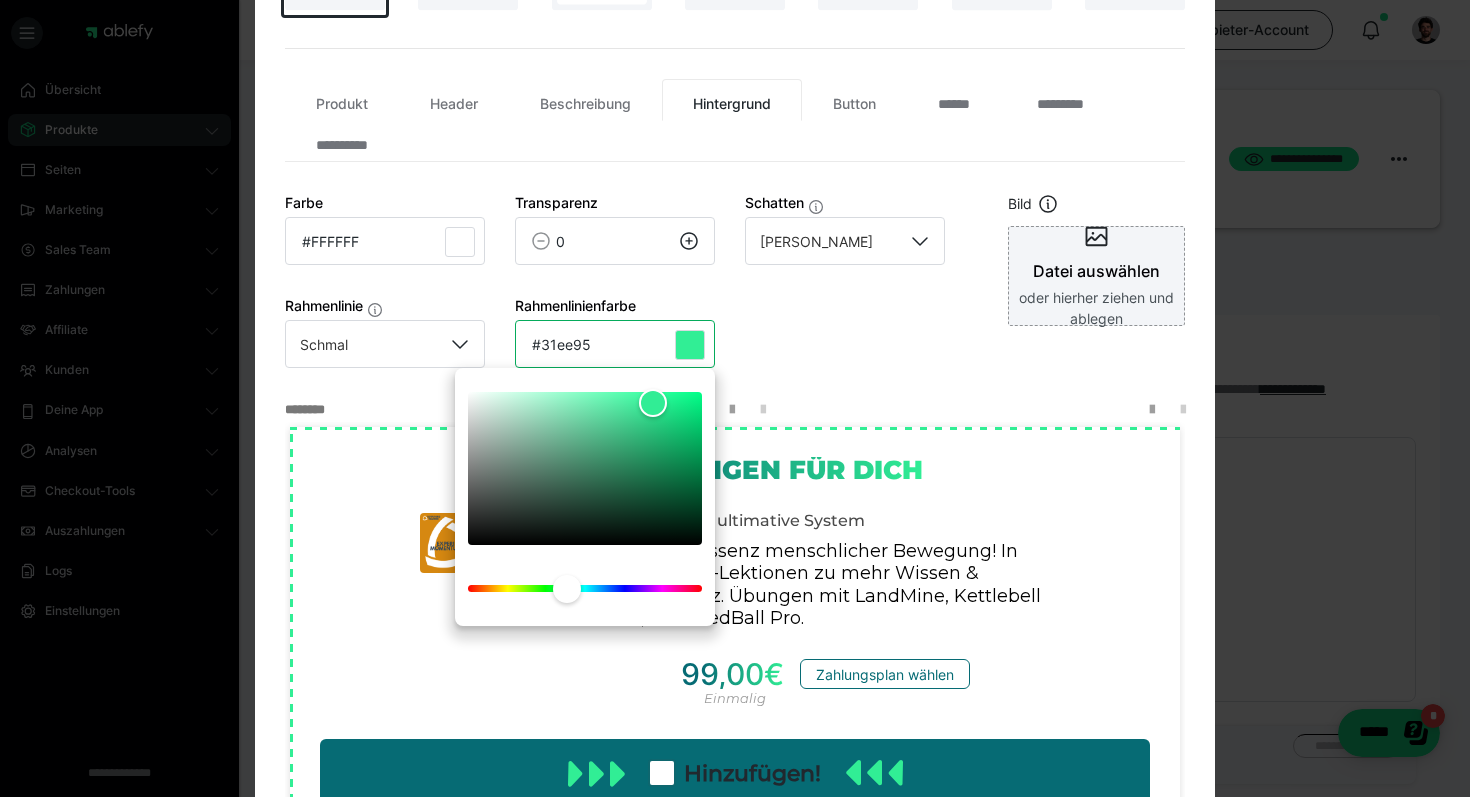 click on "#31ee95" at bounding box center (385, 241) 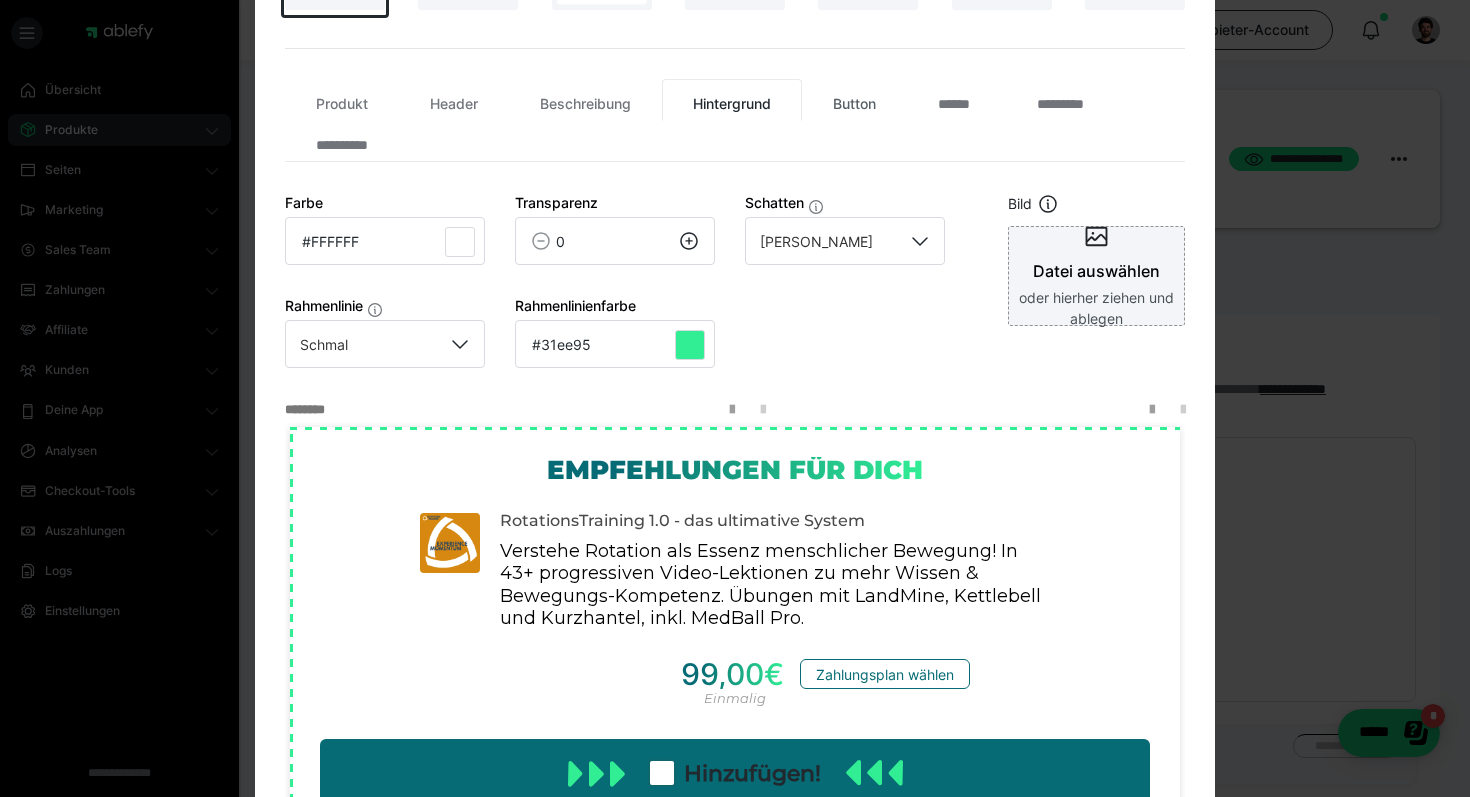 click on "Button" at bounding box center [854, 100] 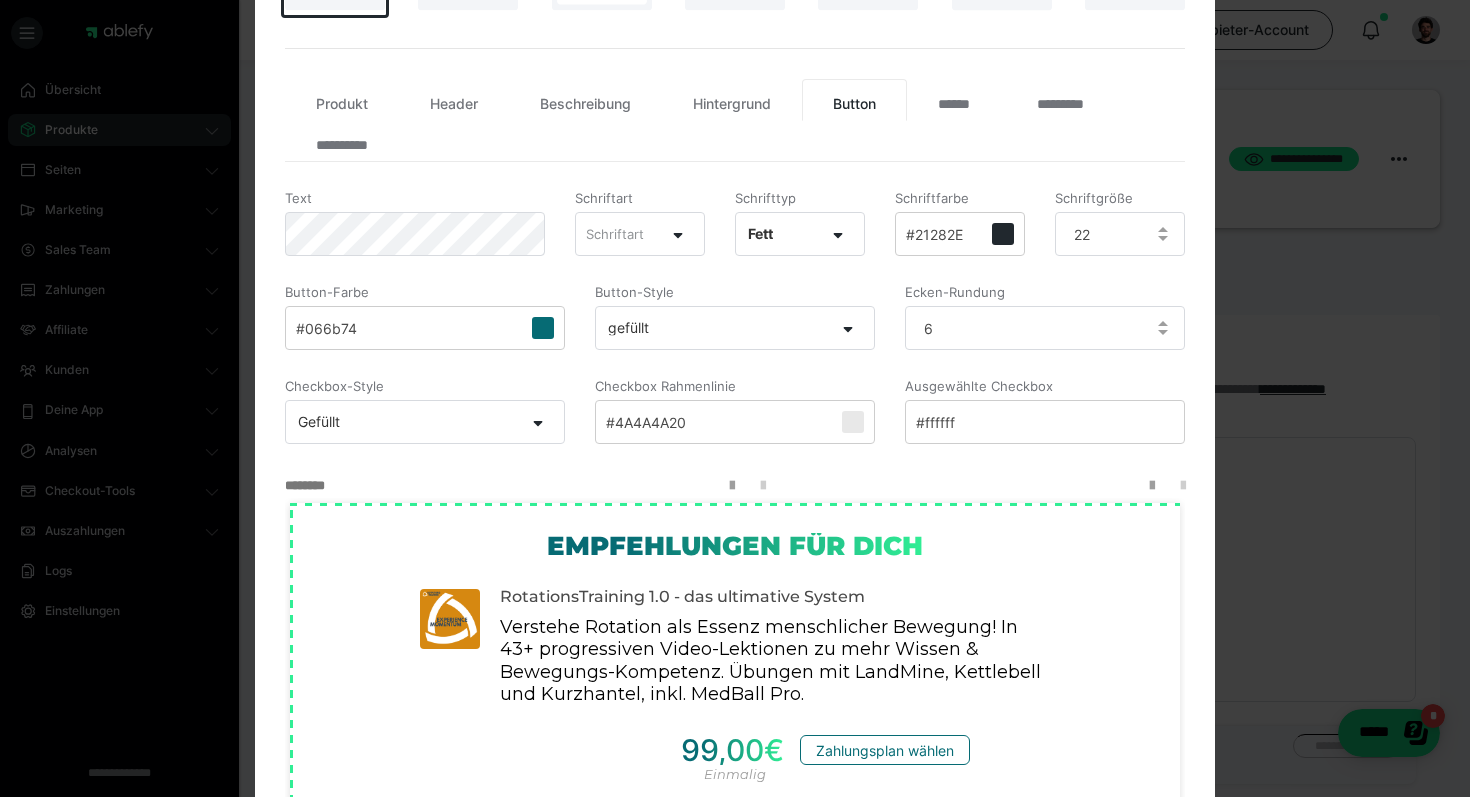 click on "#066b74" at bounding box center (425, 328) 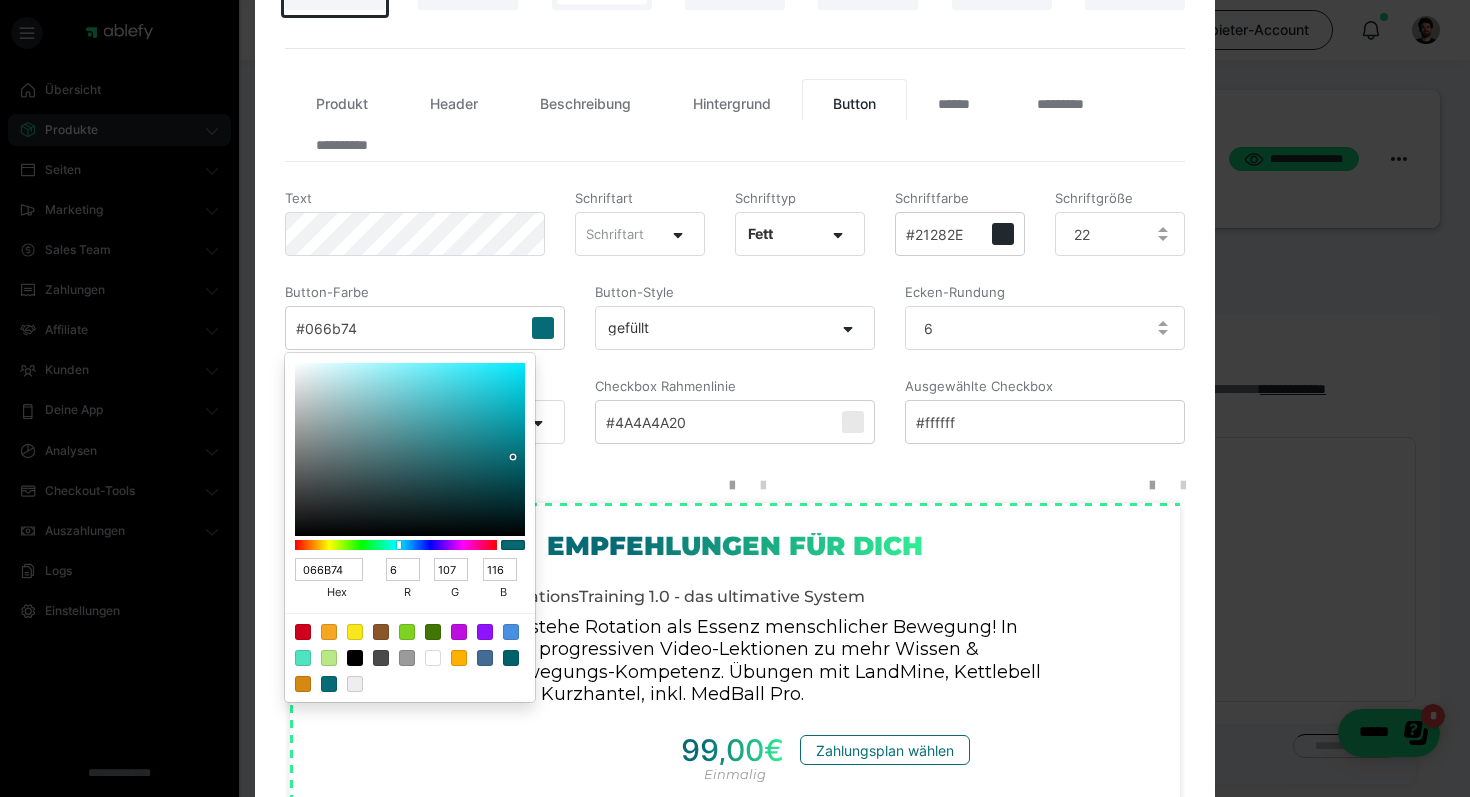 click at bounding box center (735, 398) 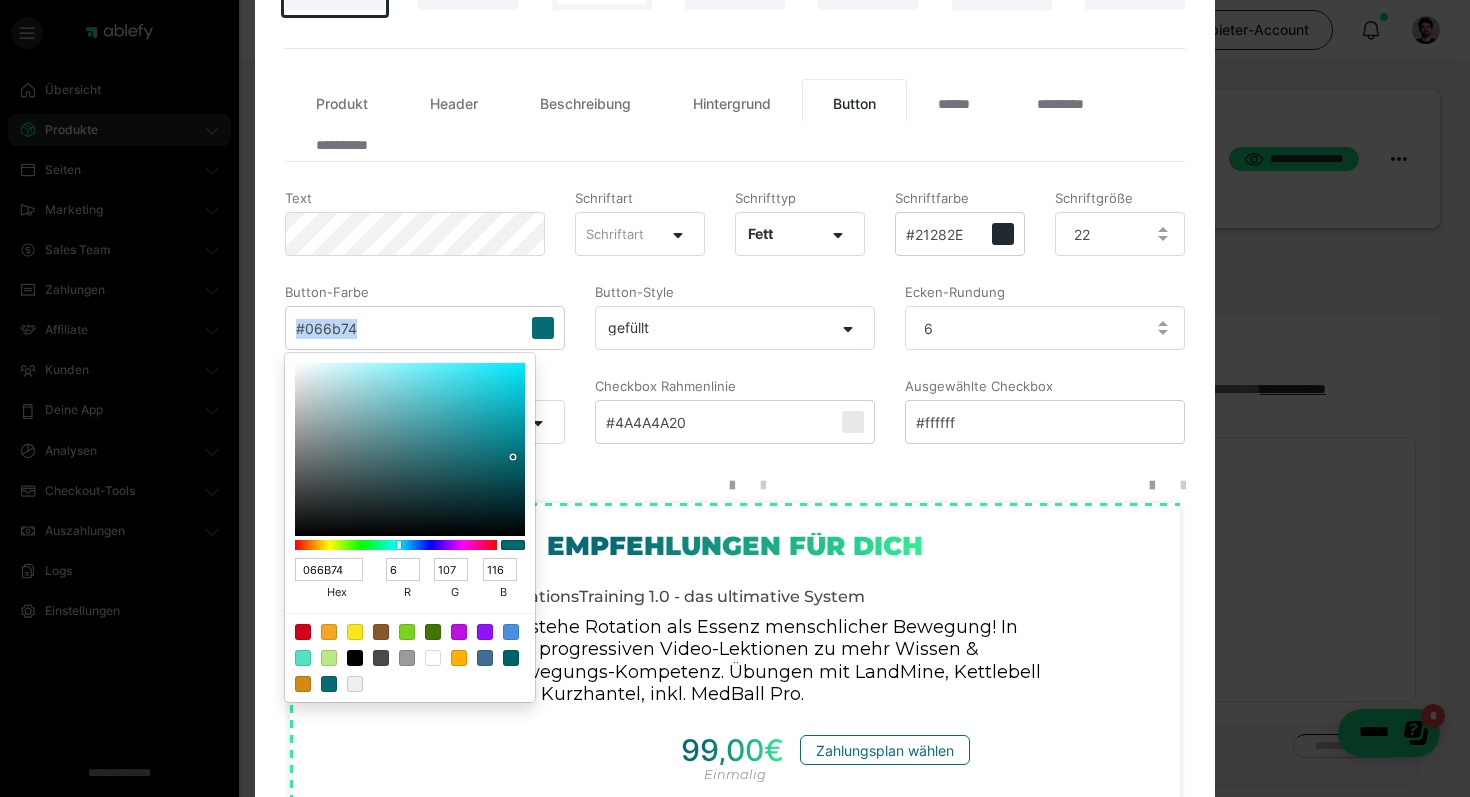 click on "#066b74" at bounding box center (425, 328) 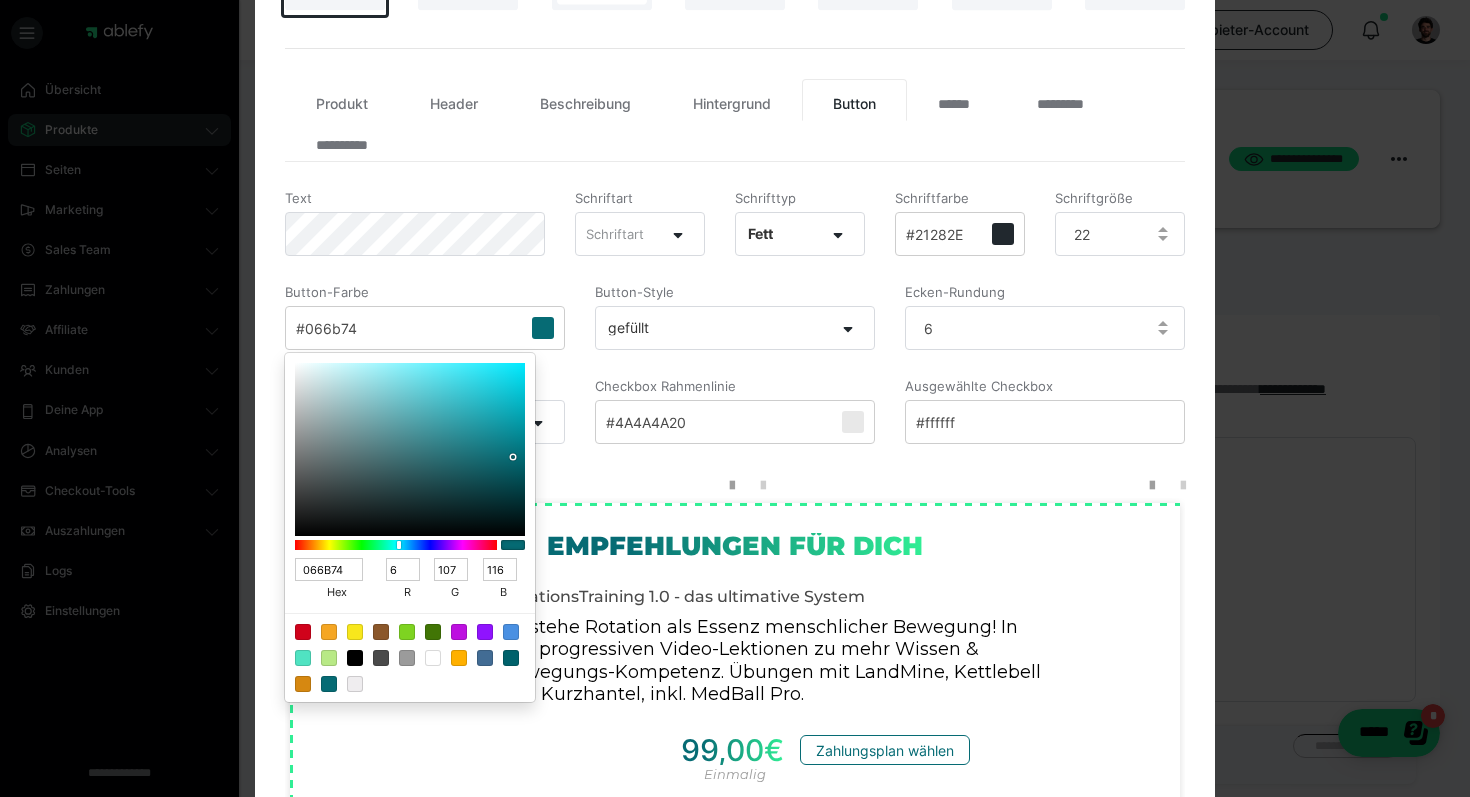 click at bounding box center (735, 398) 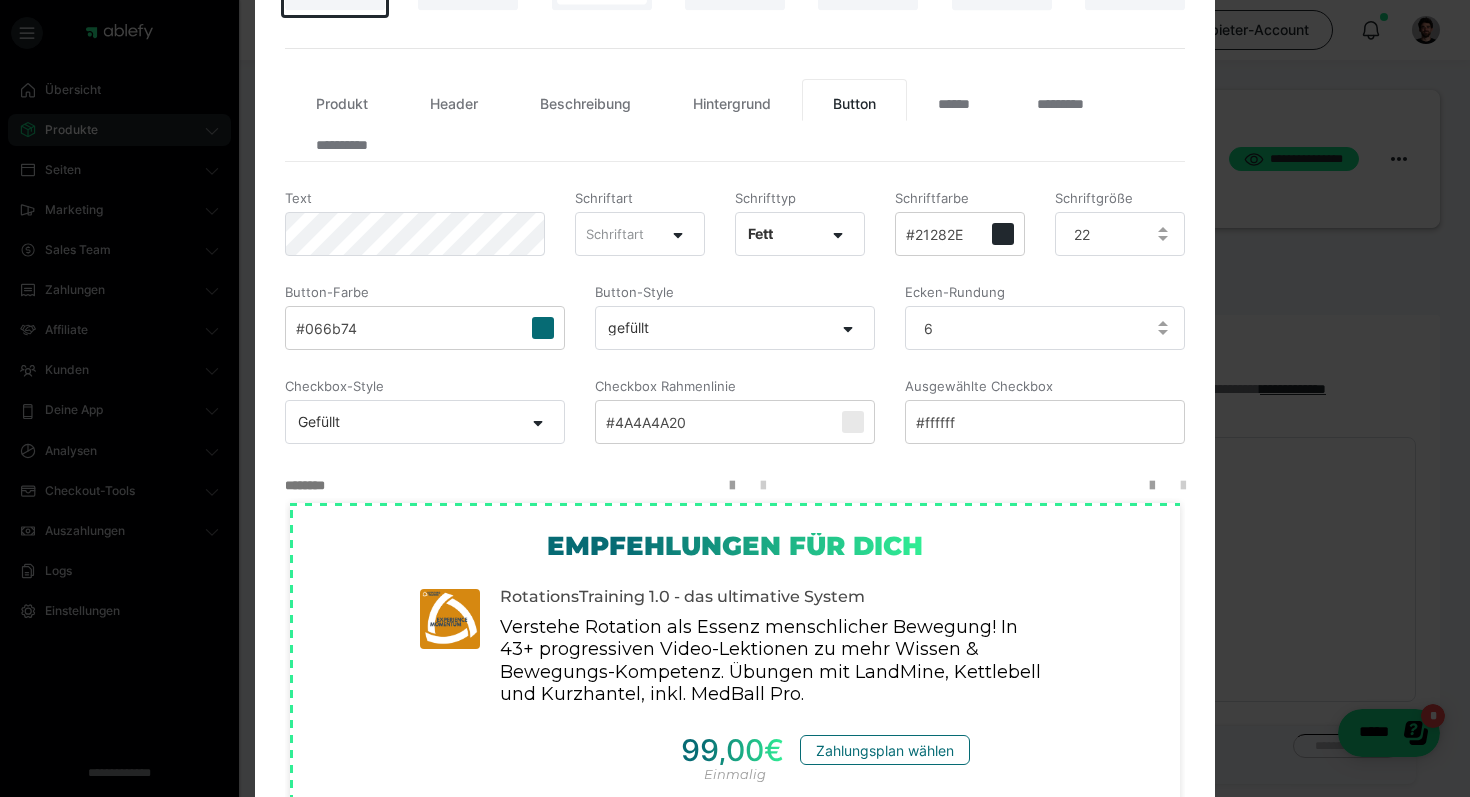 click on "#066b74" at bounding box center [425, 328] 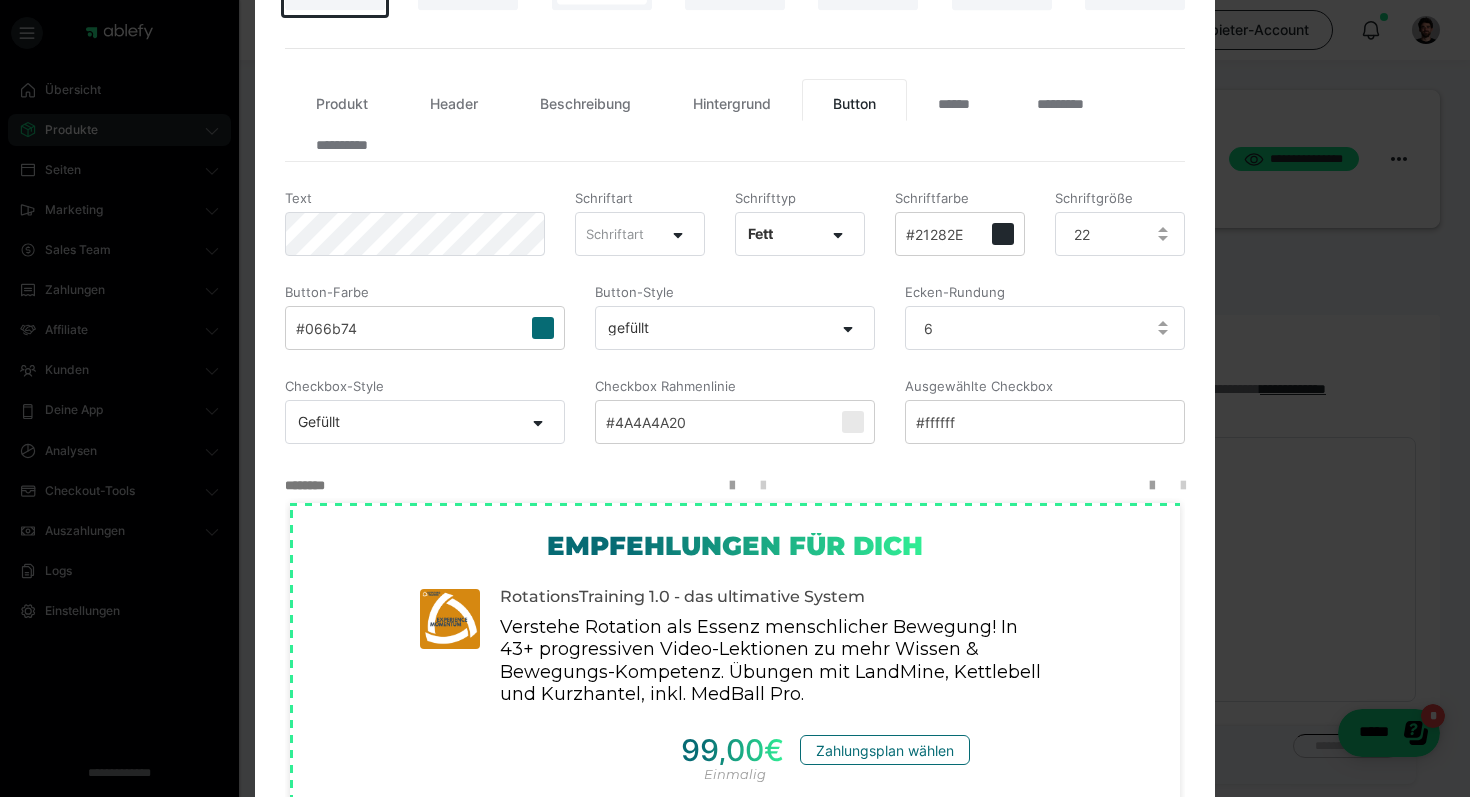 click on "#066b74" at bounding box center [425, 328] 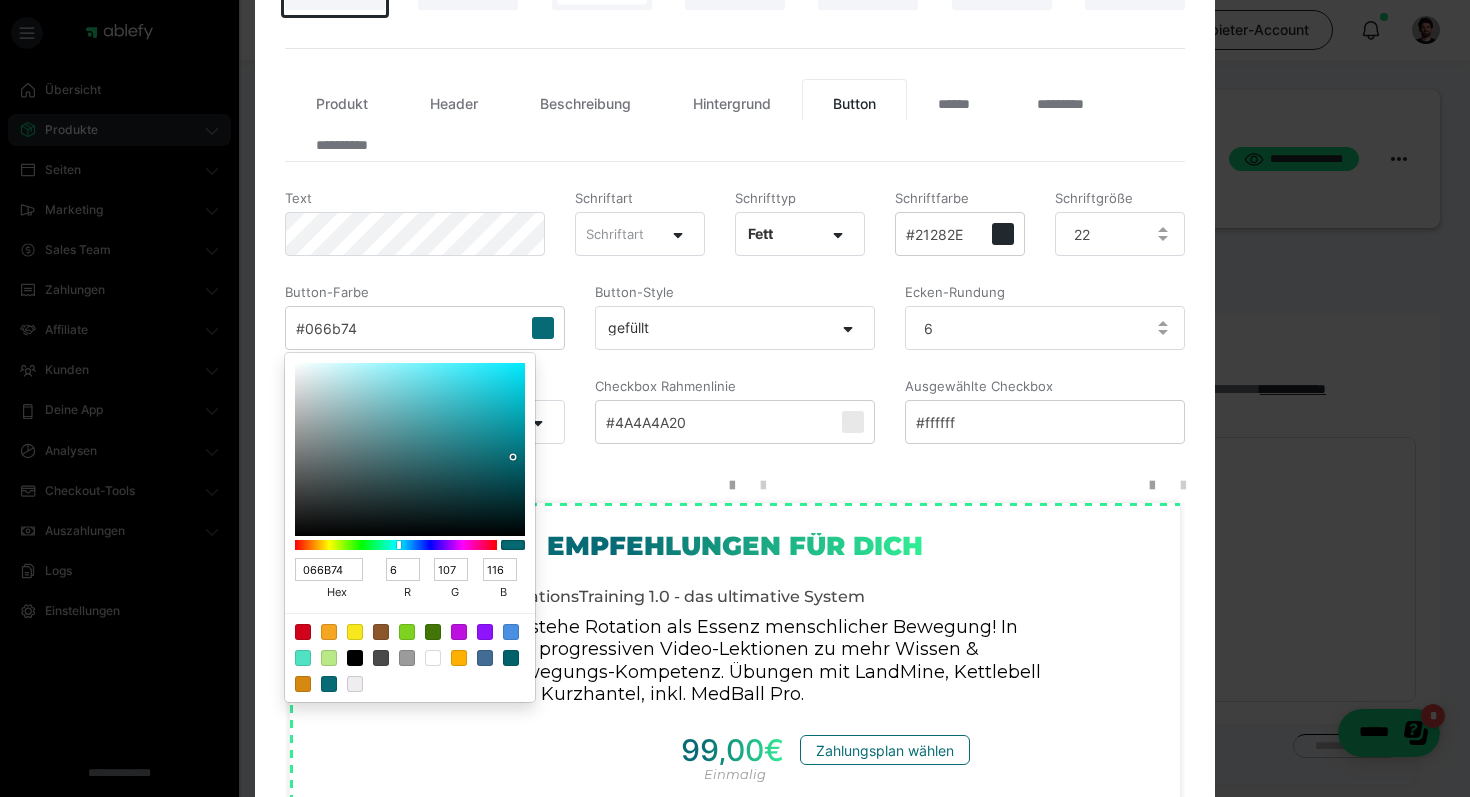 click at bounding box center [735, 398] 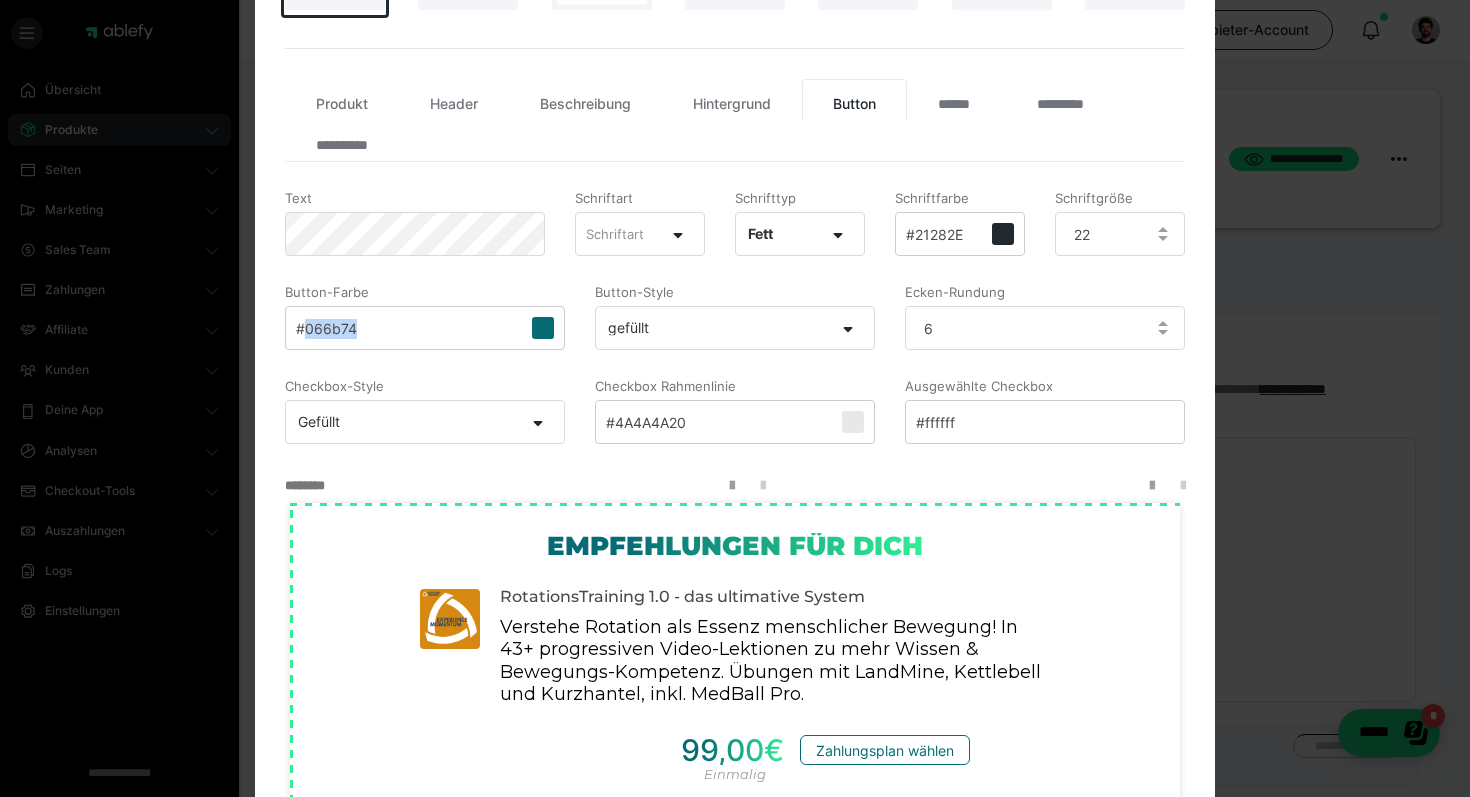 click on "#066b74" at bounding box center (326, 329) 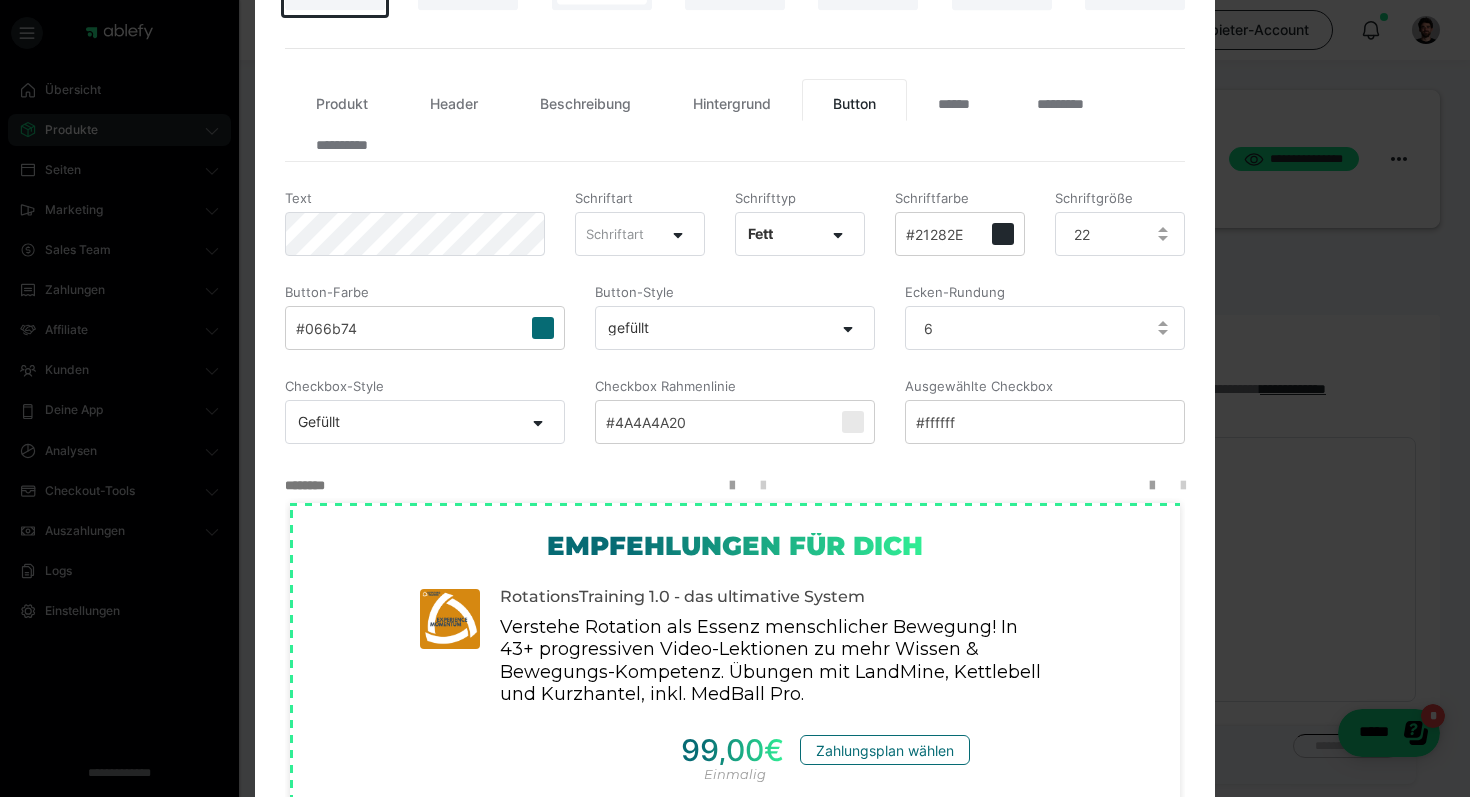 click on "#066b74" at bounding box center (326, 329) 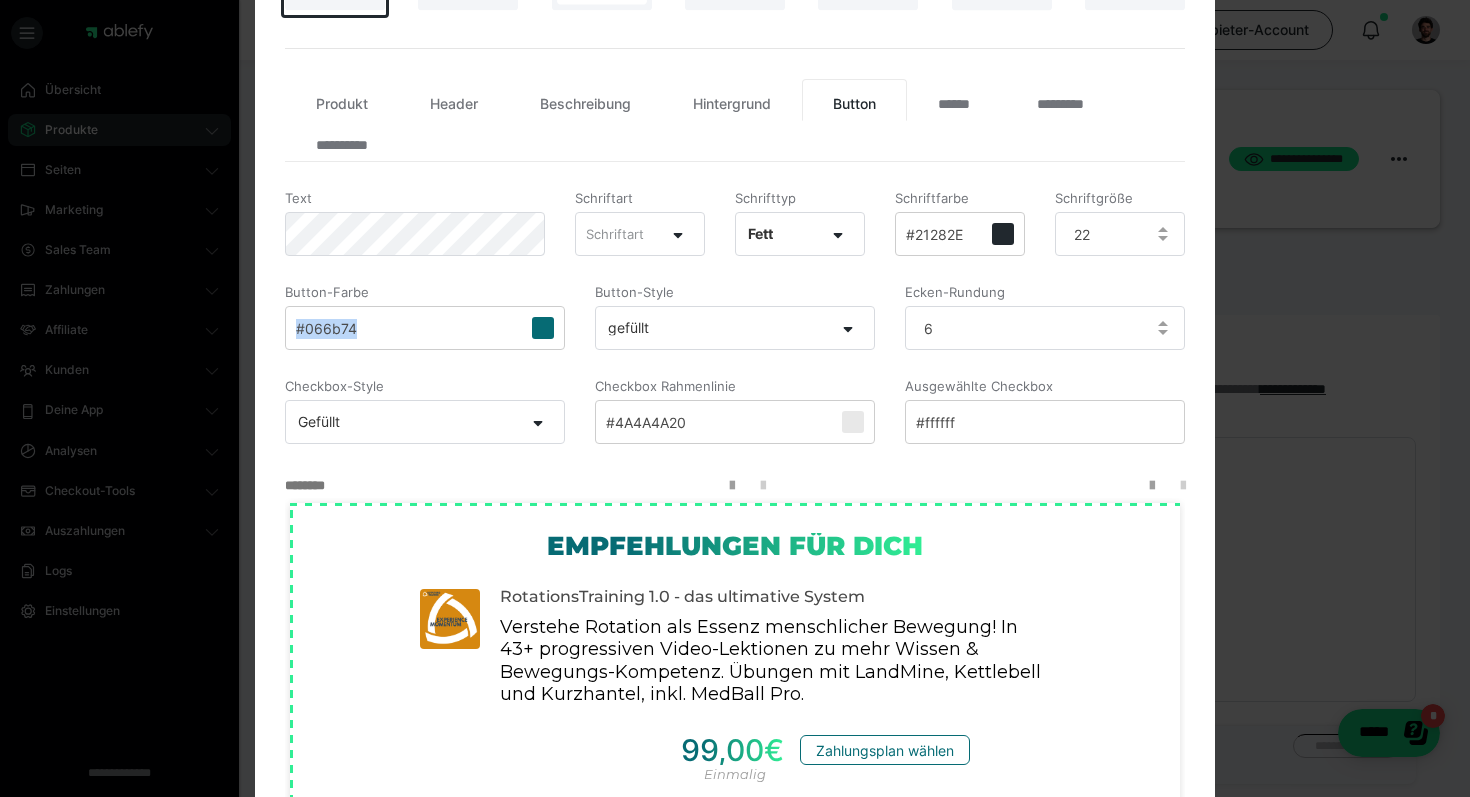 click on "#066b74" at bounding box center (326, 329) 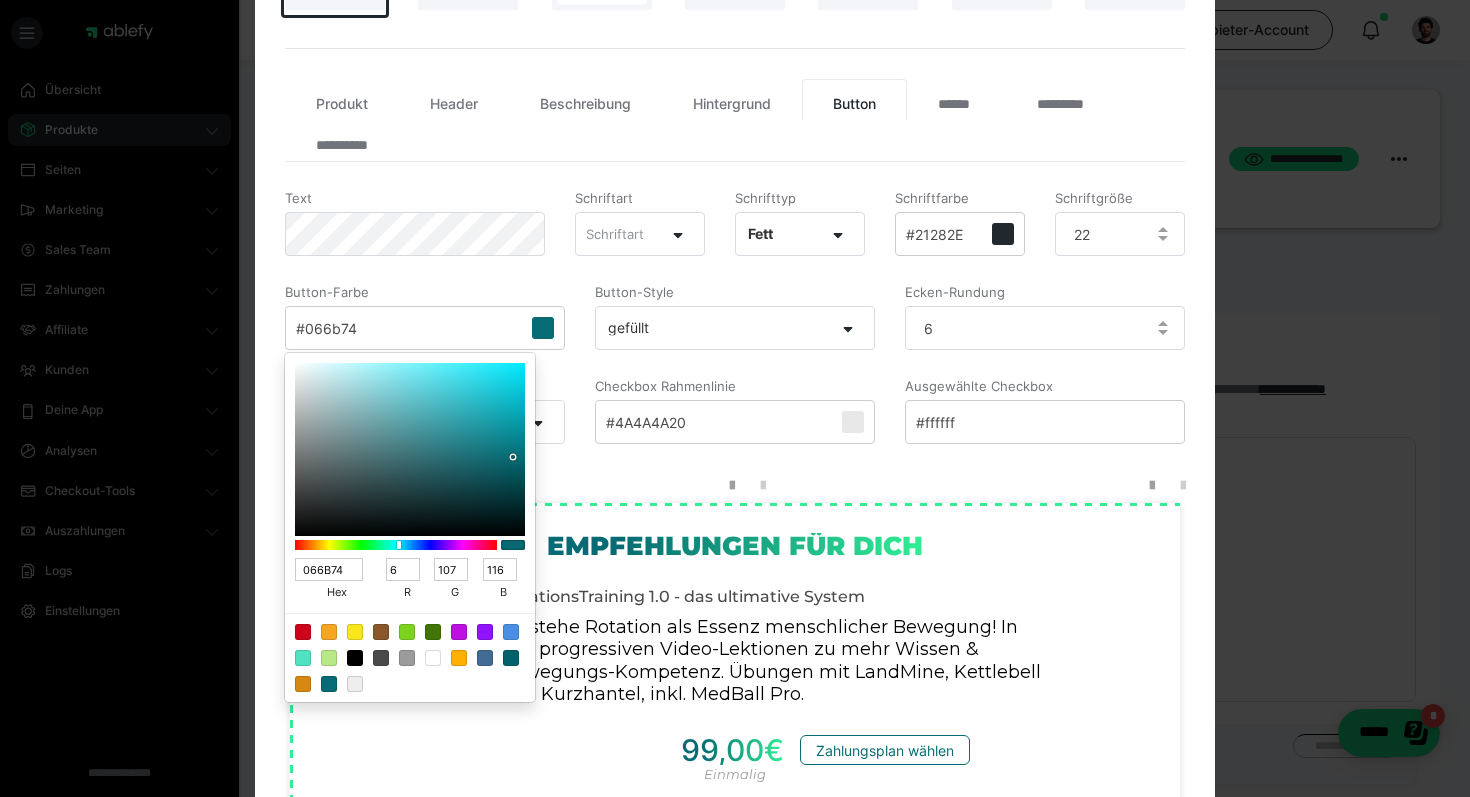 click at bounding box center (735, 398) 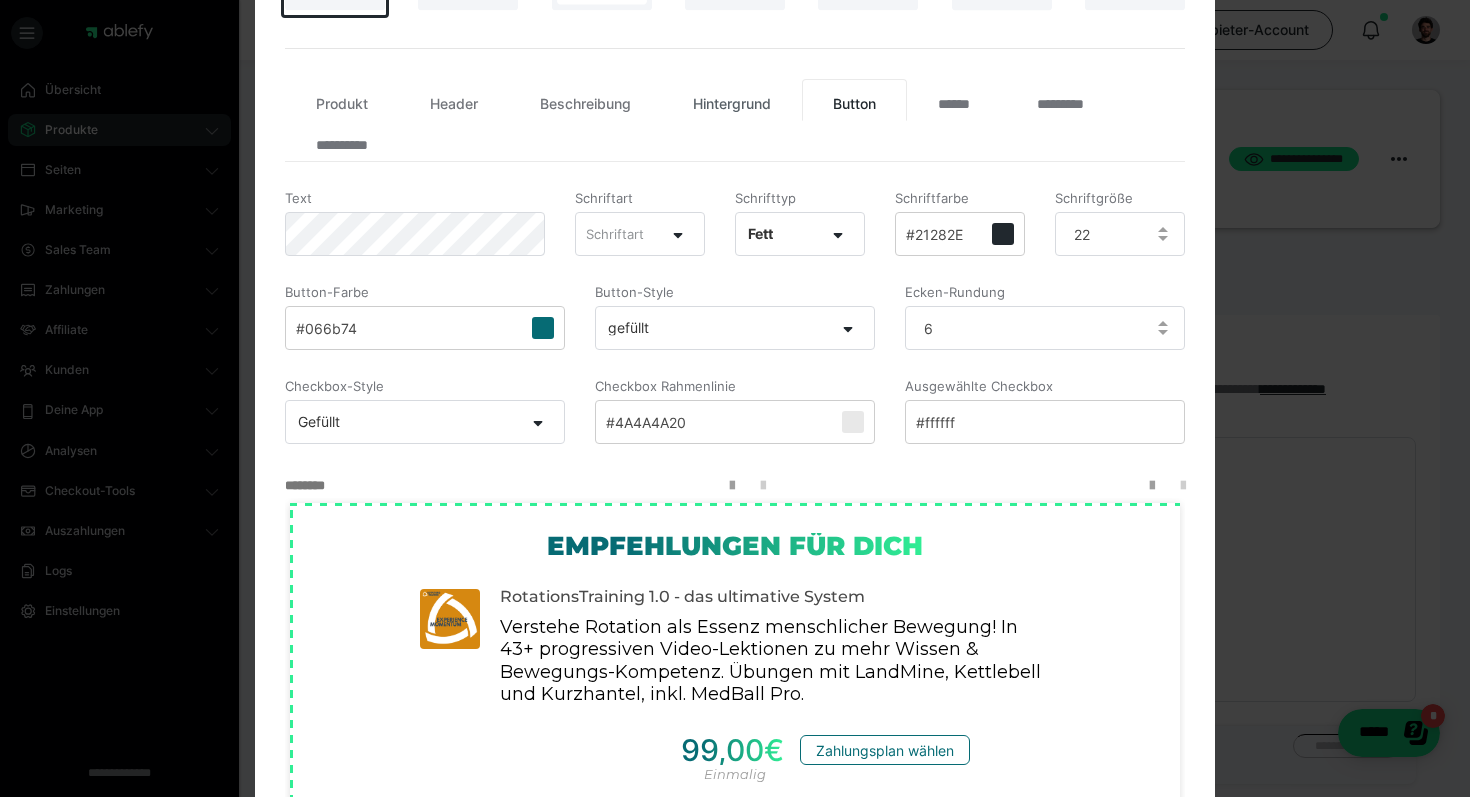 click on "Hintergrund" at bounding box center (732, 100) 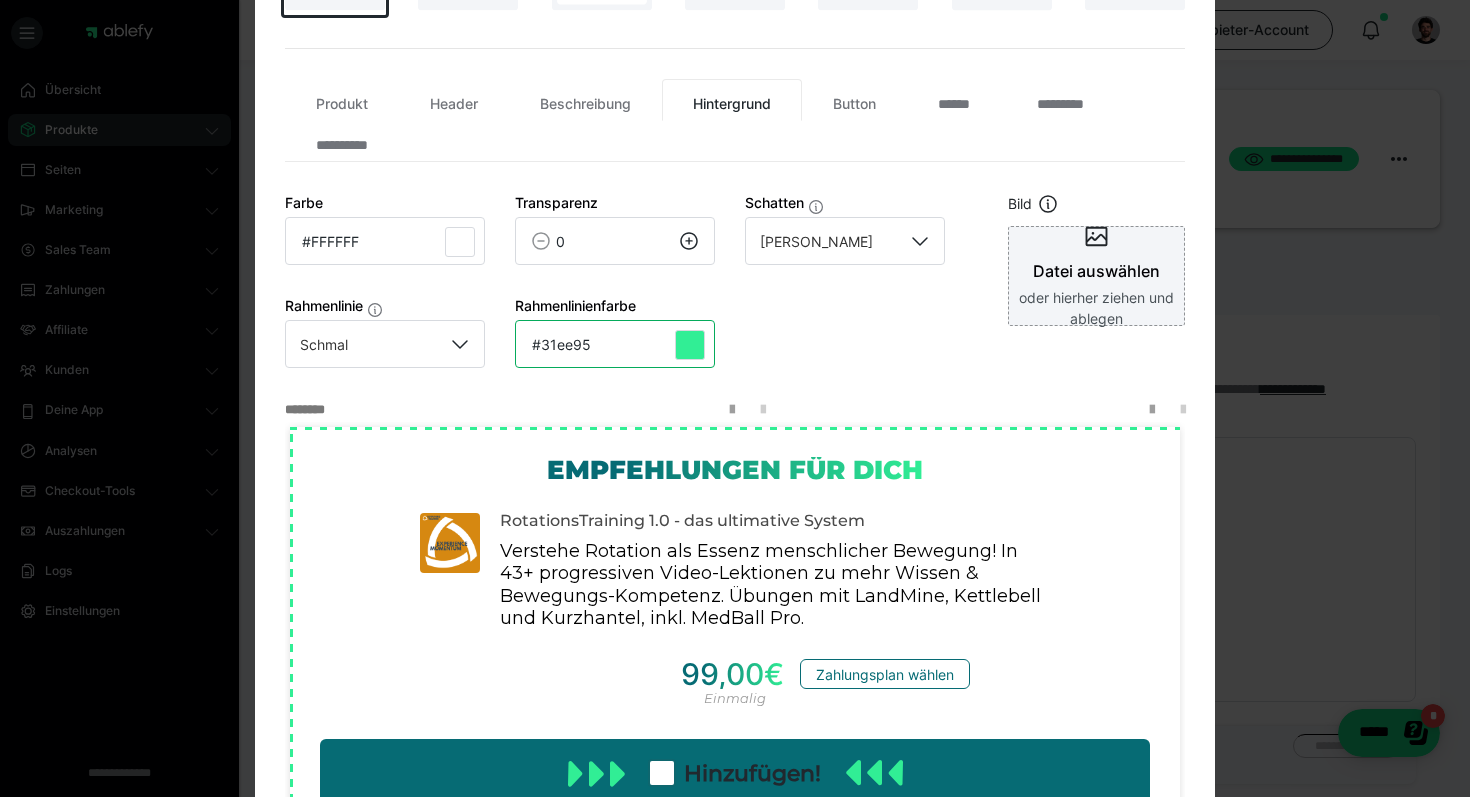 click on "#31ee95" at bounding box center [385, 241] 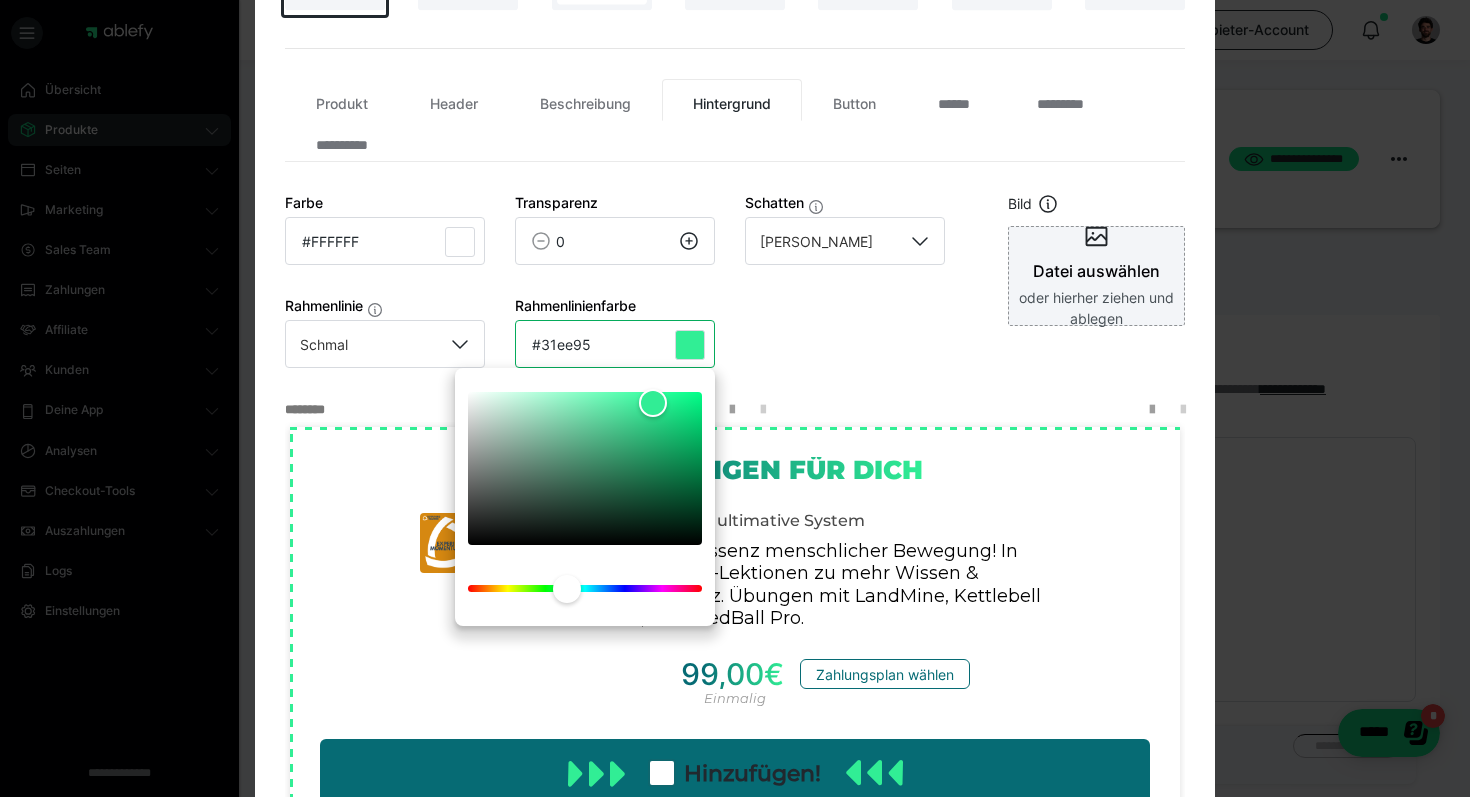 click on "#31ee95" at bounding box center [385, 241] 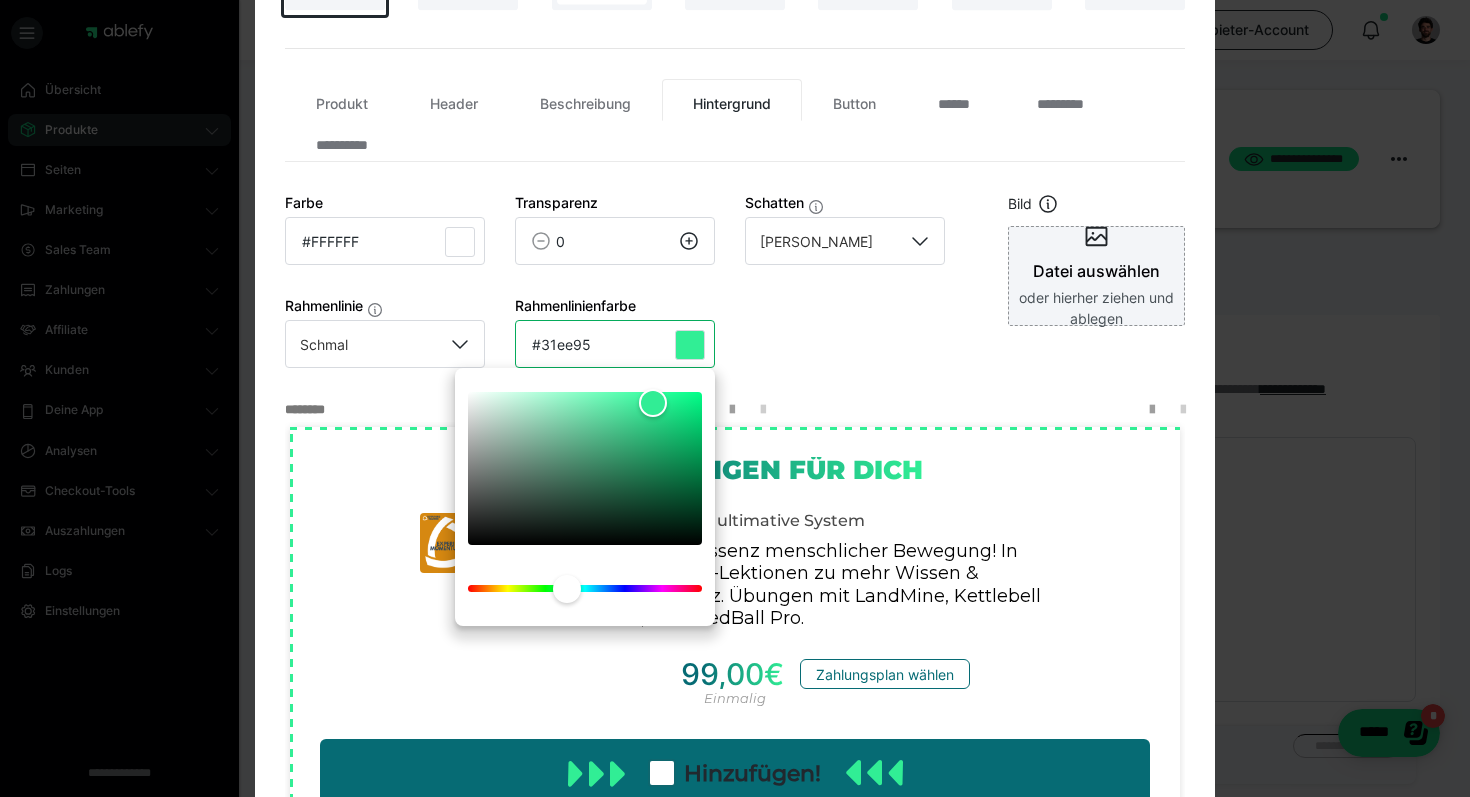 click on "#31ee95" at bounding box center [385, 241] 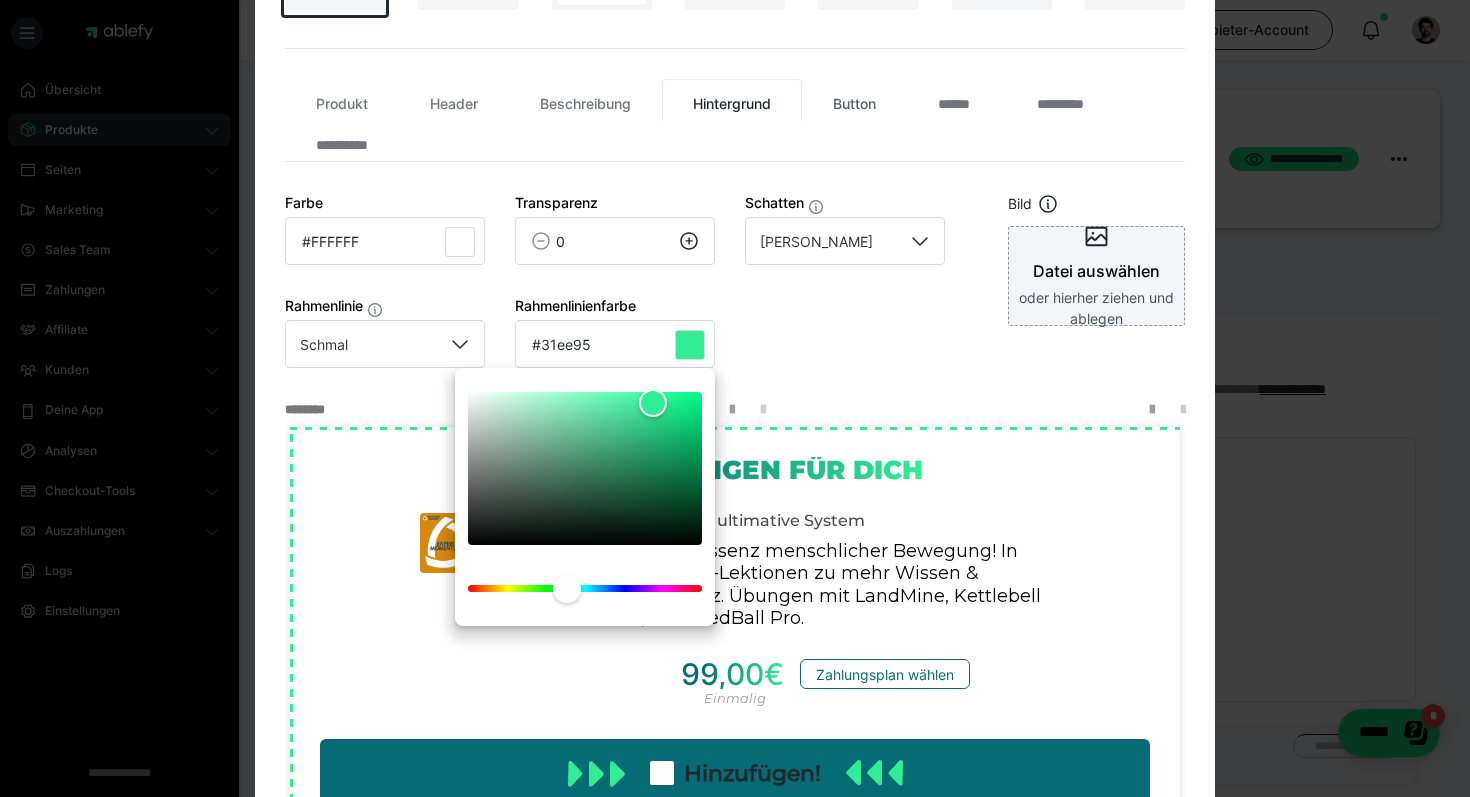click on "Button" at bounding box center (854, 100) 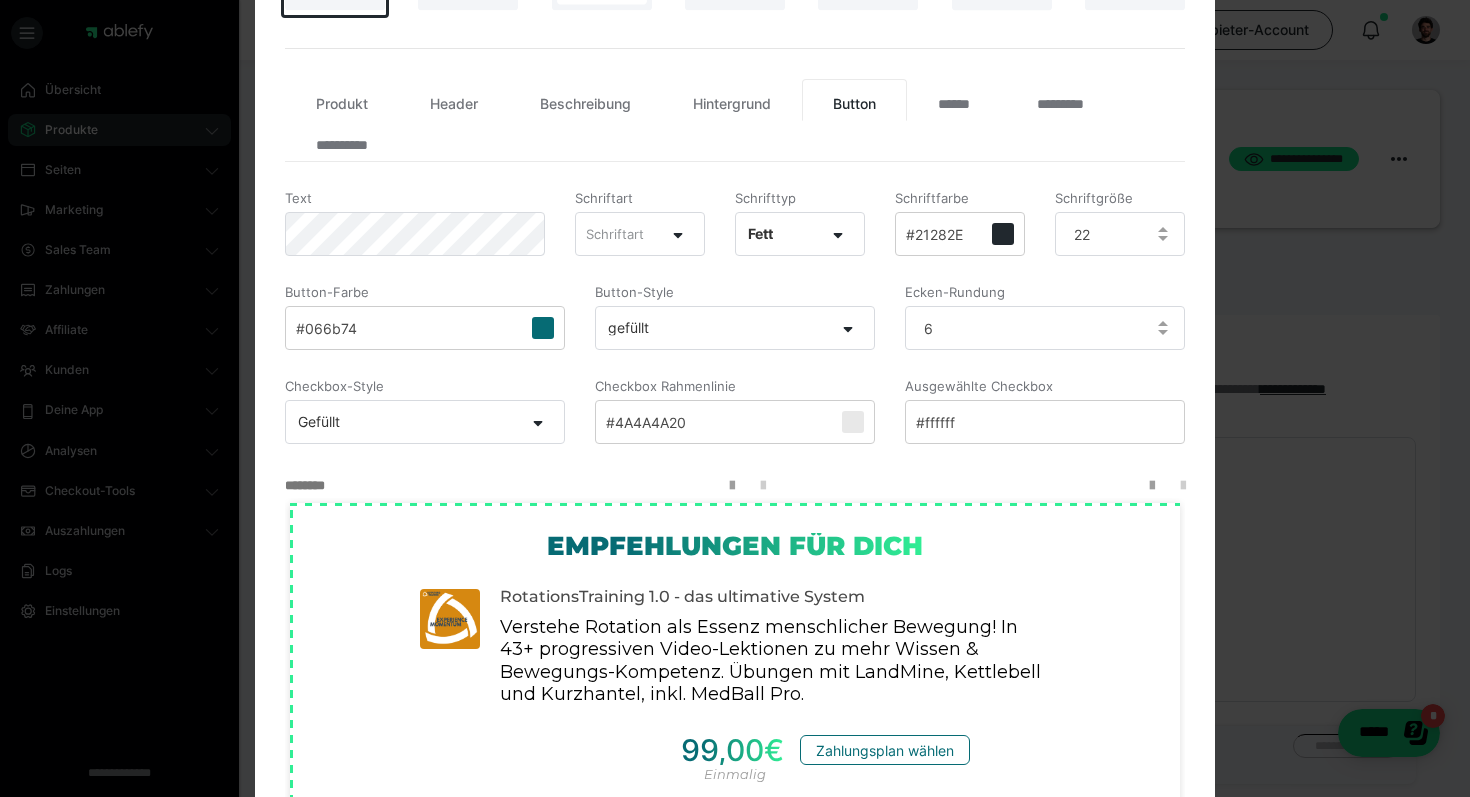 click on "#066b74" at bounding box center (425, 328) 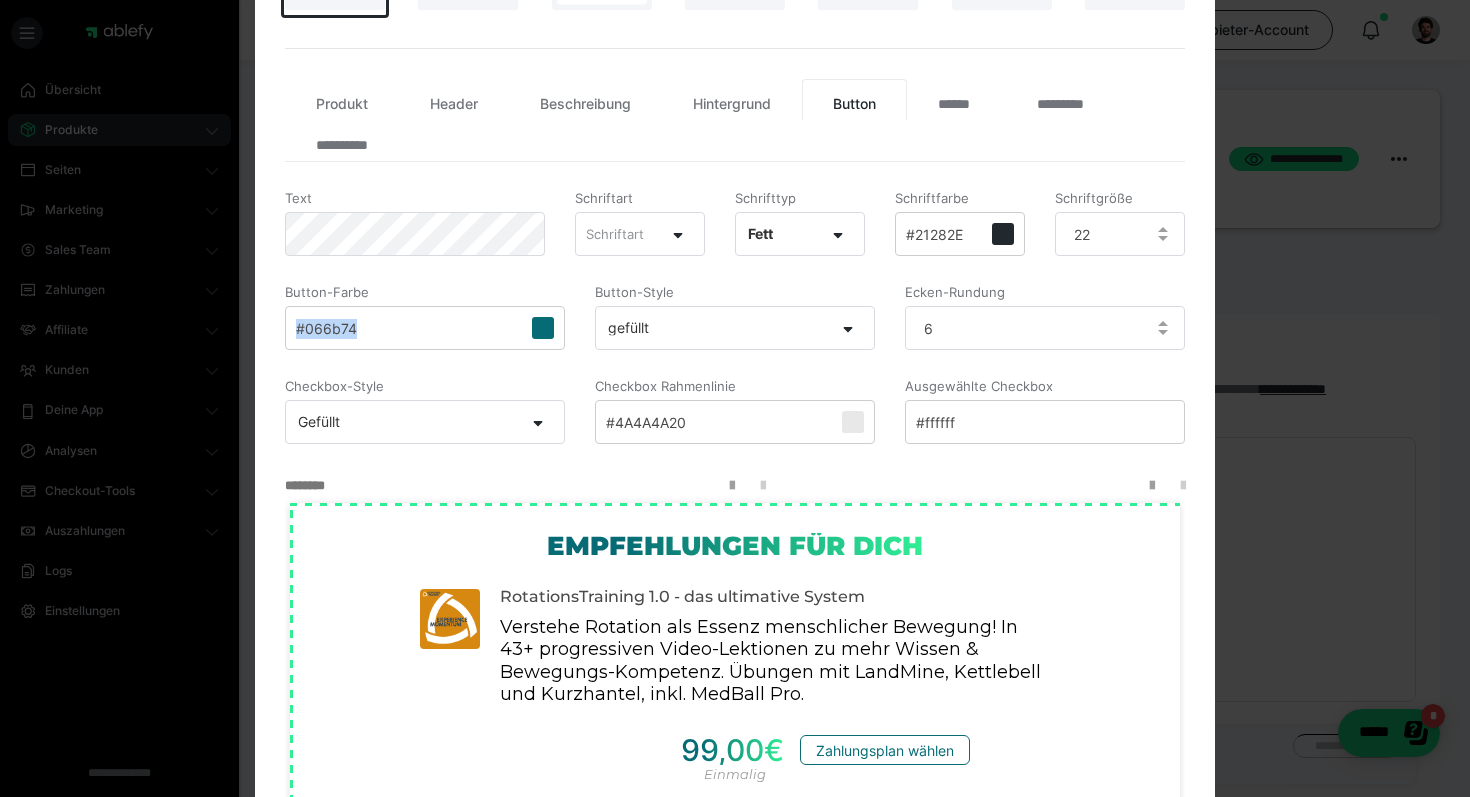 click on "#066b74" at bounding box center (425, 328) 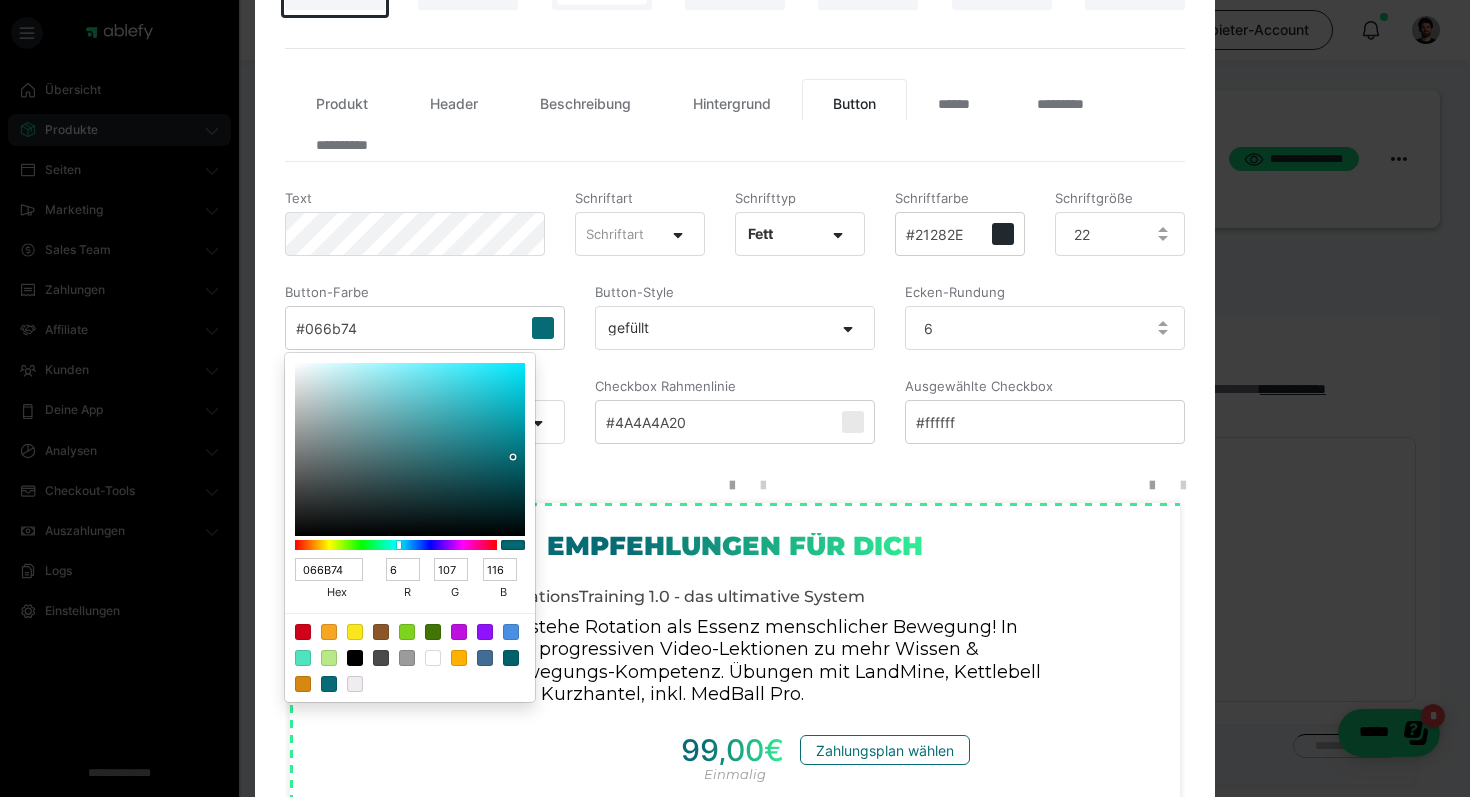 click at bounding box center (407, 632) 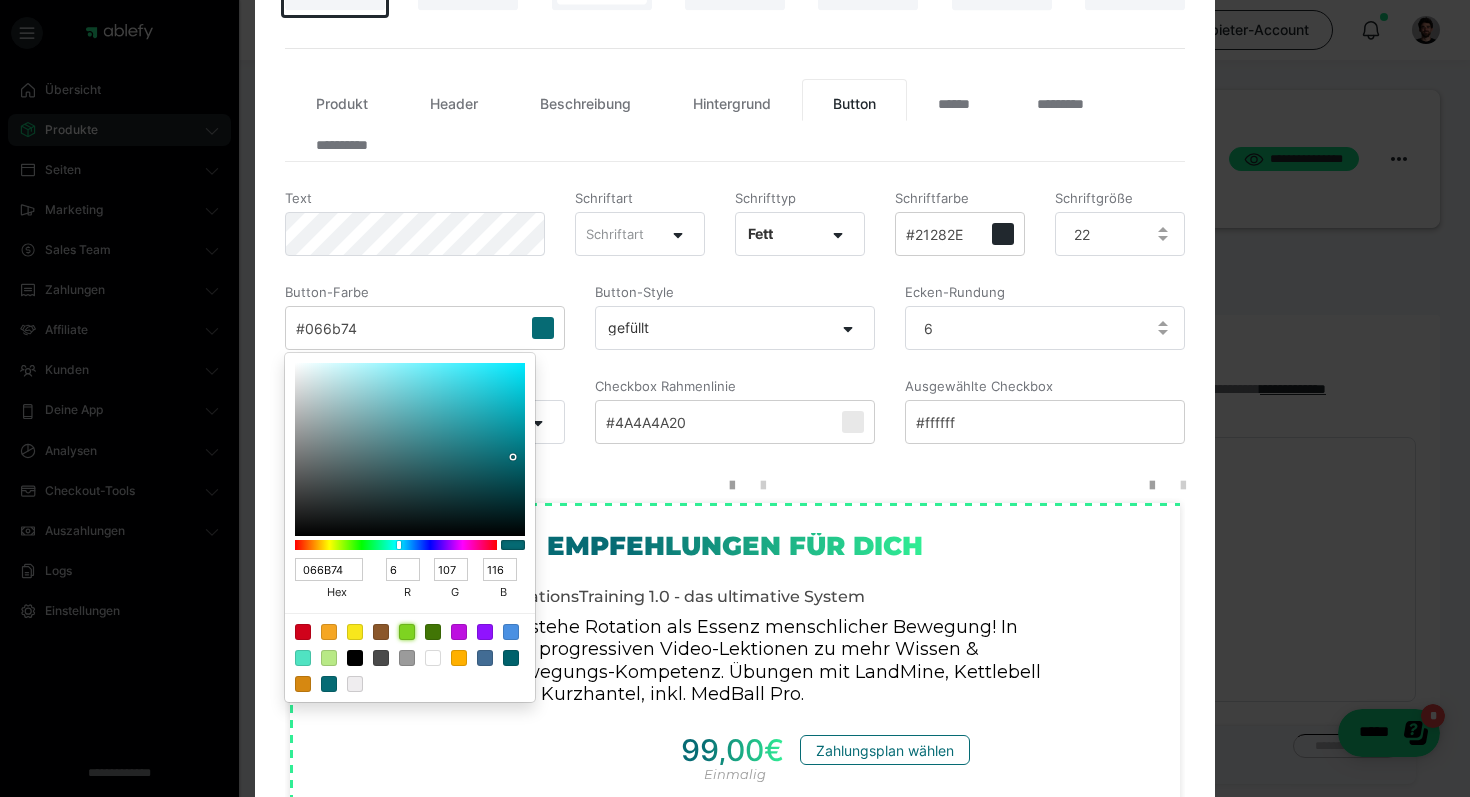 type on "7ED321" 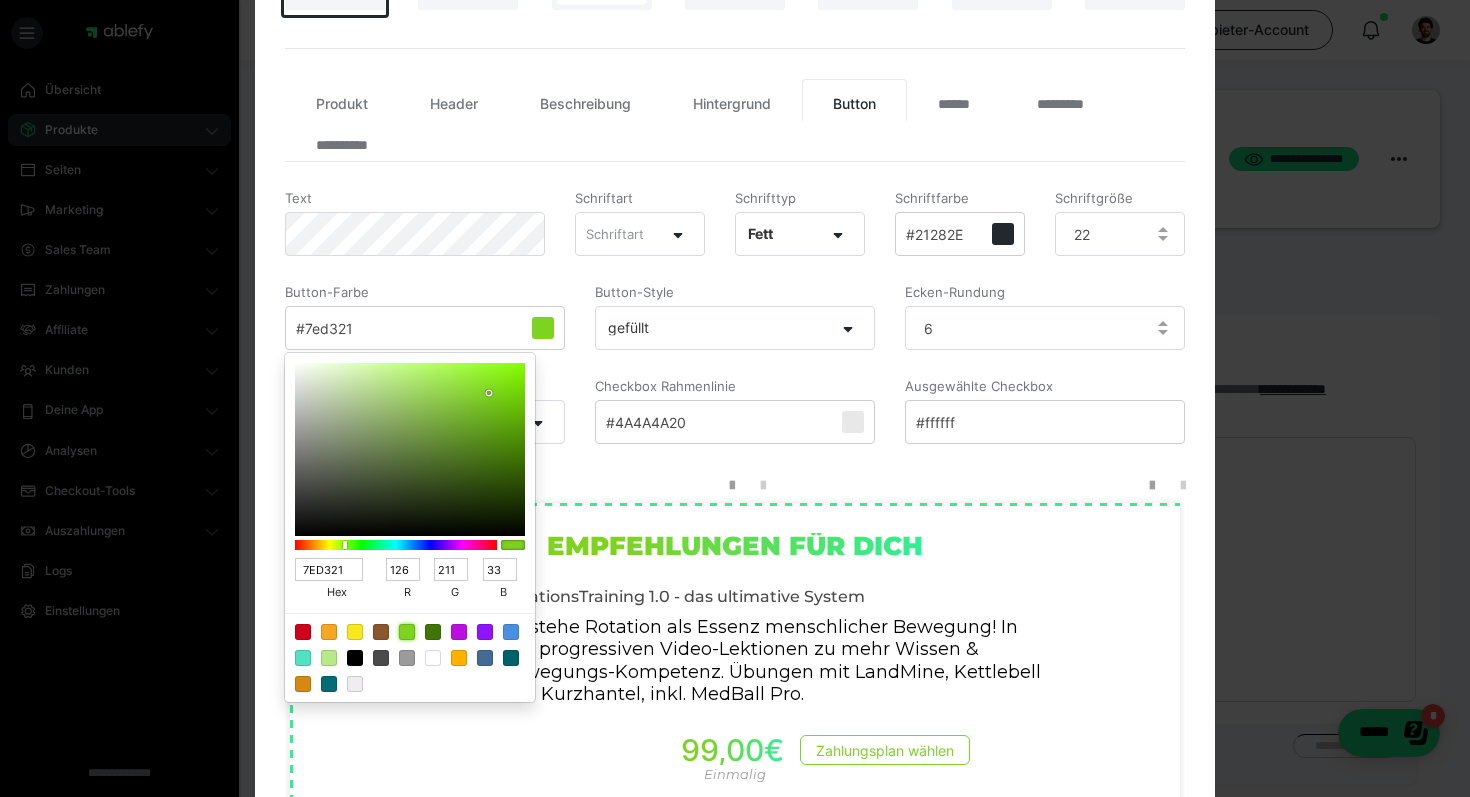 click at bounding box center (735, 398) 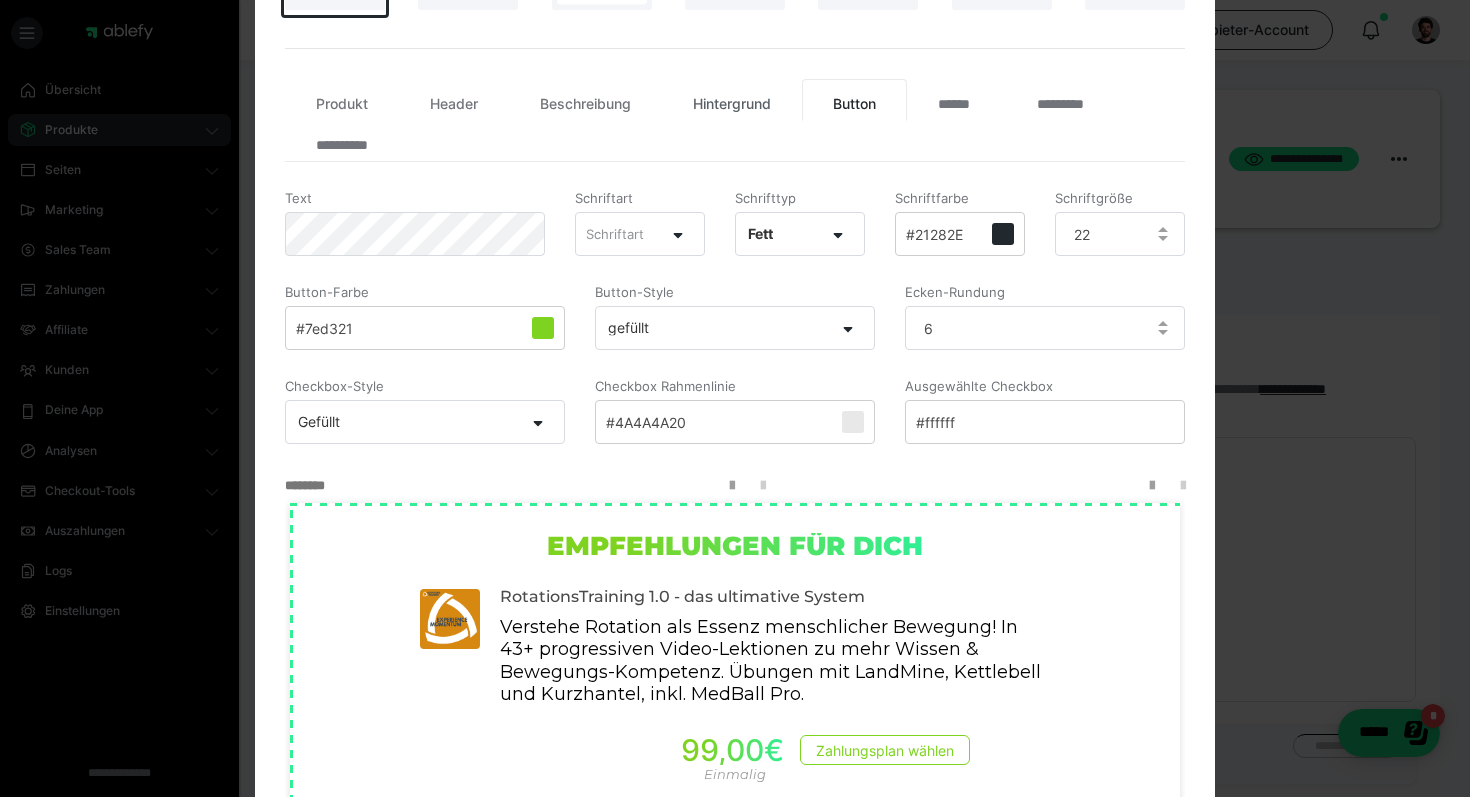 click on "Hintergrund" at bounding box center [732, 100] 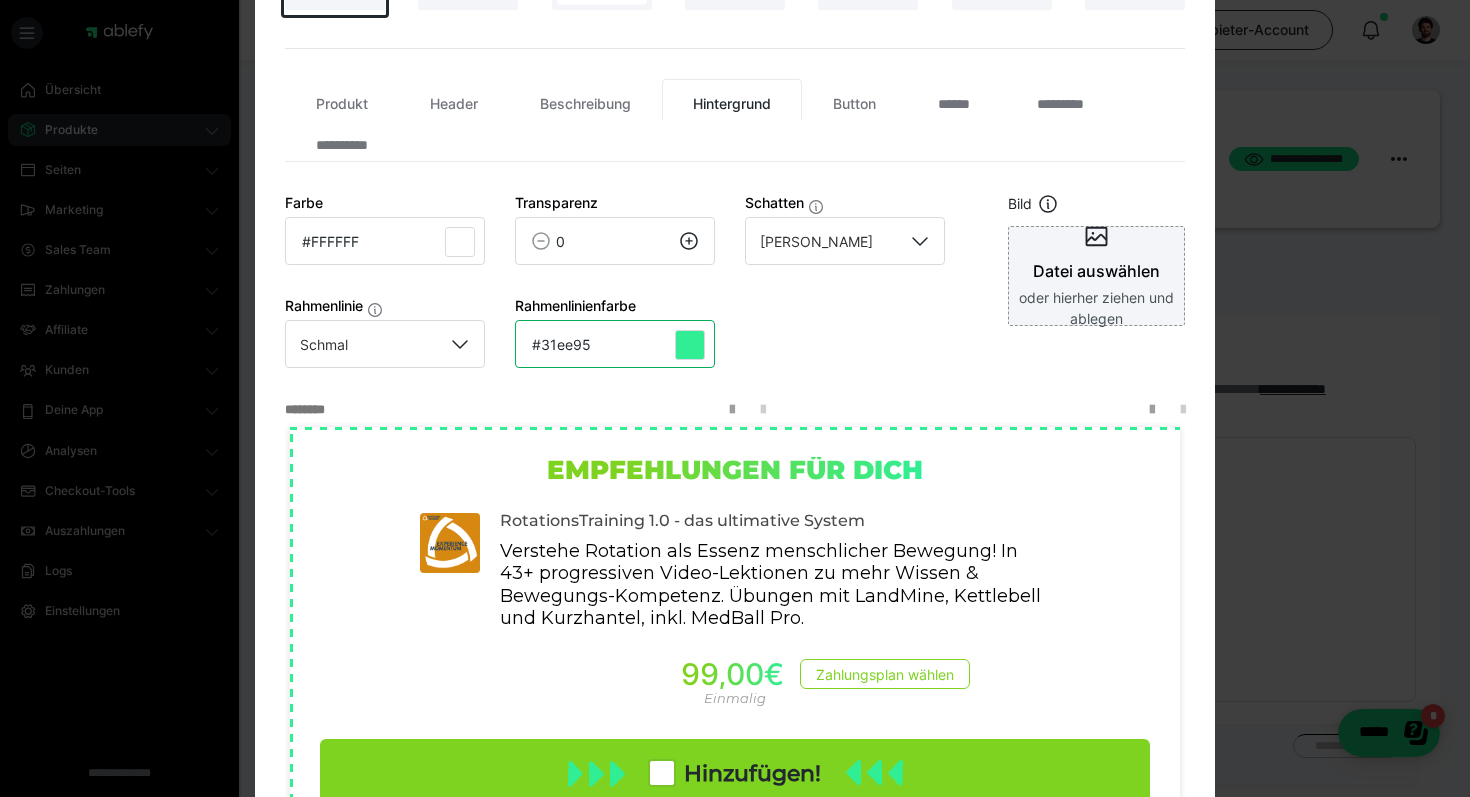 click on "#31ee95" at bounding box center [385, 241] 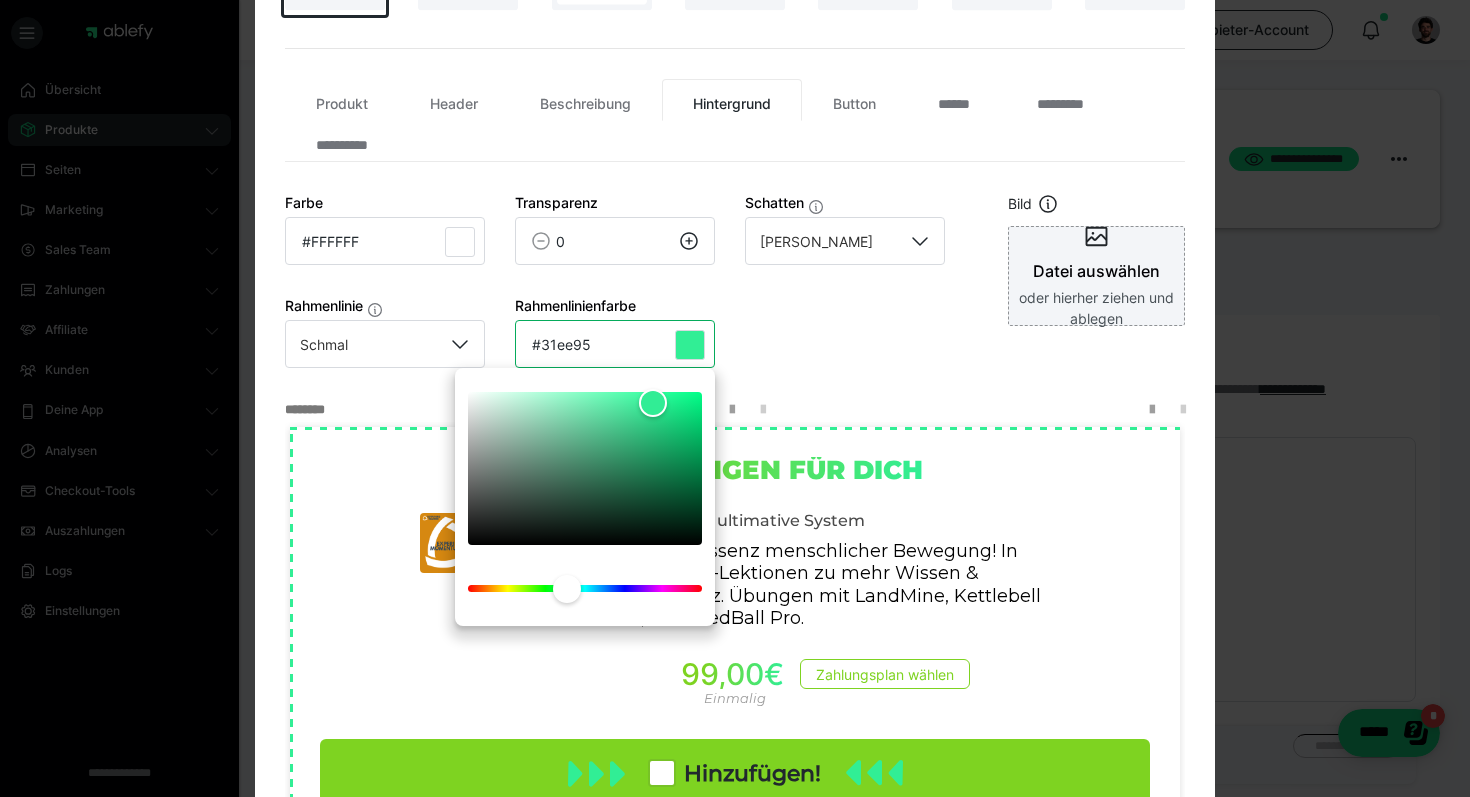 click on "#31ee95" at bounding box center [385, 241] 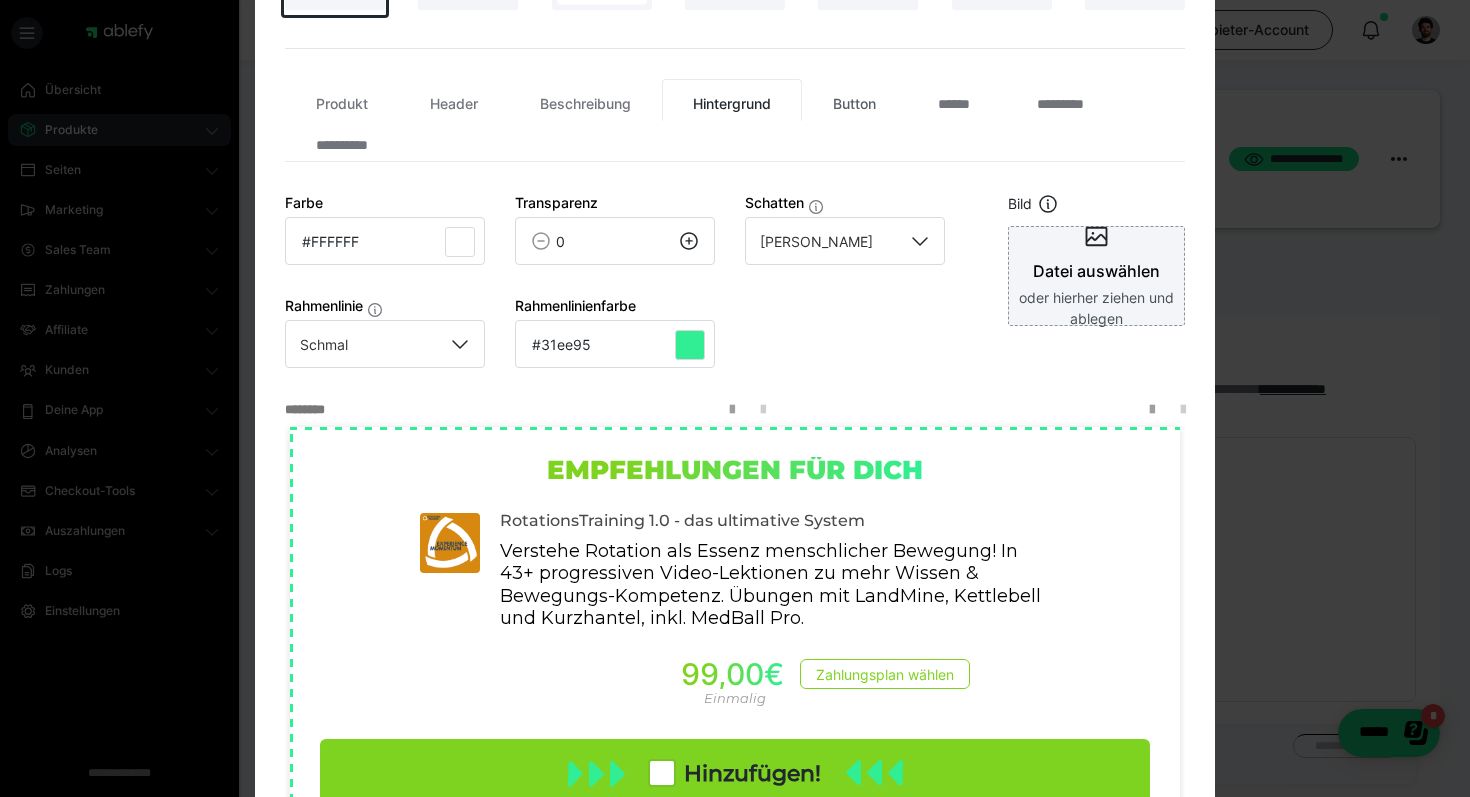 click on "Button" at bounding box center [854, 100] 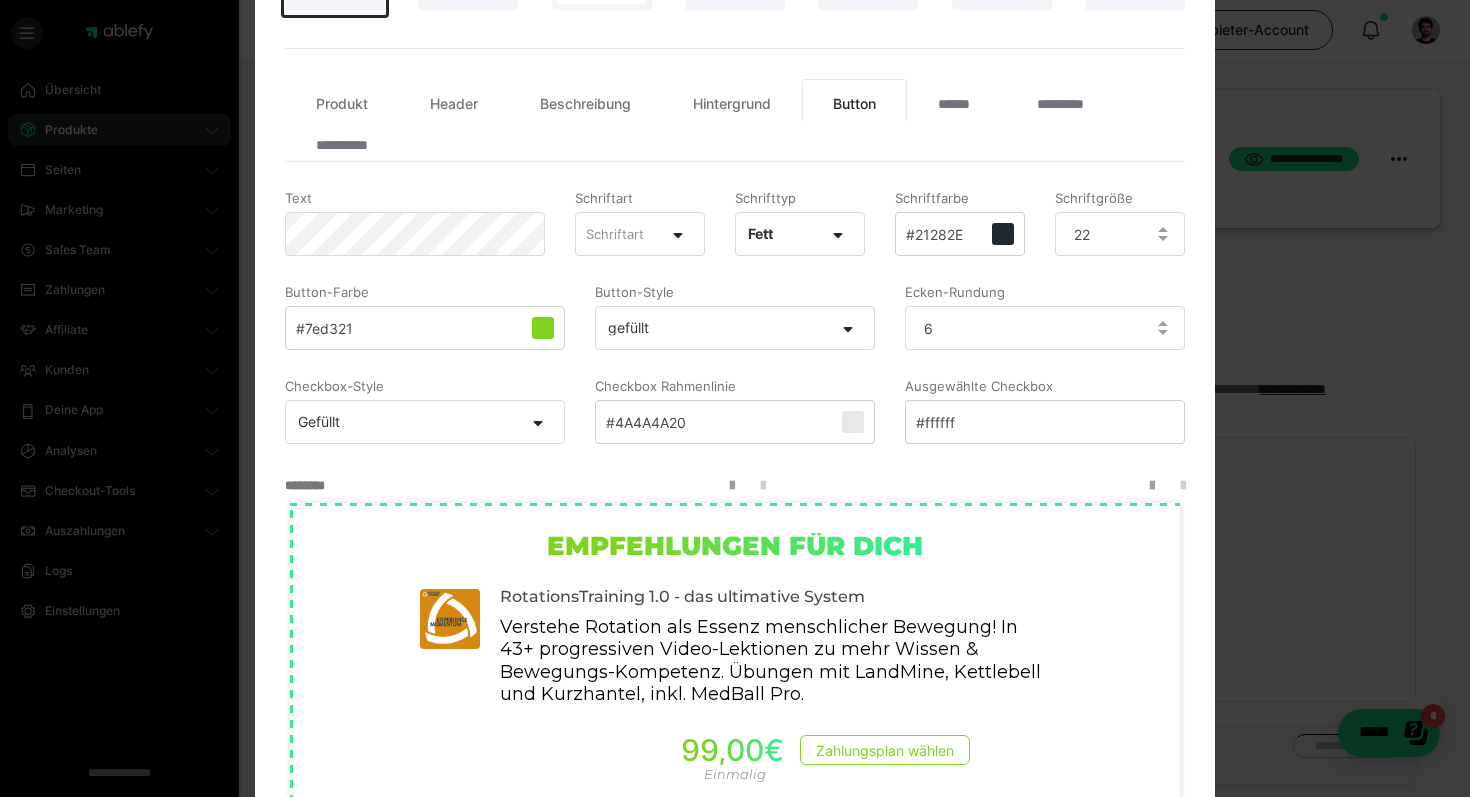 click on "#7ed321" at bounding box center (425, 328) 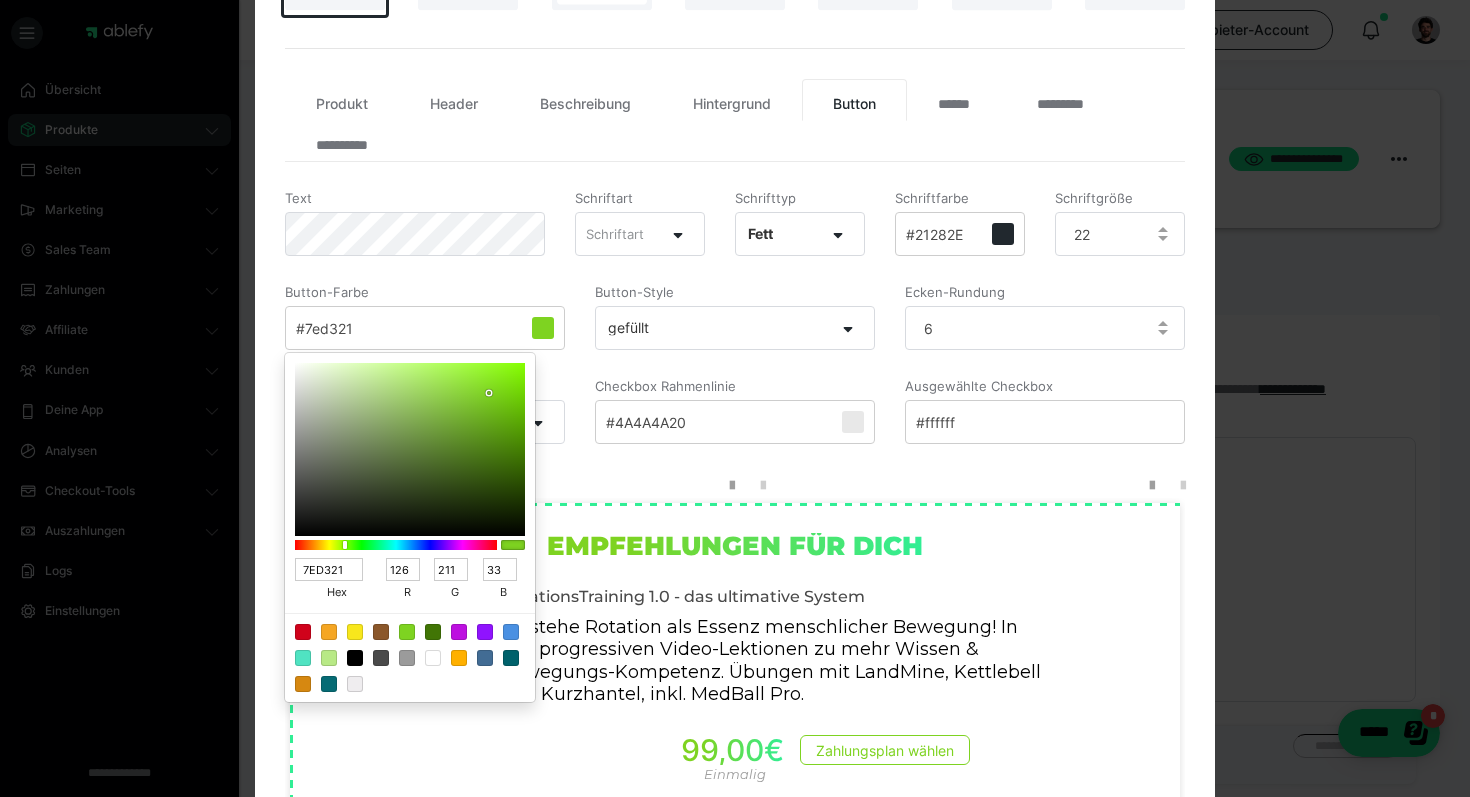click at bounding box center [735, 398] 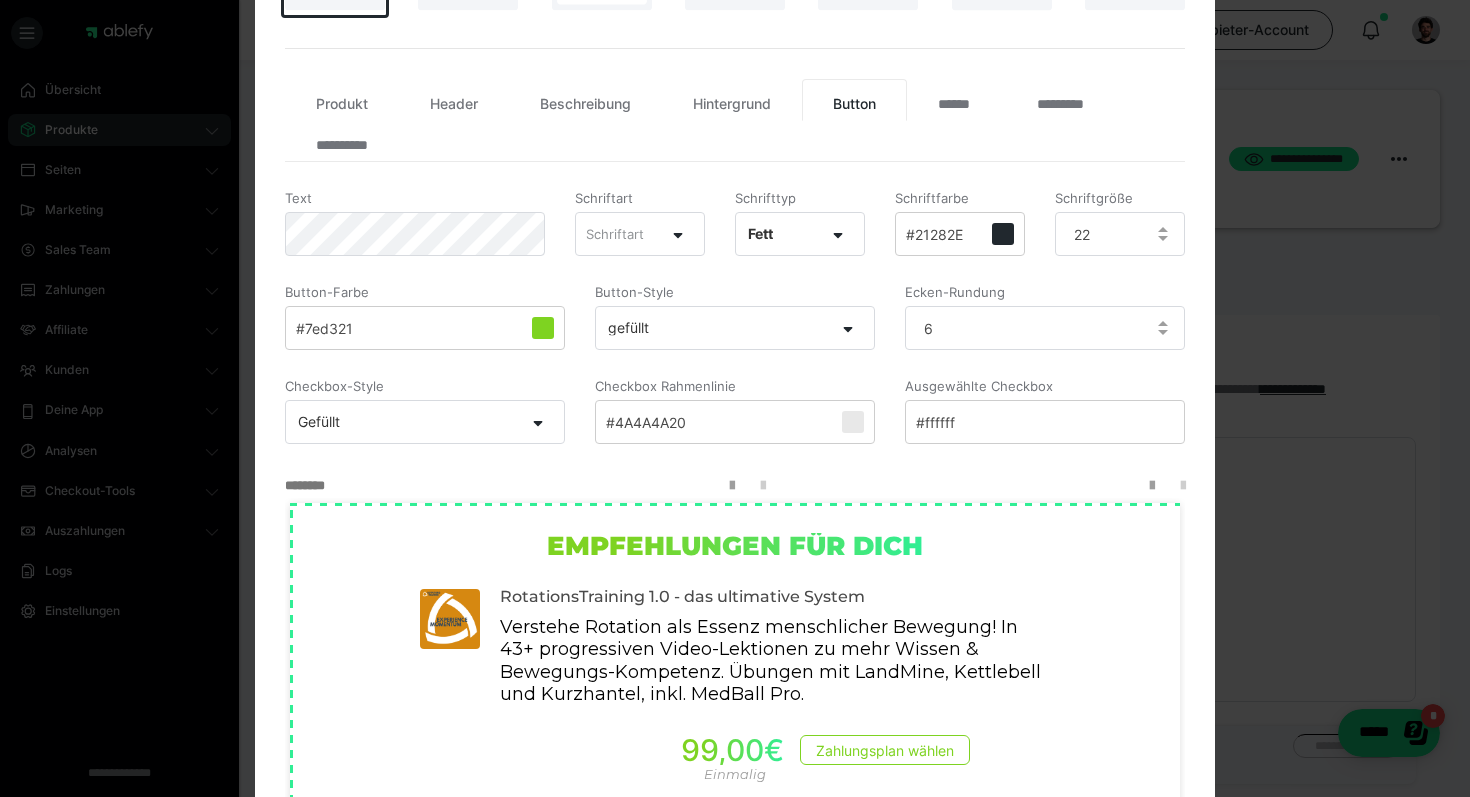 click on "#7ed321" at bounding box center [324, 329] 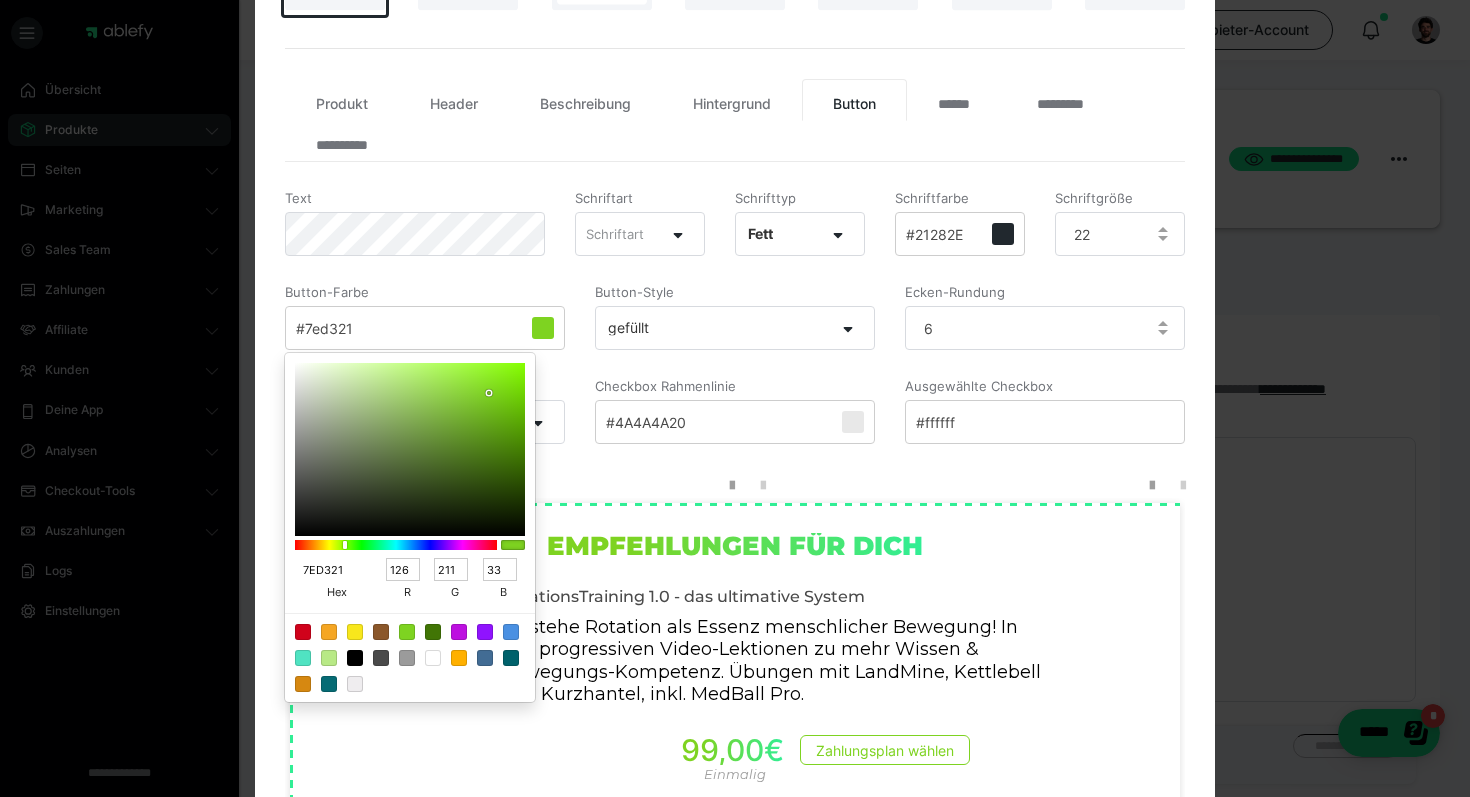 click on "7ED321" at bounding box center [329, 570] 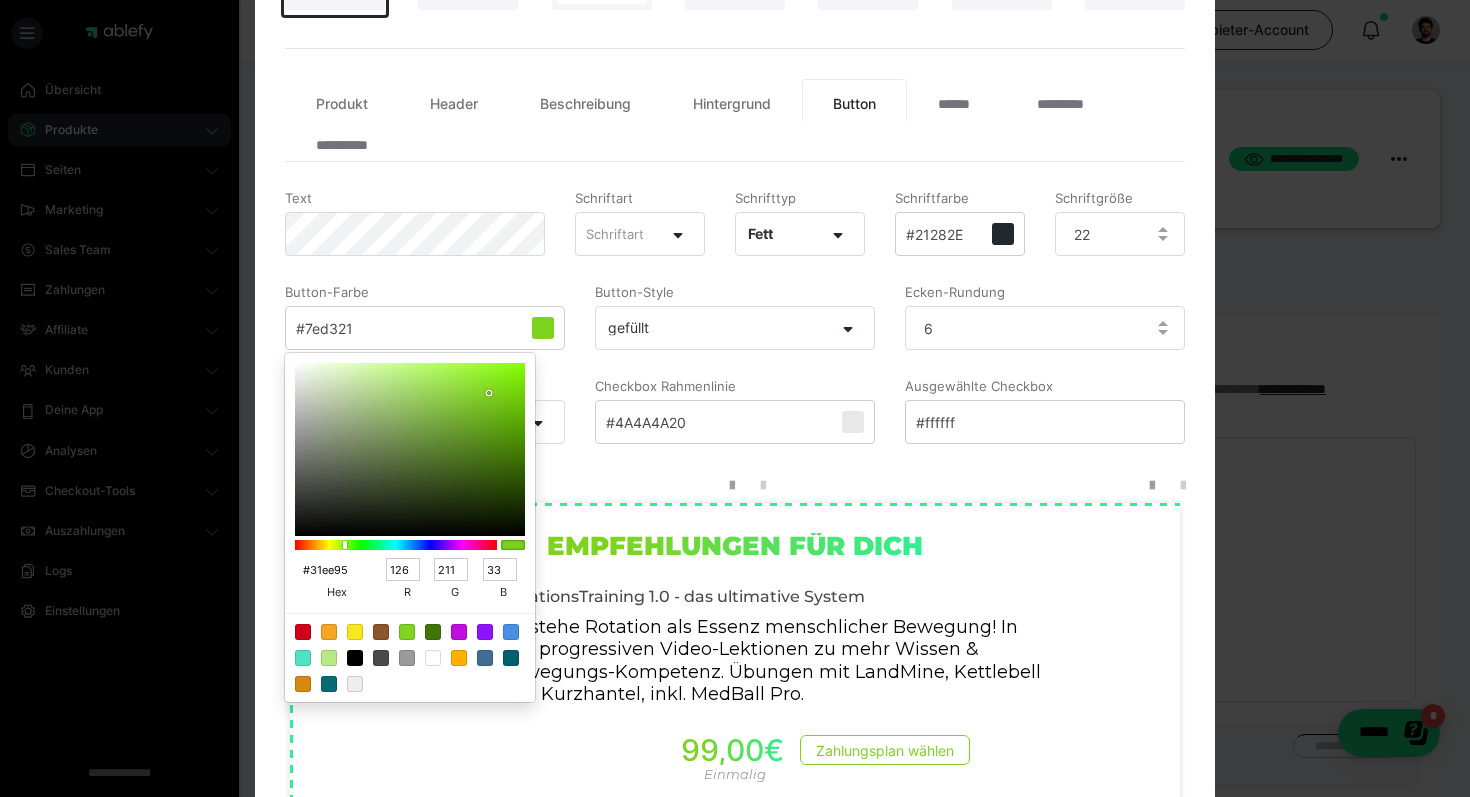 type on "49" 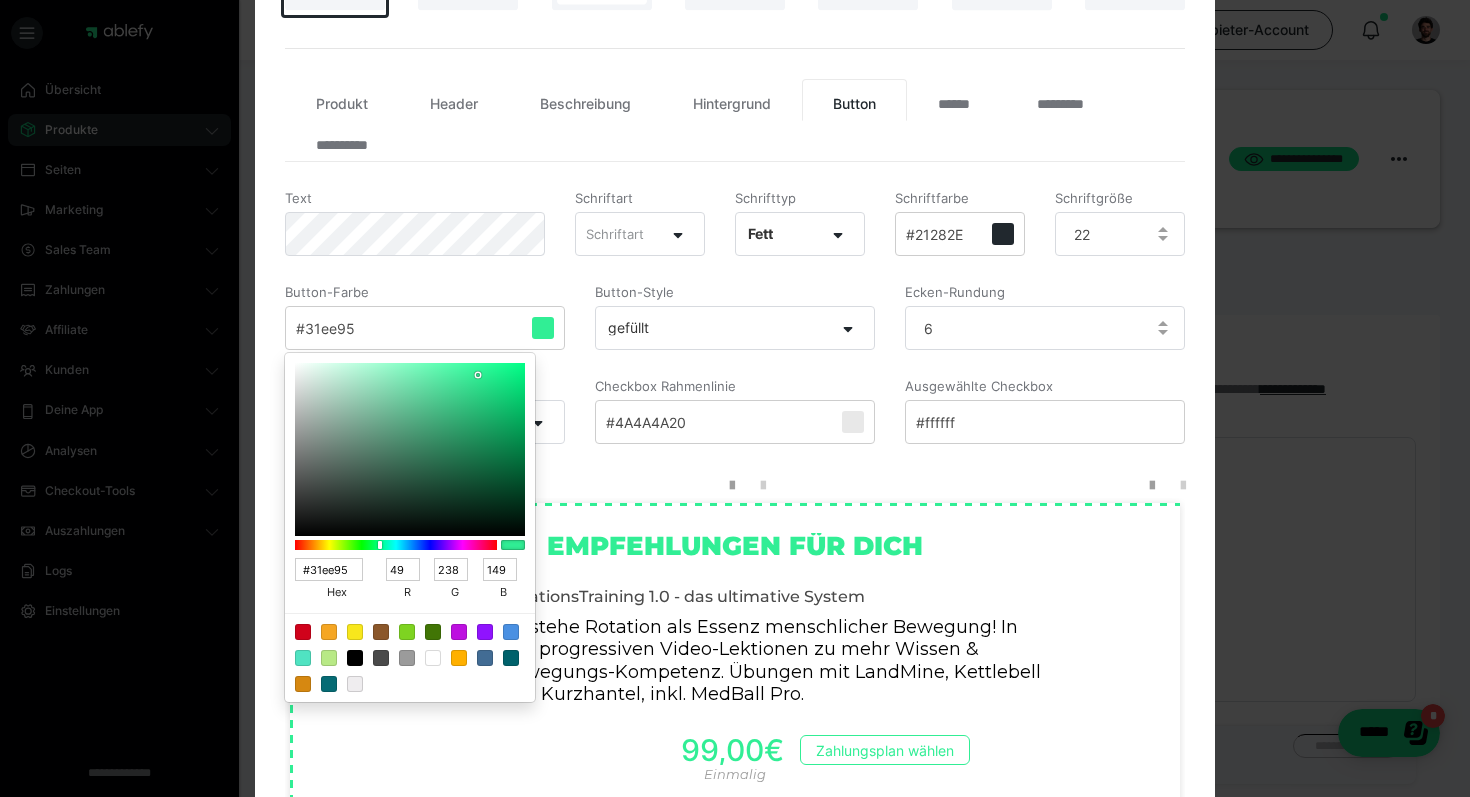 type on "31EE95" 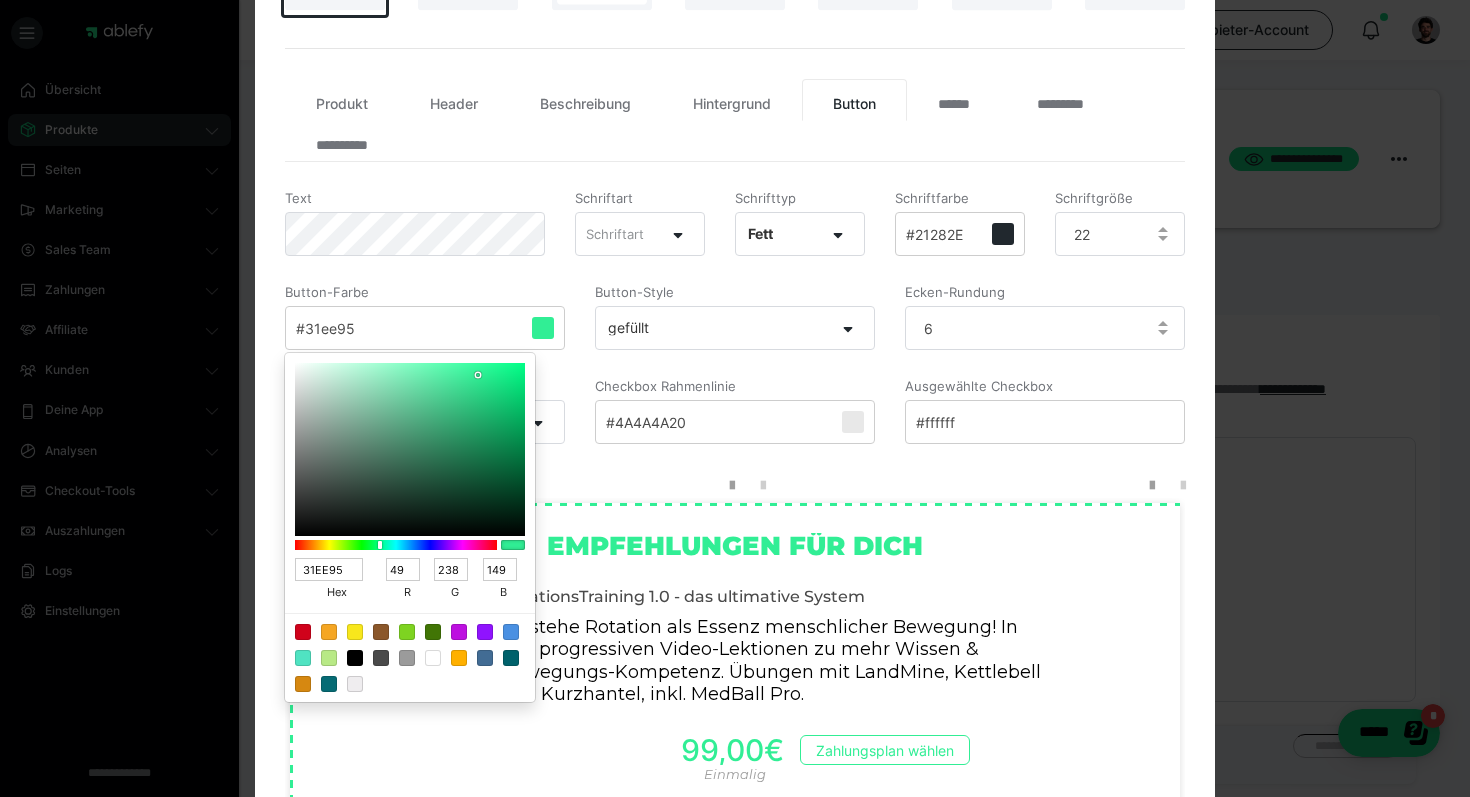 click at bounding box center (735, 398) 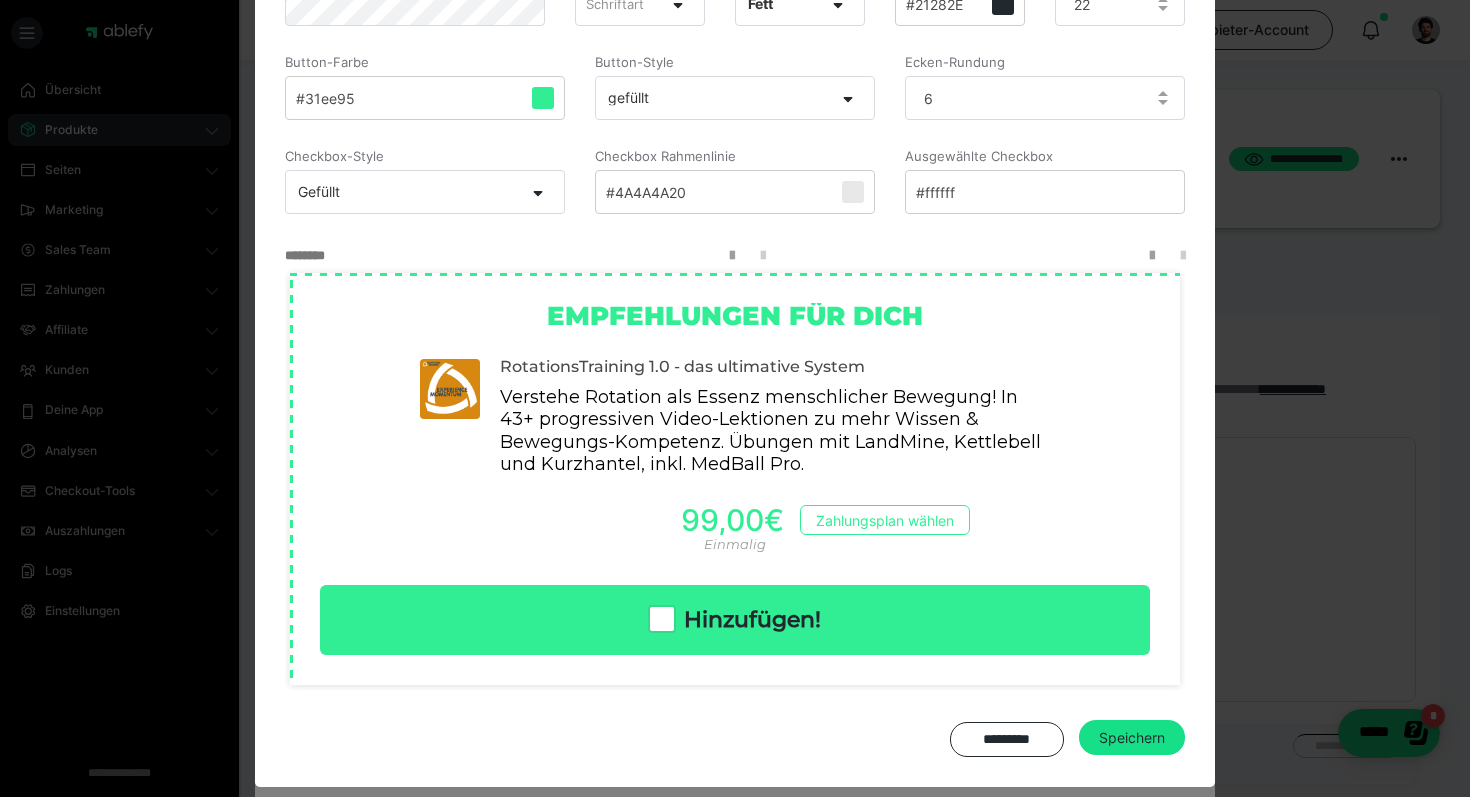 scroll, scrollTop: 639, scrollLeft: 0, axis: vertical 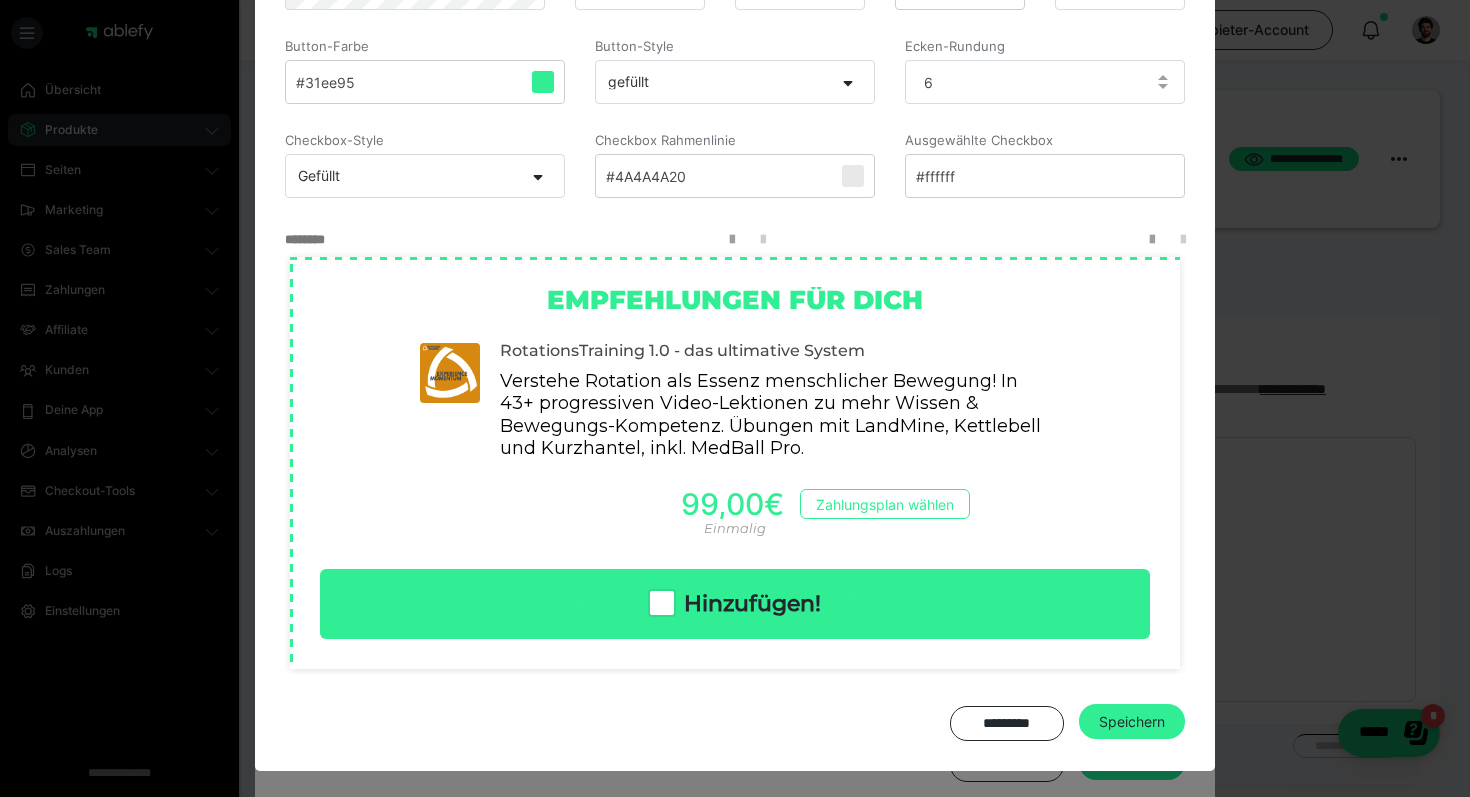 click on "Speichern" at bounding box center [1132, 722] 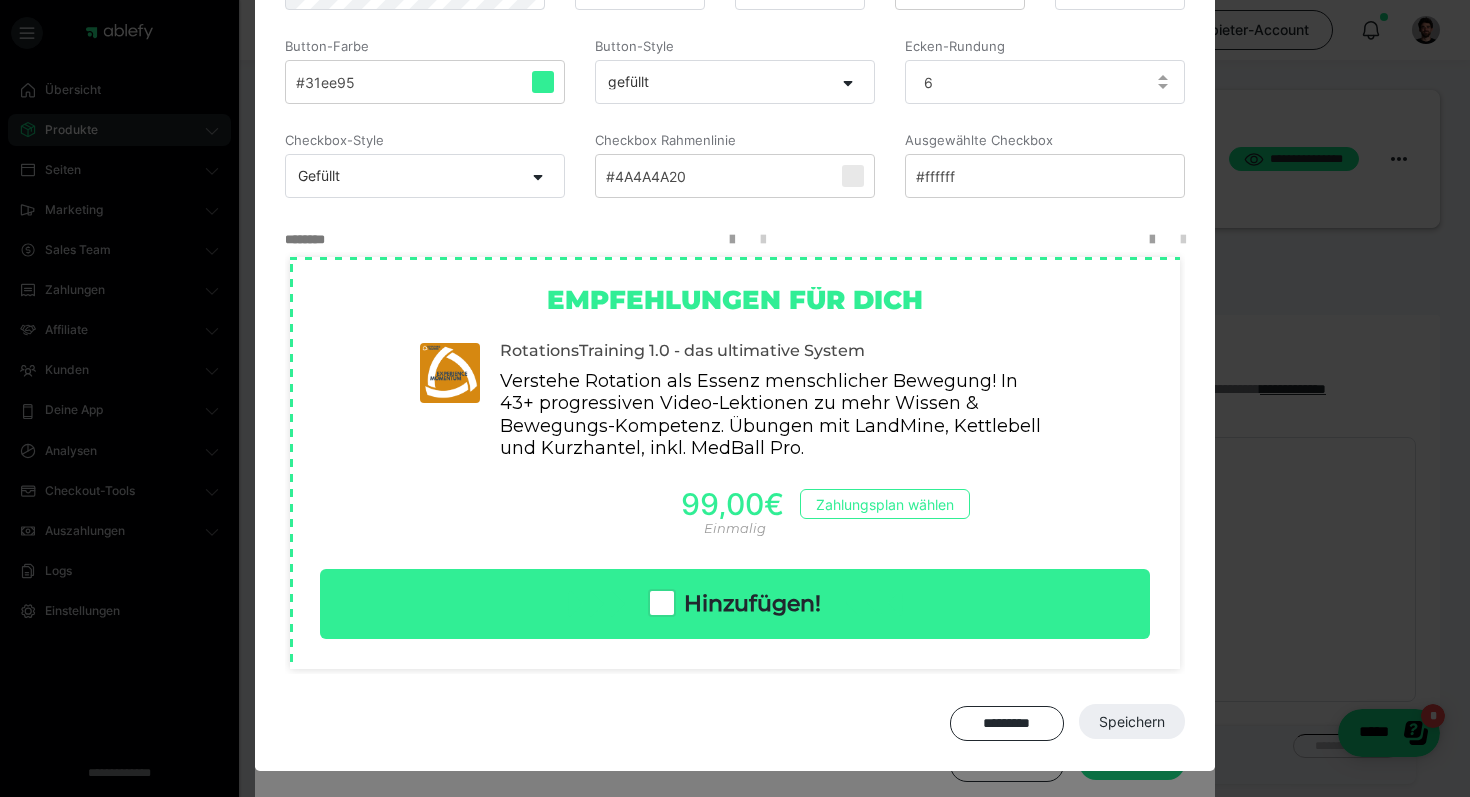 scroll, scrollTop: 0, scrollLeft: 0, axis: both 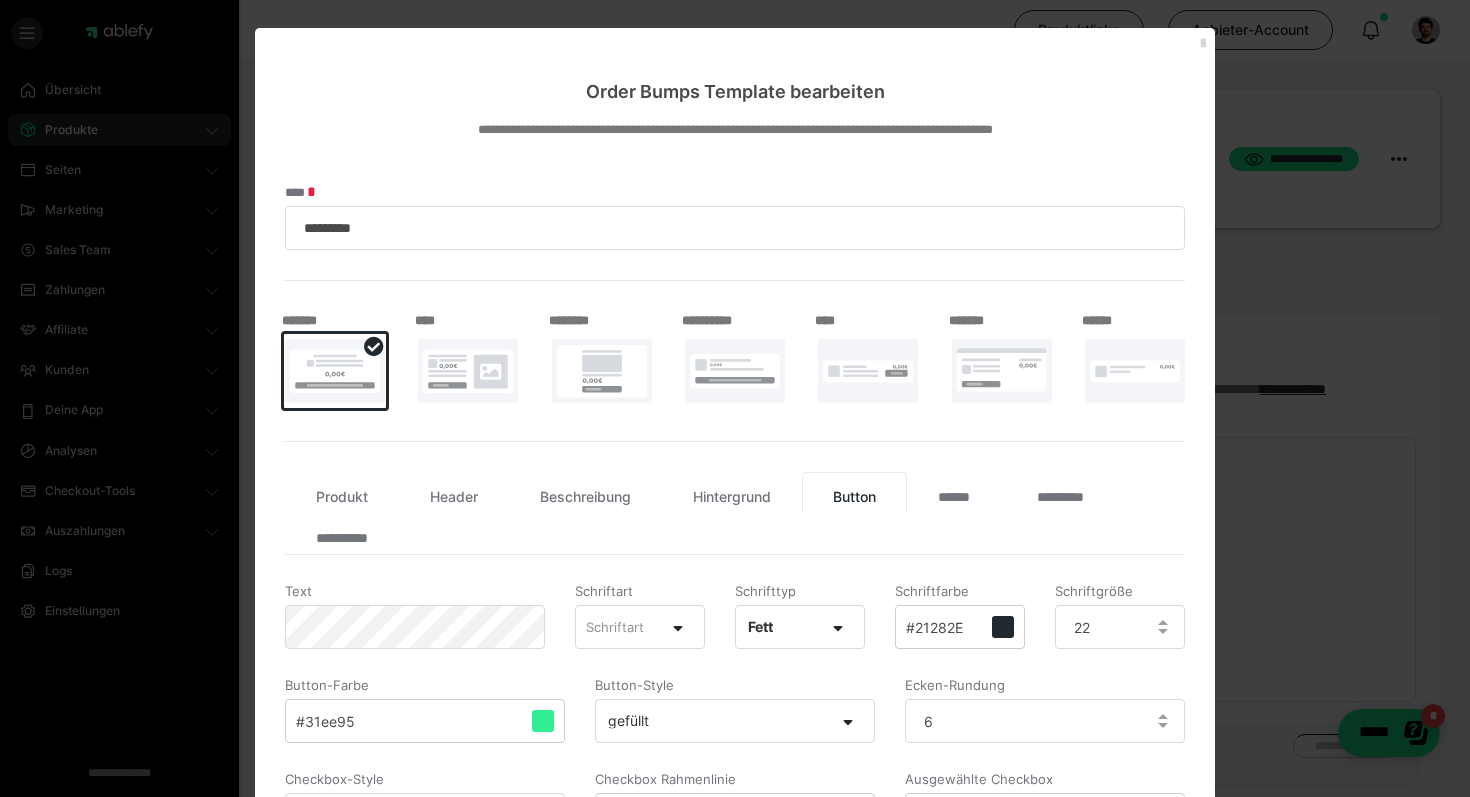 click at bounding box center [1203, 44] 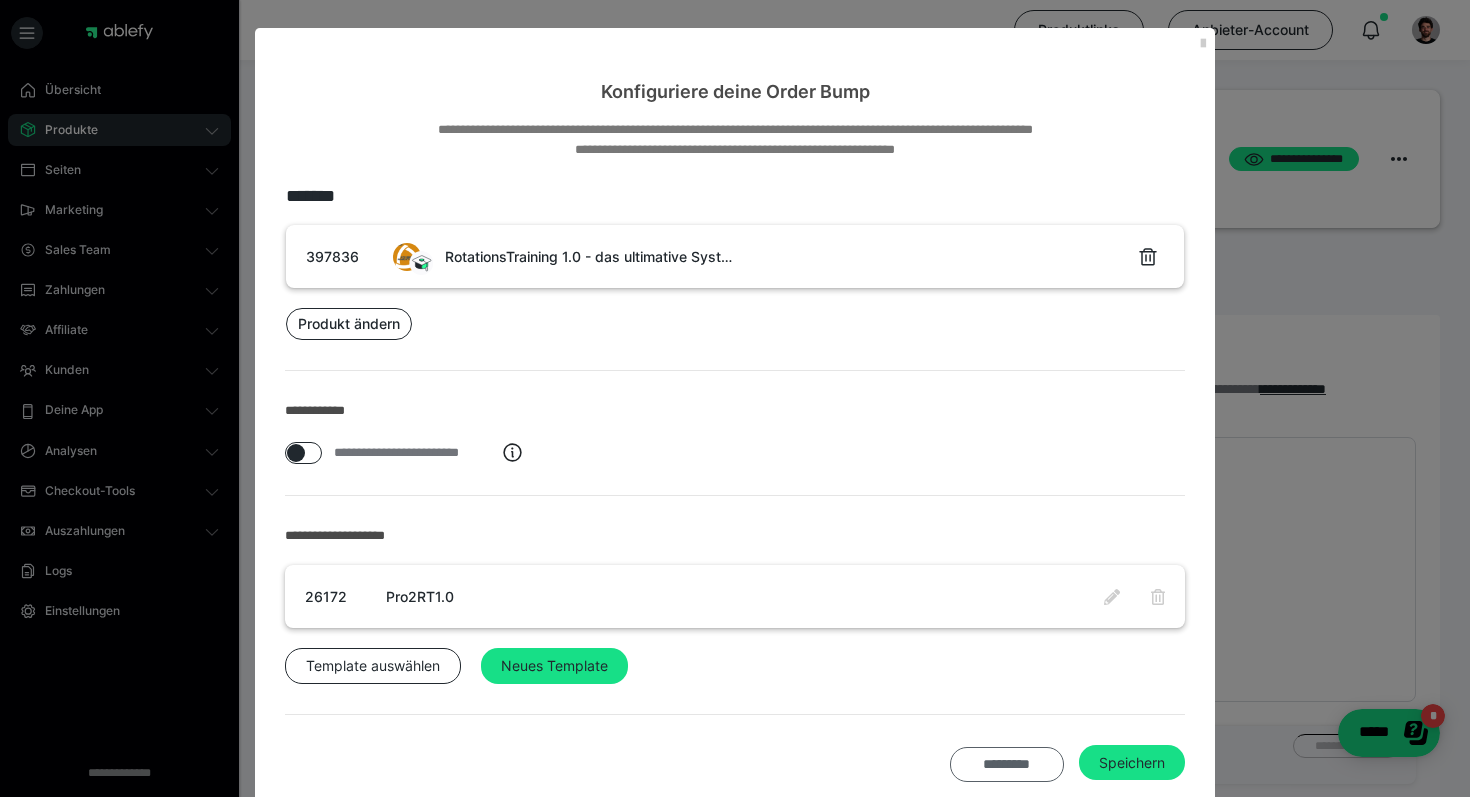 click on "*********" at bounding box center [1007, 765] 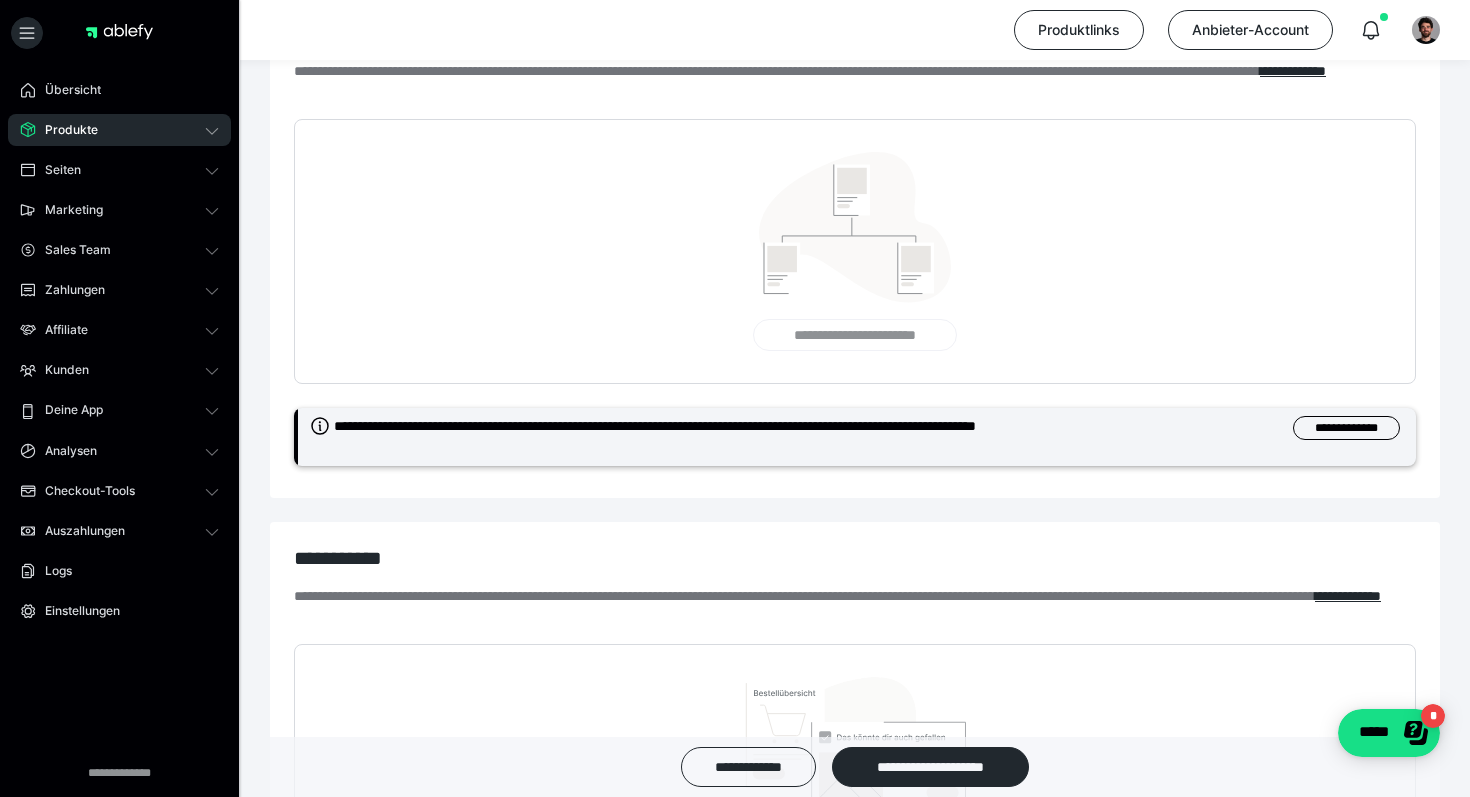scroll, scrollTop: 0, scrollLeft: 0, axis: both 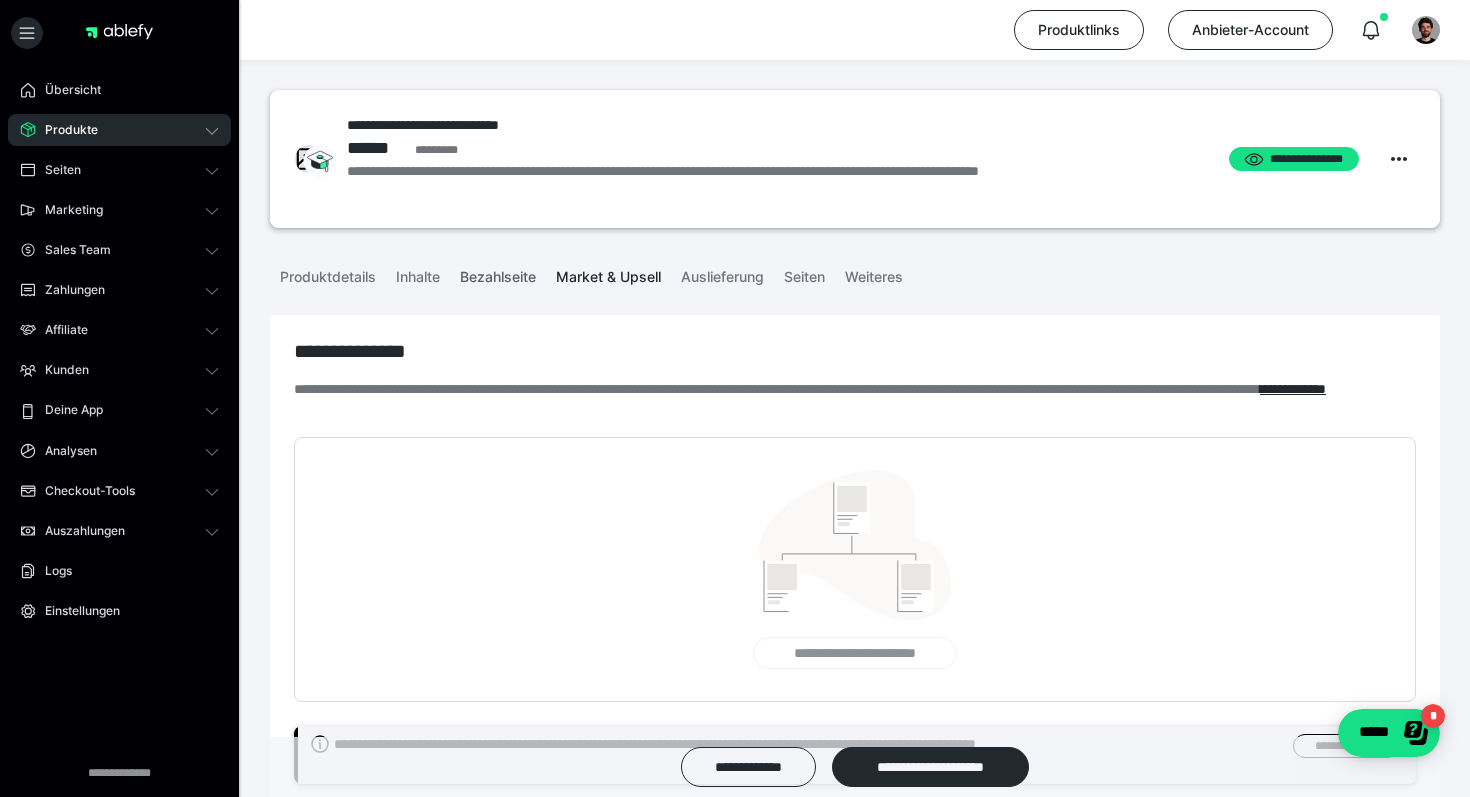 click on "Bezahlseite" at bounding box center (498, 273) 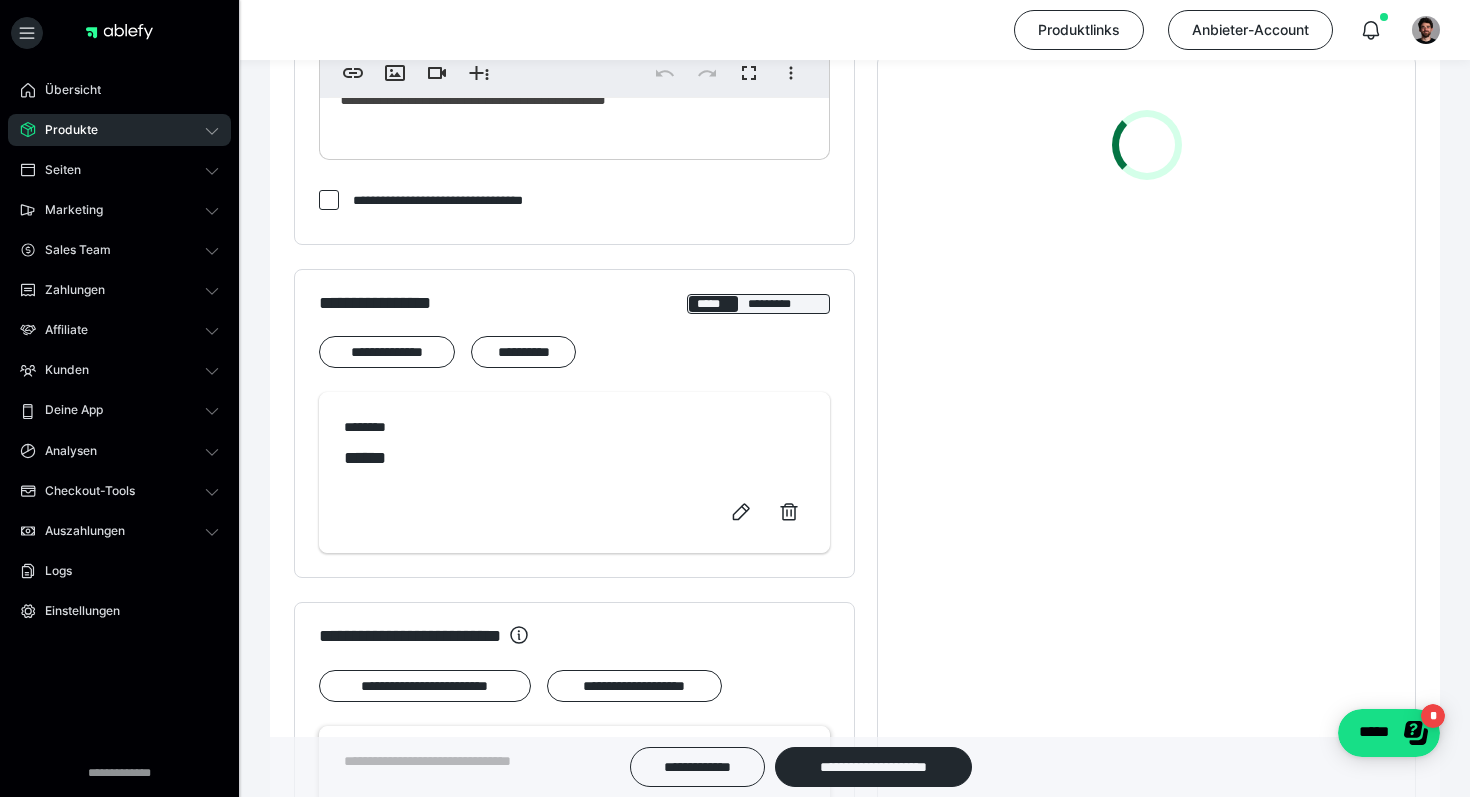 scroll, scrollTop: 616, scrollLeft: 0, axis: vertical 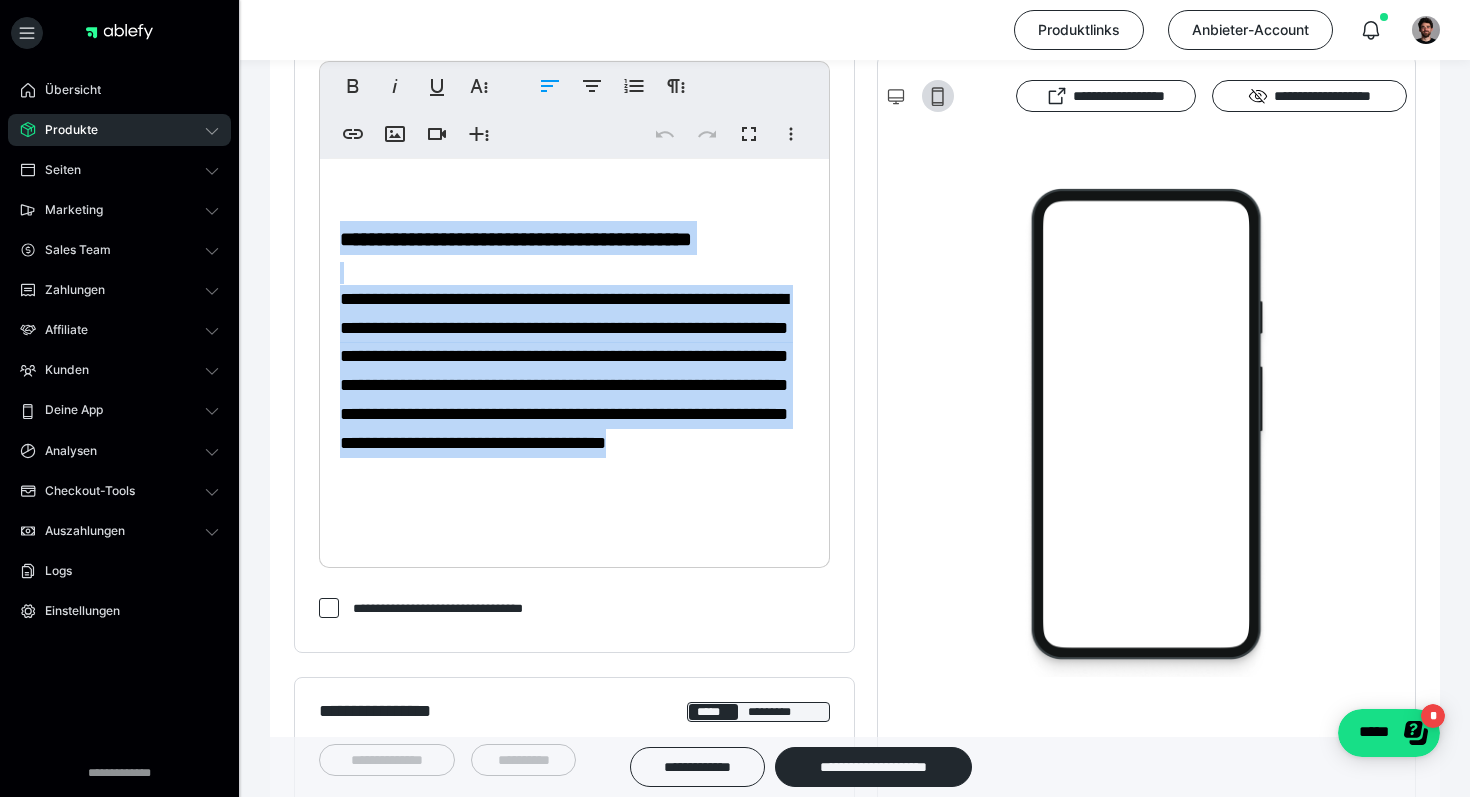 drag, startPoint x: 581, startPoint y: 514, endPoint x: 333, endPoint y: 241, distance: 368.8265 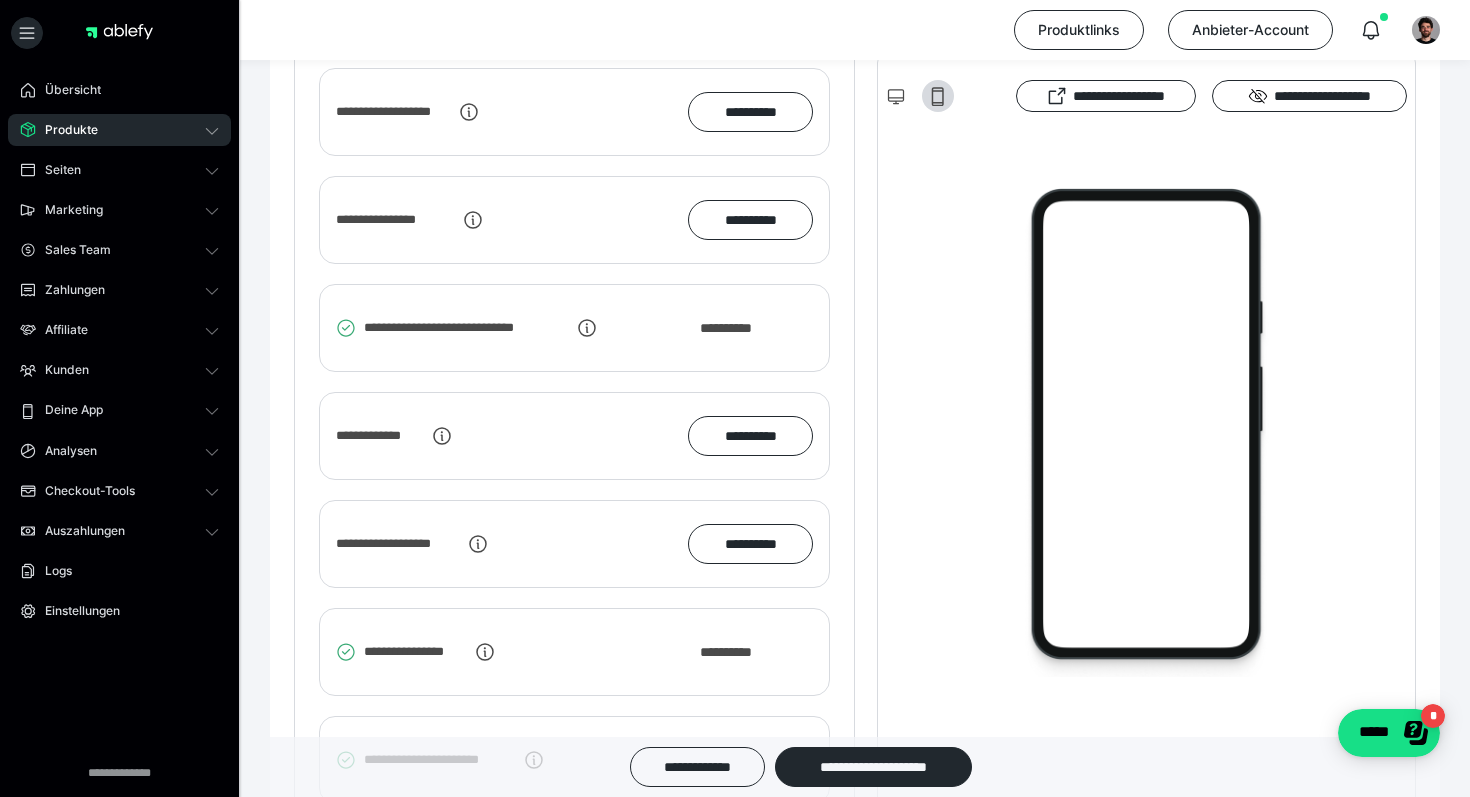 scroll, scrollTop: 2604, scrollLeft: 0, axis: vertical 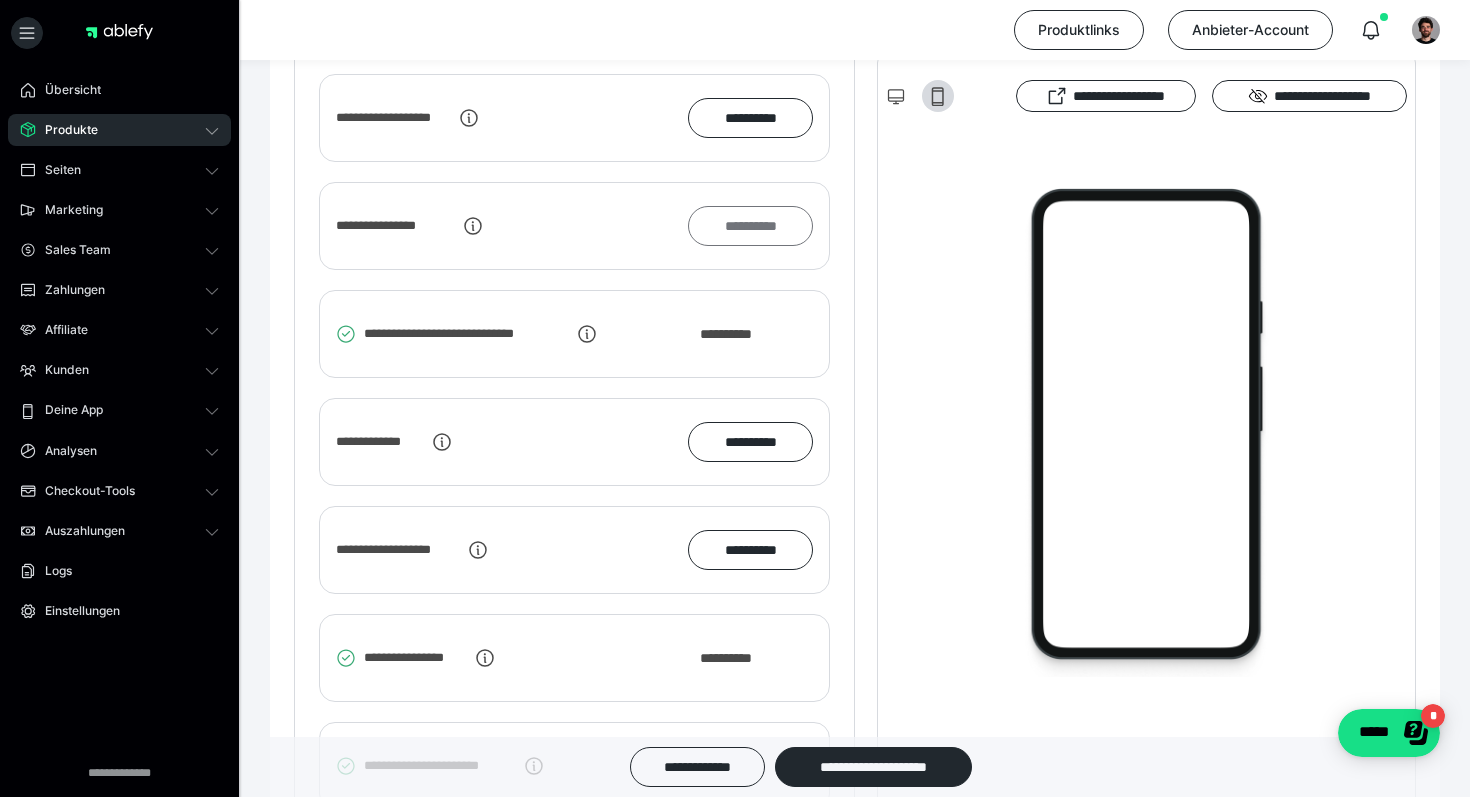 click on "**********" at bounding box center [750, 226] 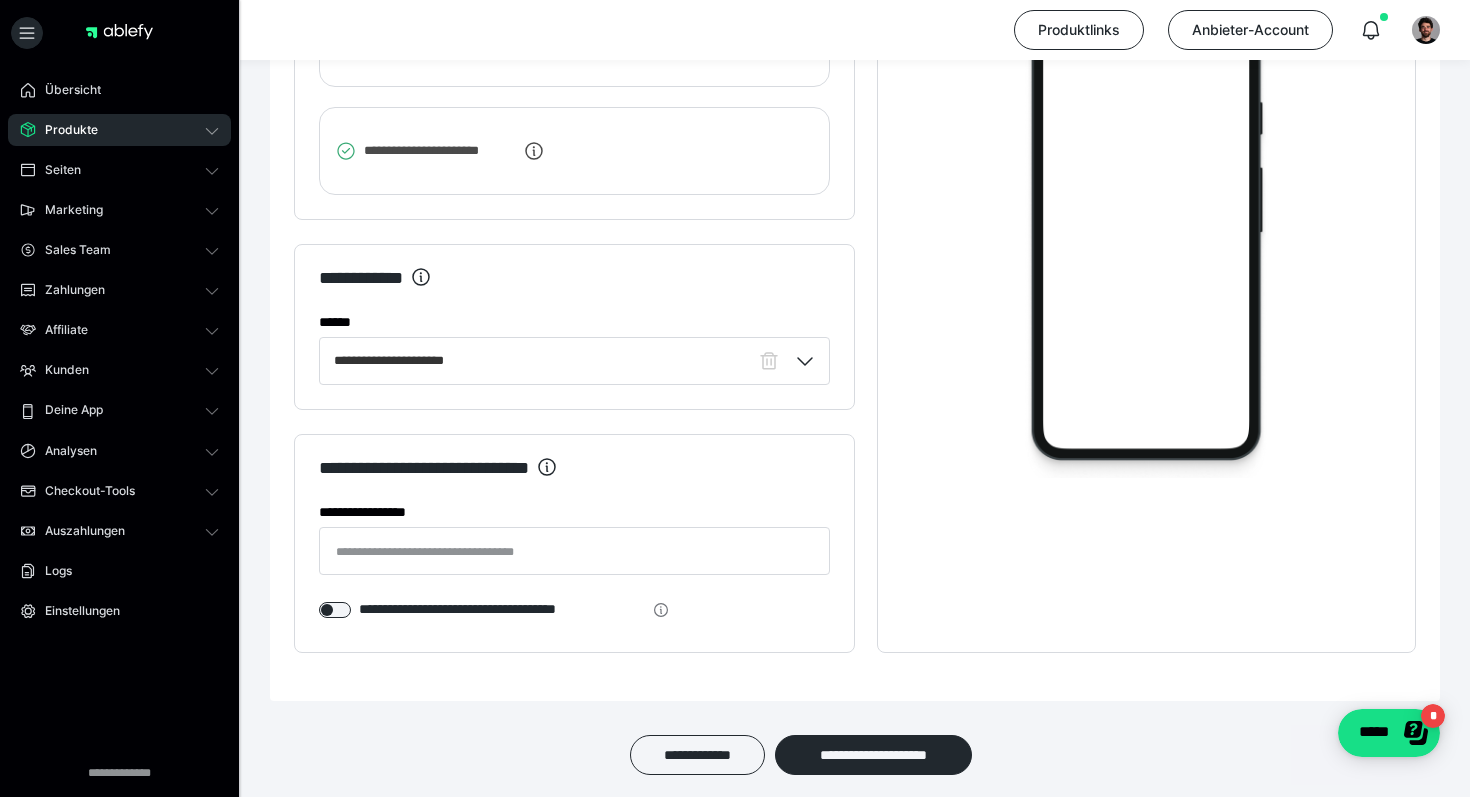 scroll, scrollTop: 3222, scrollLeft: 0, axis: vertical 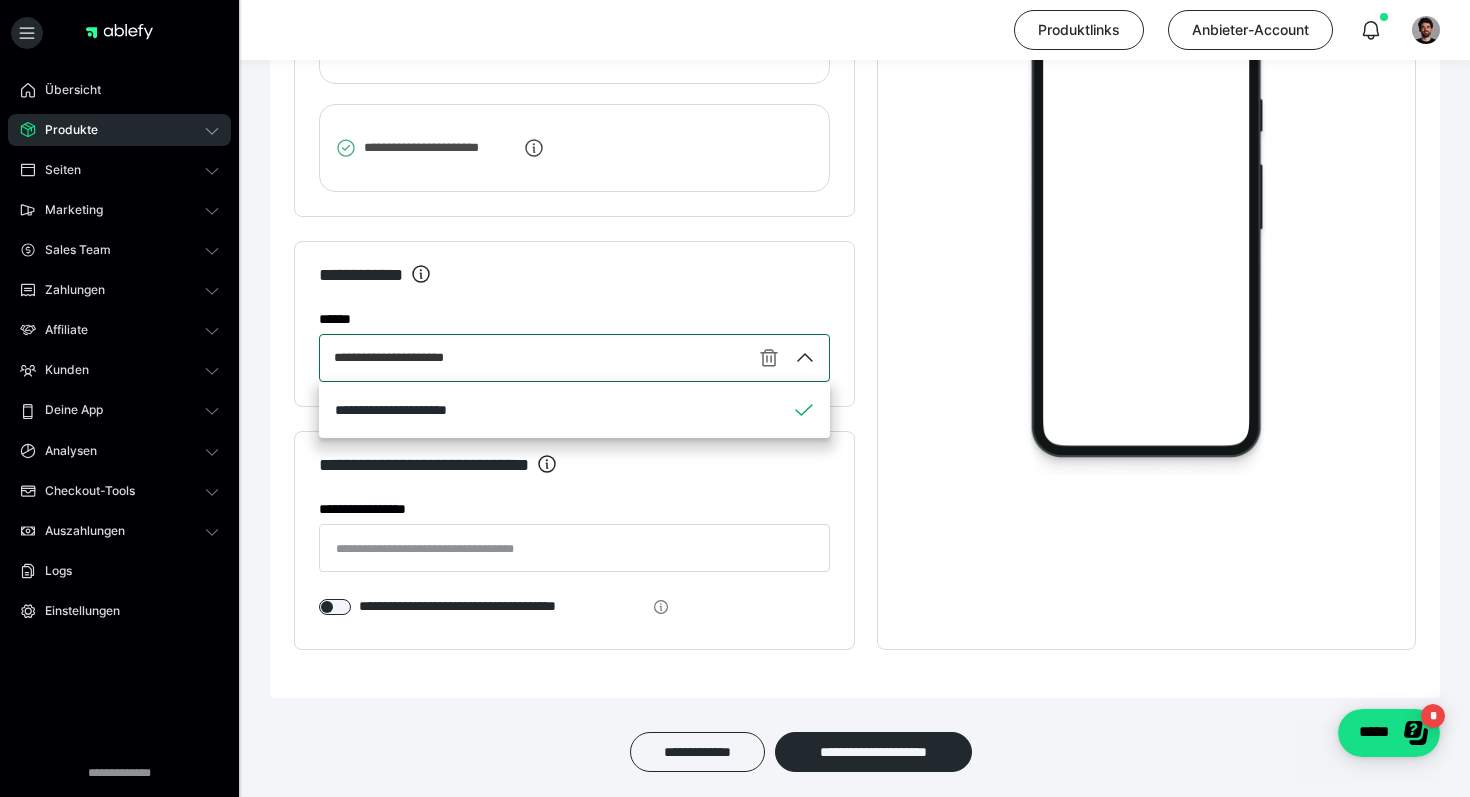 click on "**********" at bounding box center (535, 358) 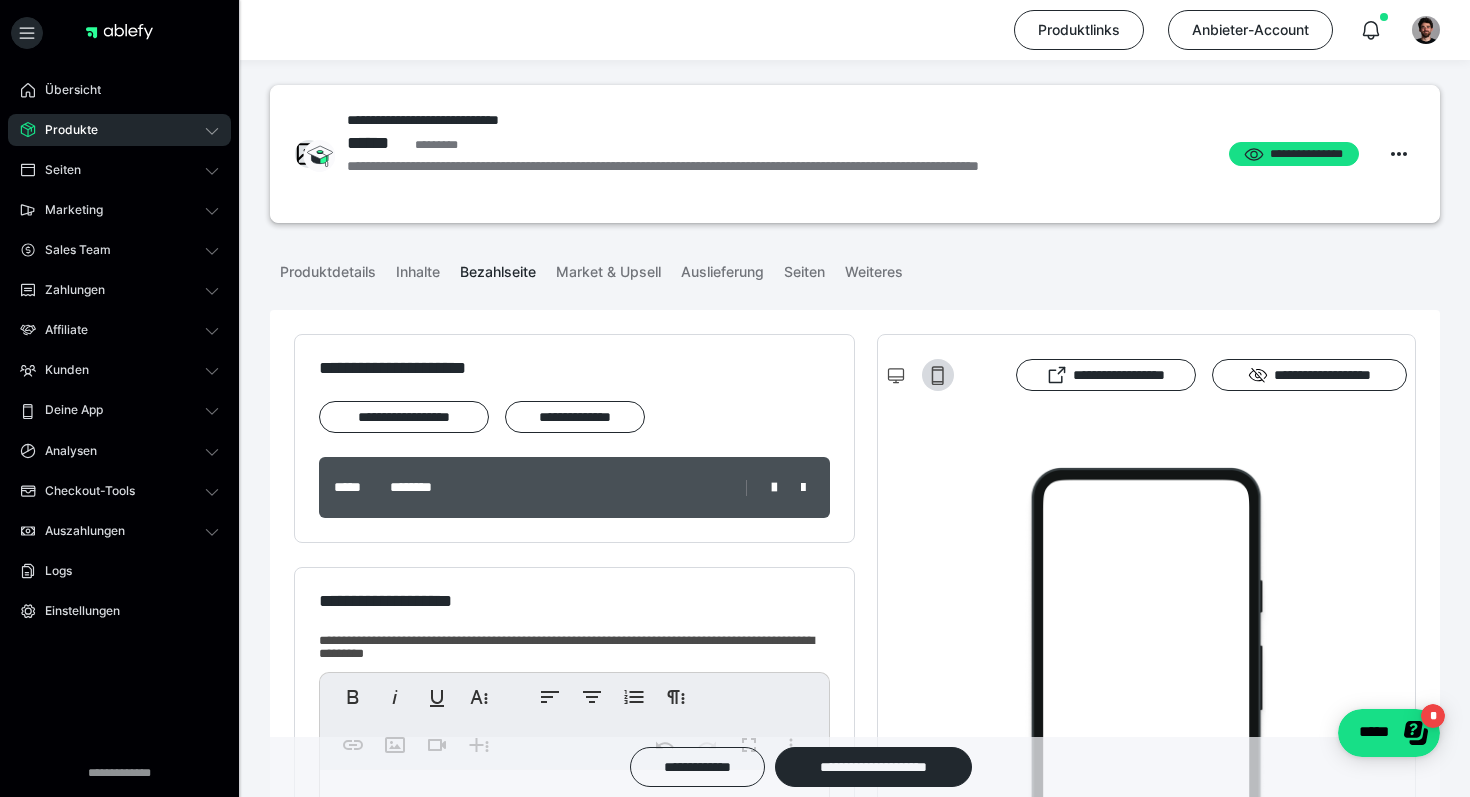 scroll, scrollTop: 0, scrollLeft: 0, axis: both 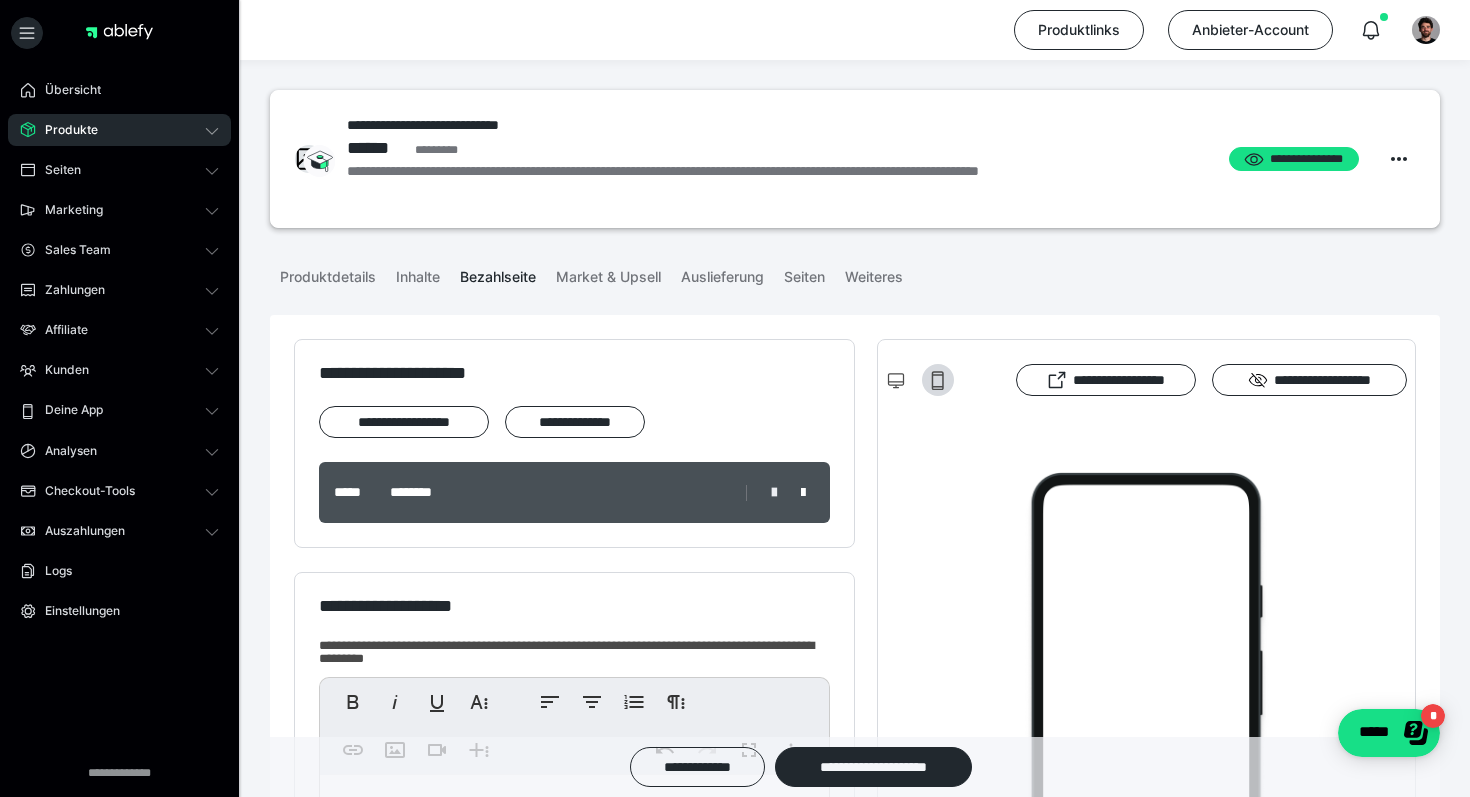 click at bounding box center [774, 493] 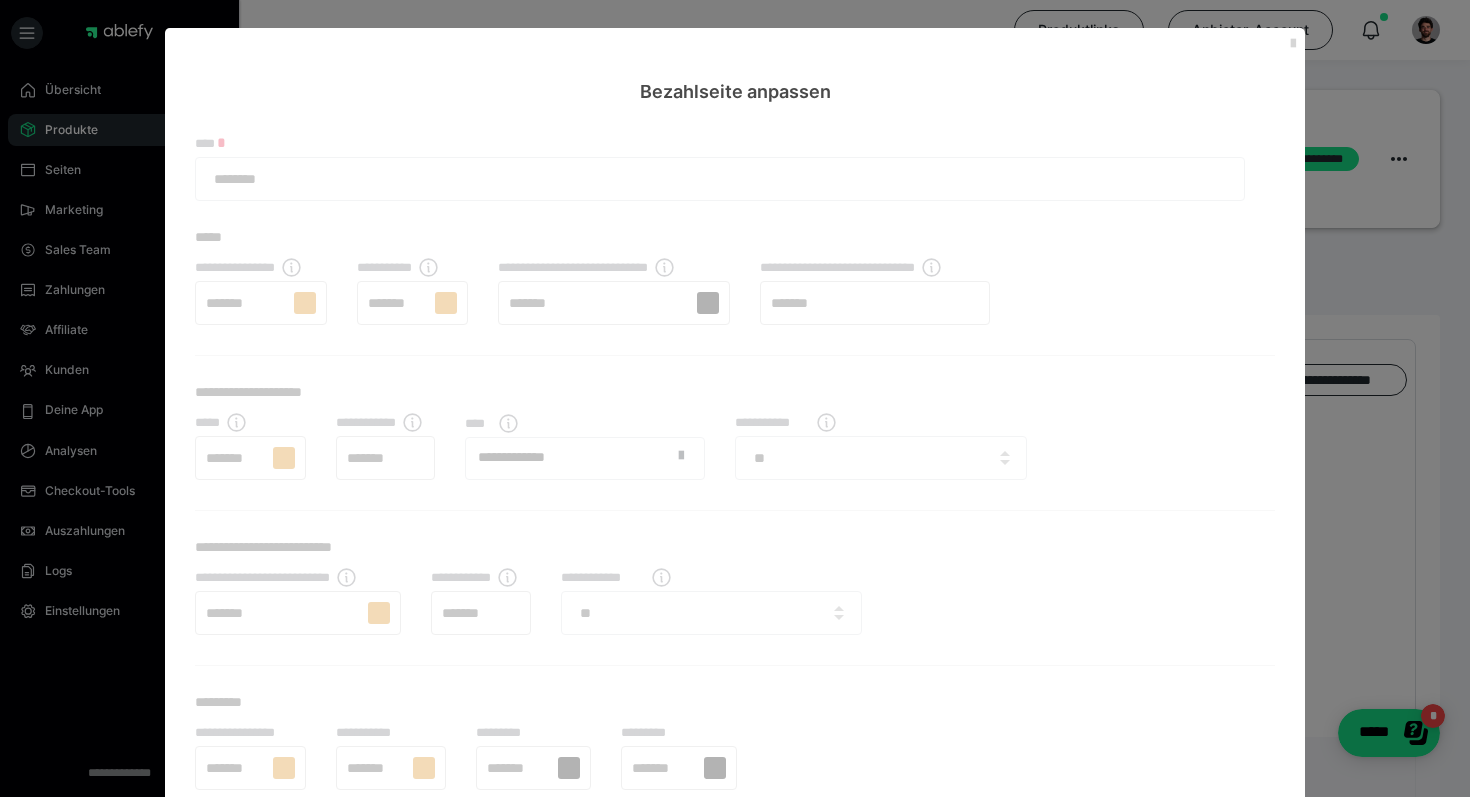 click at bounding box center (1293, 44) 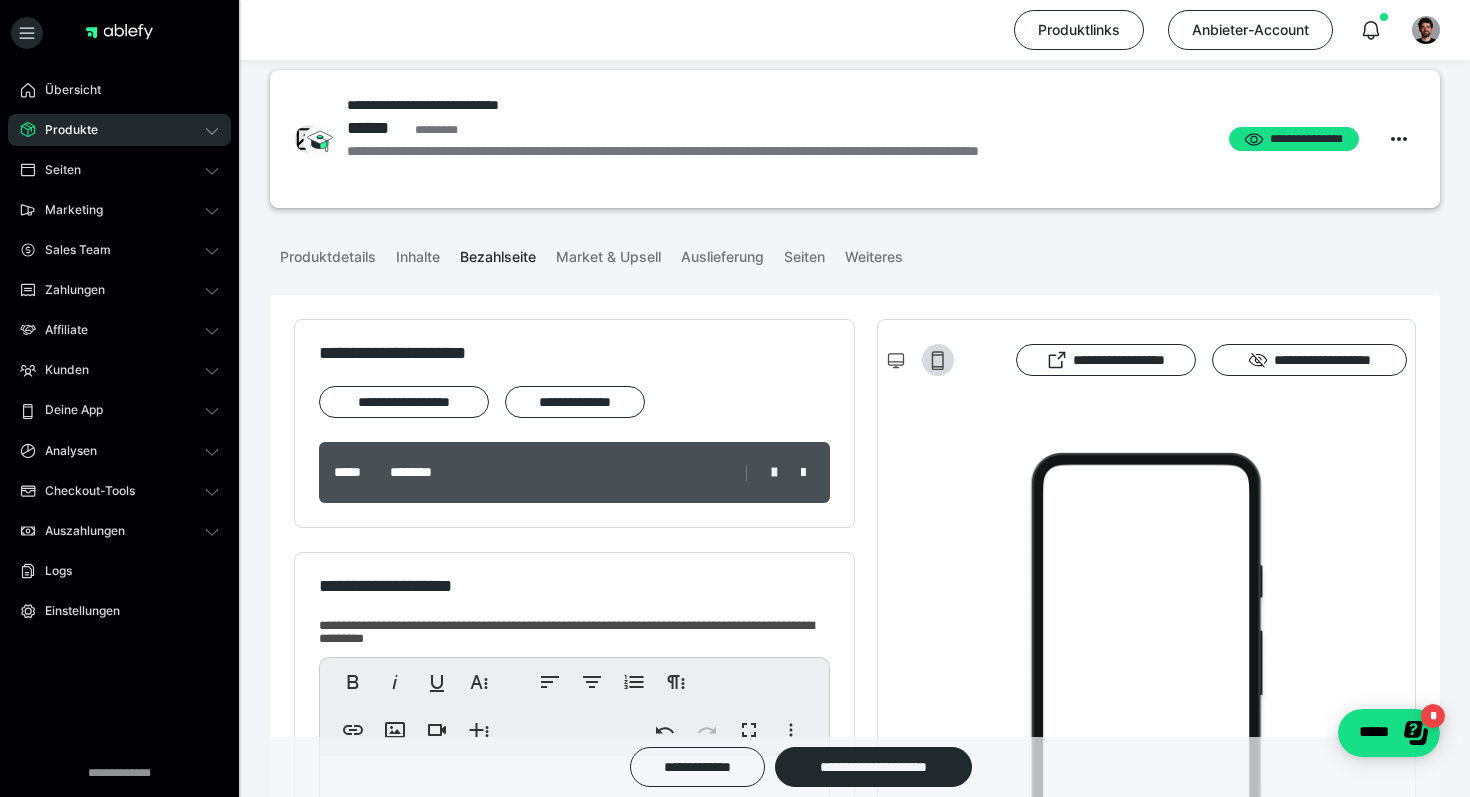 scroll, scrollTop: 0, scrollLeft: 0, axis: both 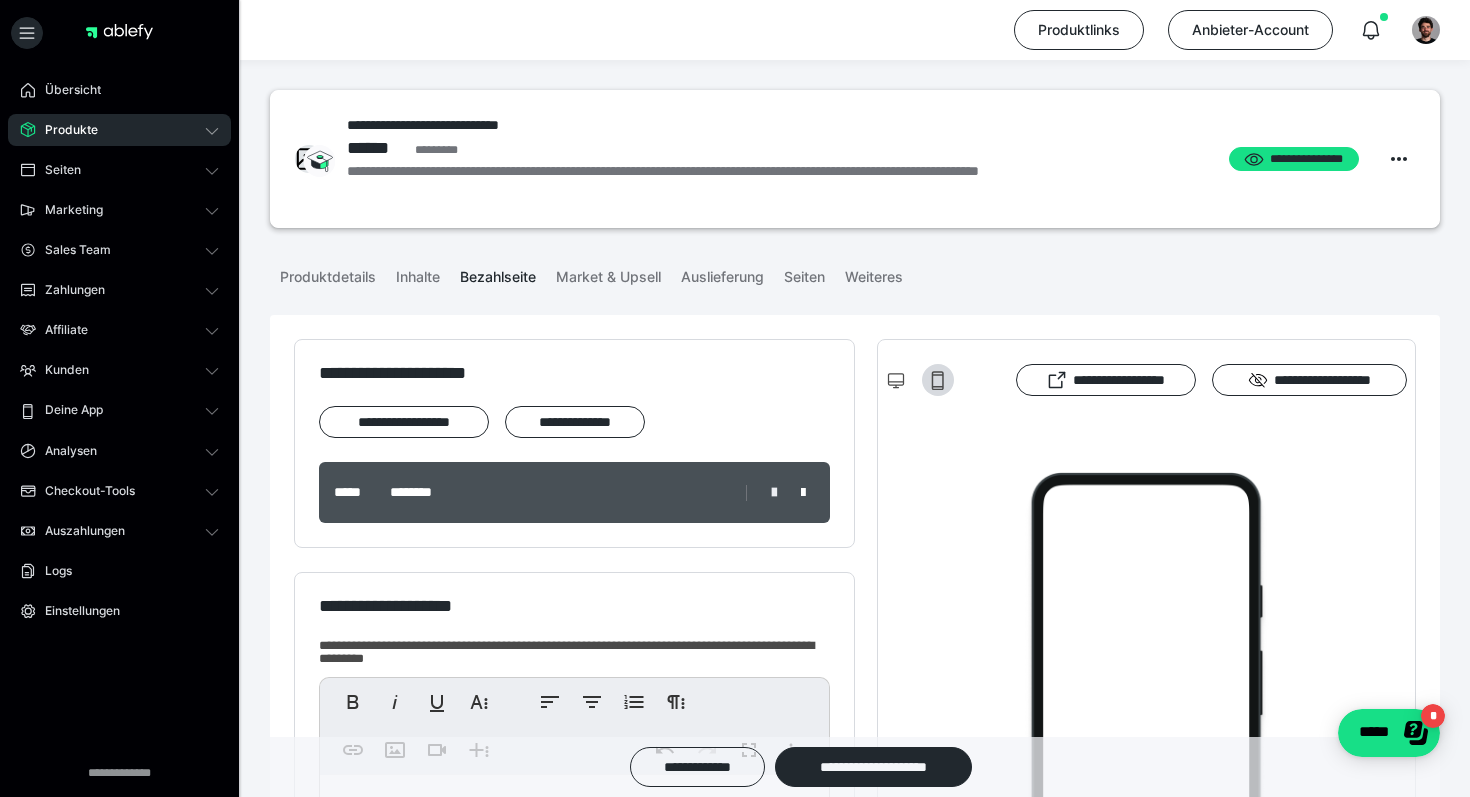 click at bounding box center [774, 493] 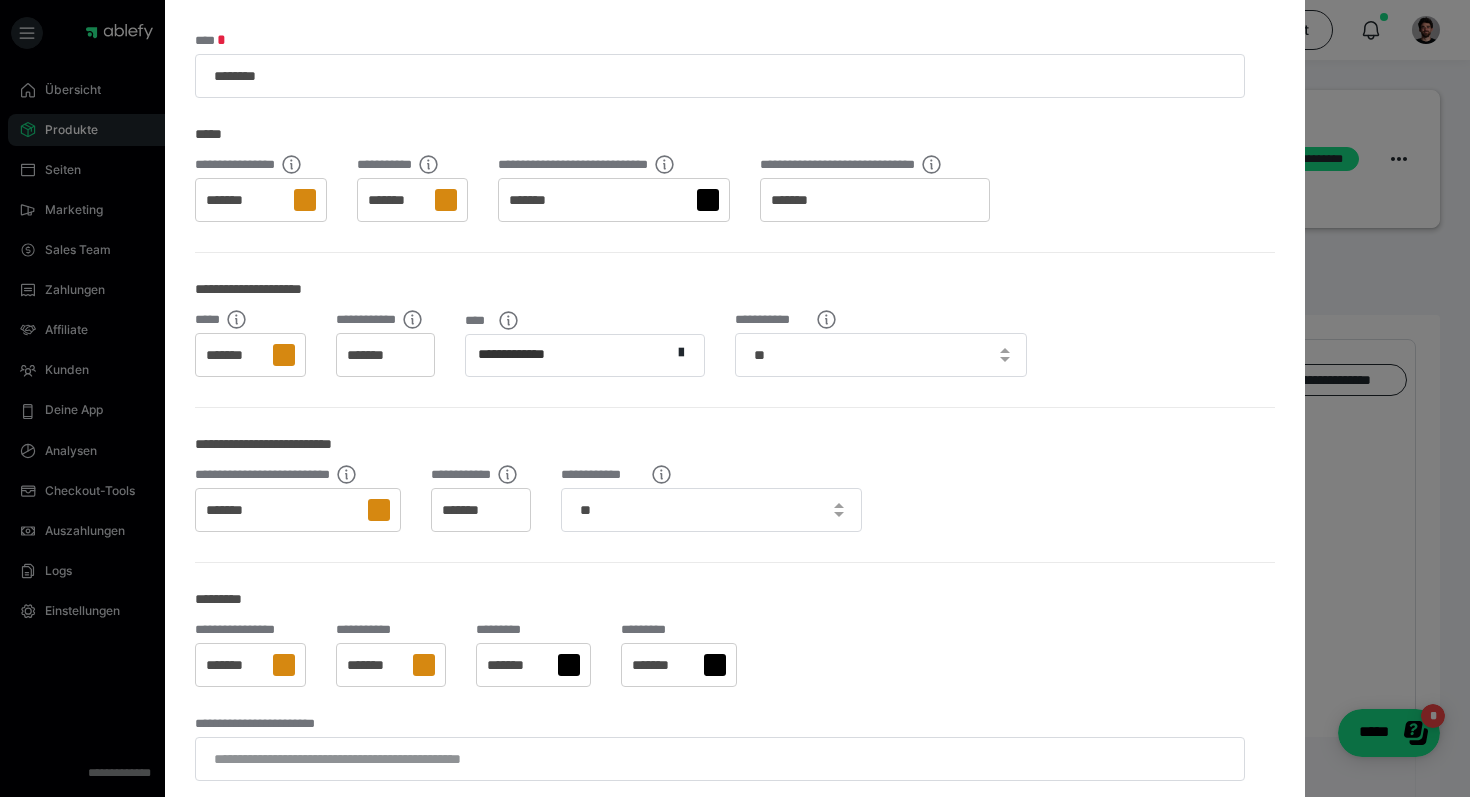 scroll, scrollTop: 0, scrollLeft: 0, axis: both 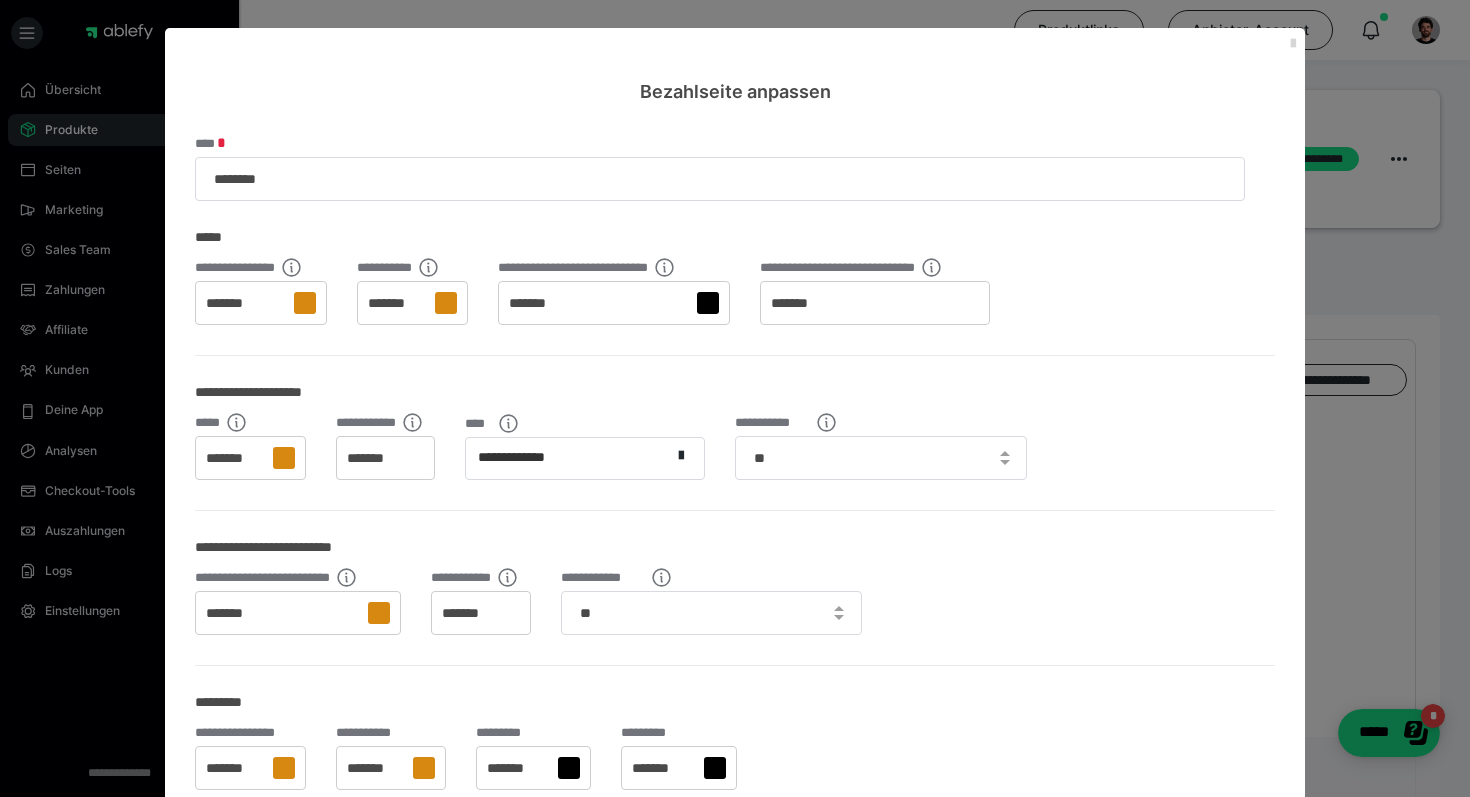 click at bounding box center (1293, 44) 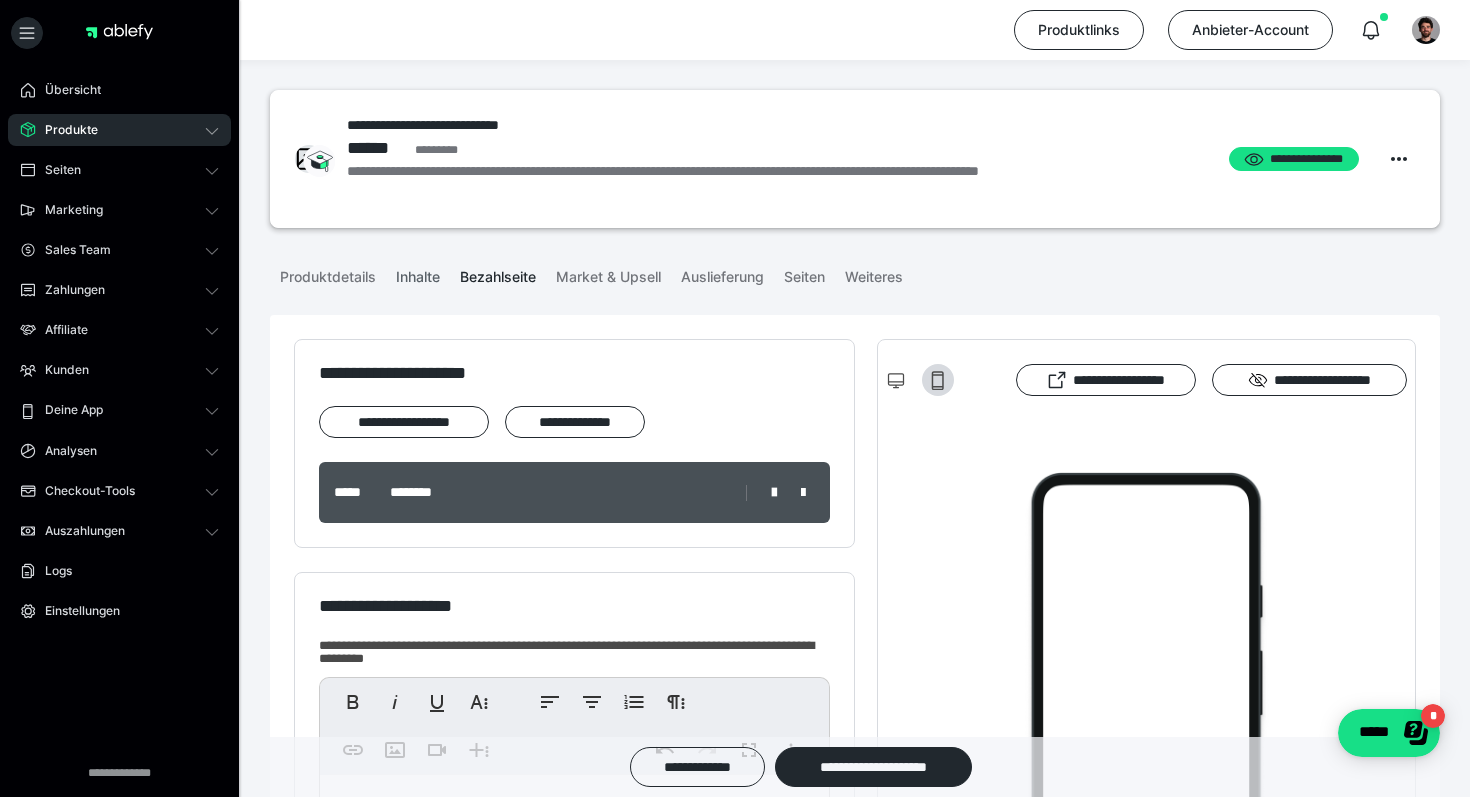 click on "Inhalte" at bounding box center [418, 273] 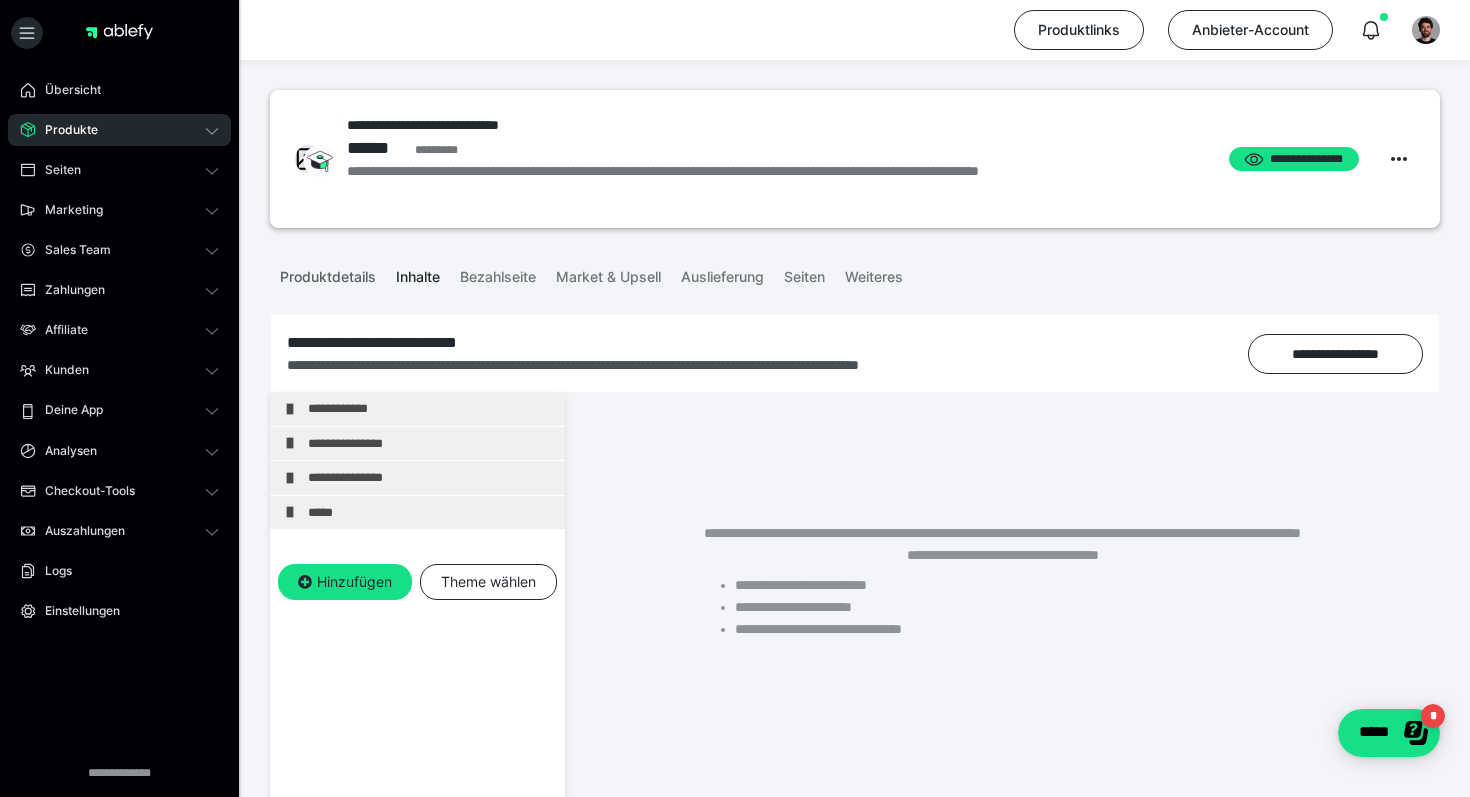 click on "Produktdetails" at bounding box center (328, 273) 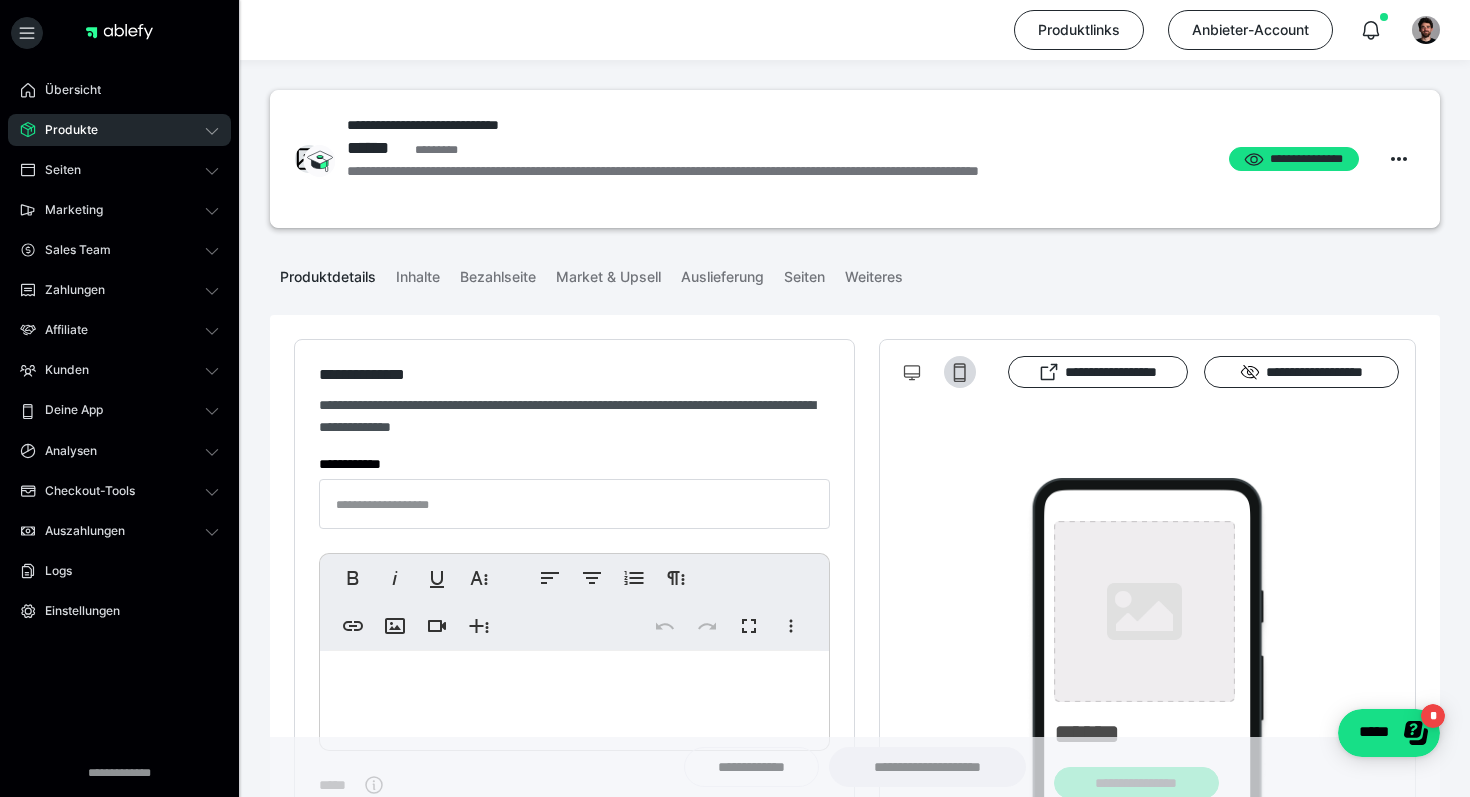 type on "**********" 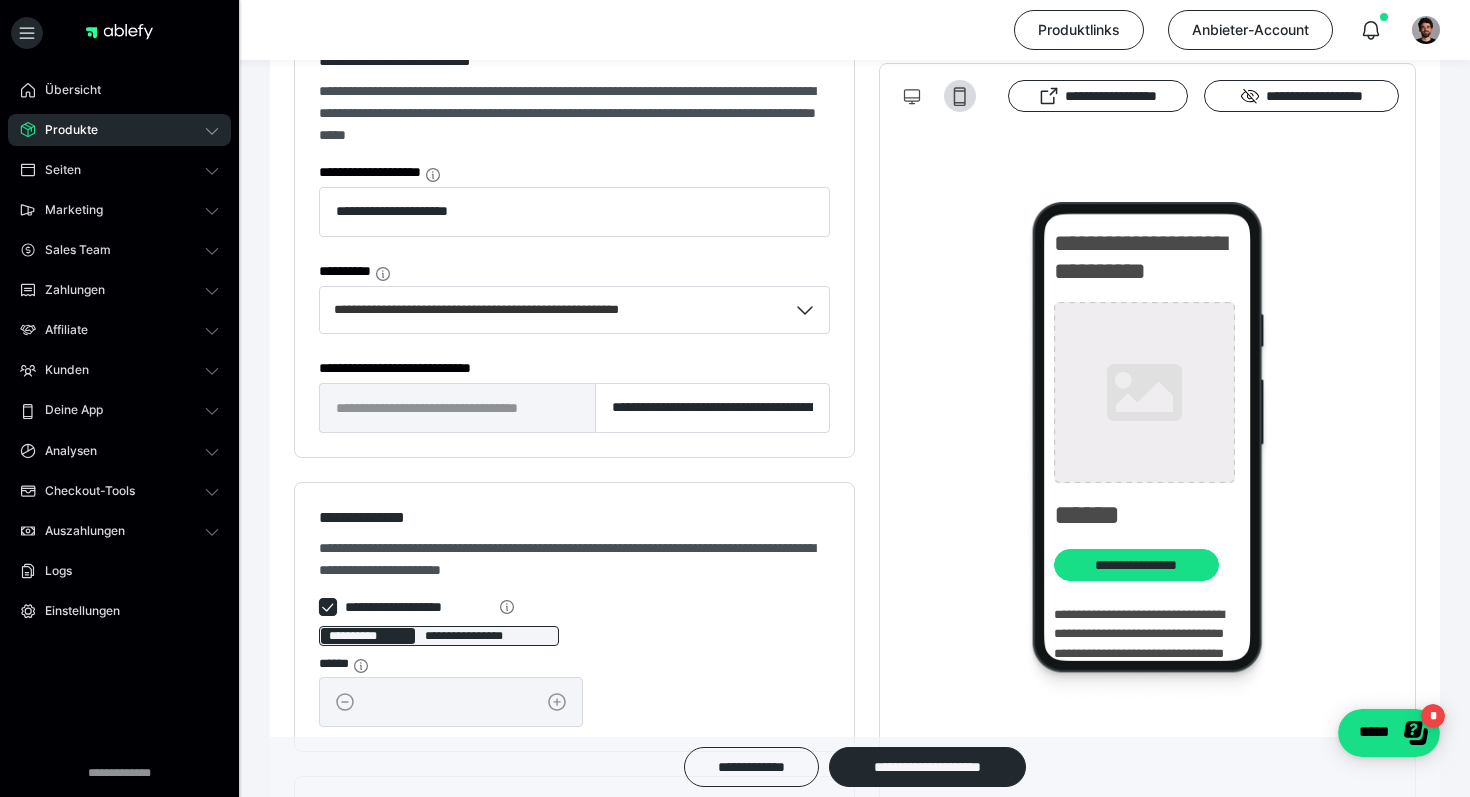 scroll, scrollTop: 1196, scrollLeft: 0, axis: vertical 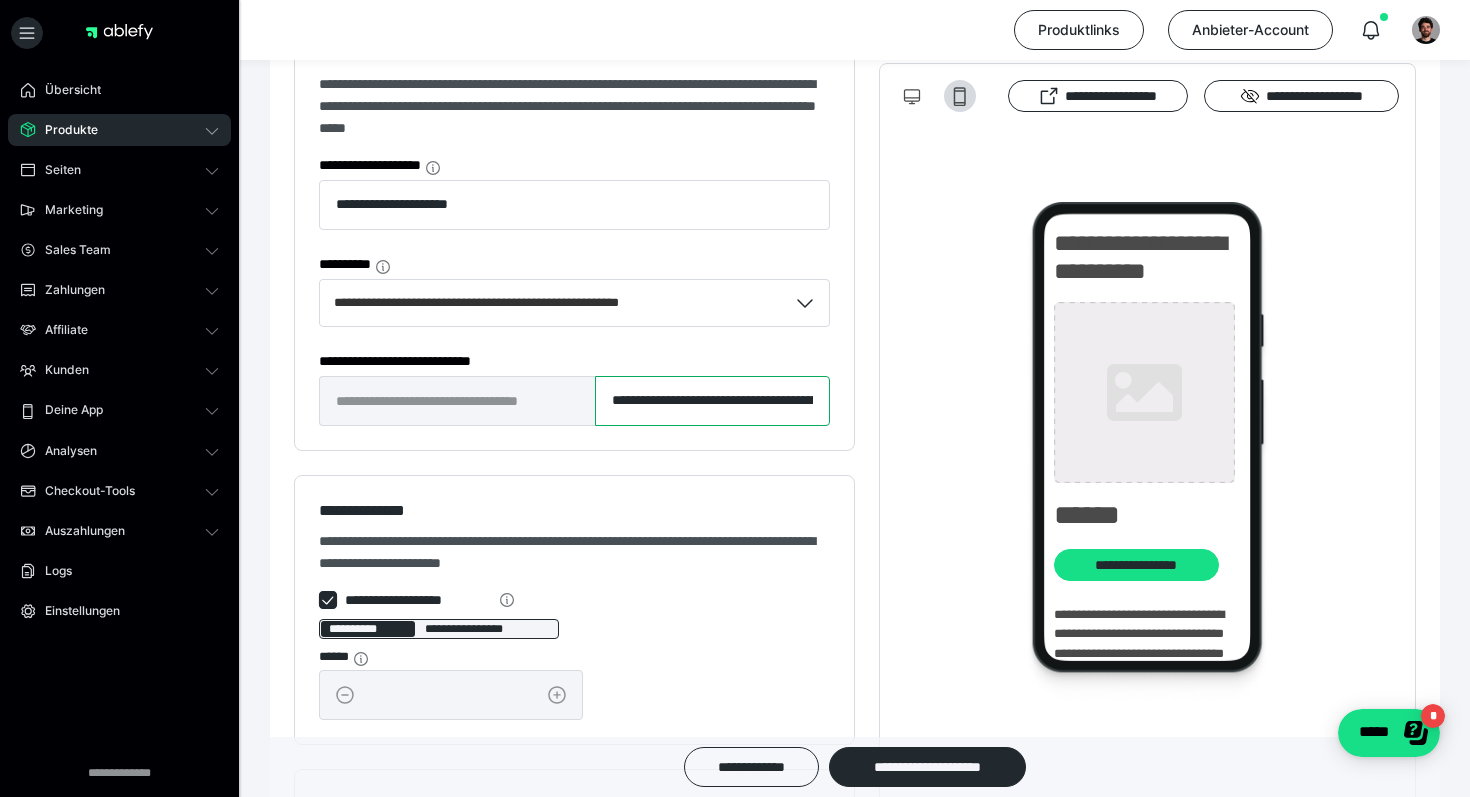 click on "**********" at bounding box center [712, 401] 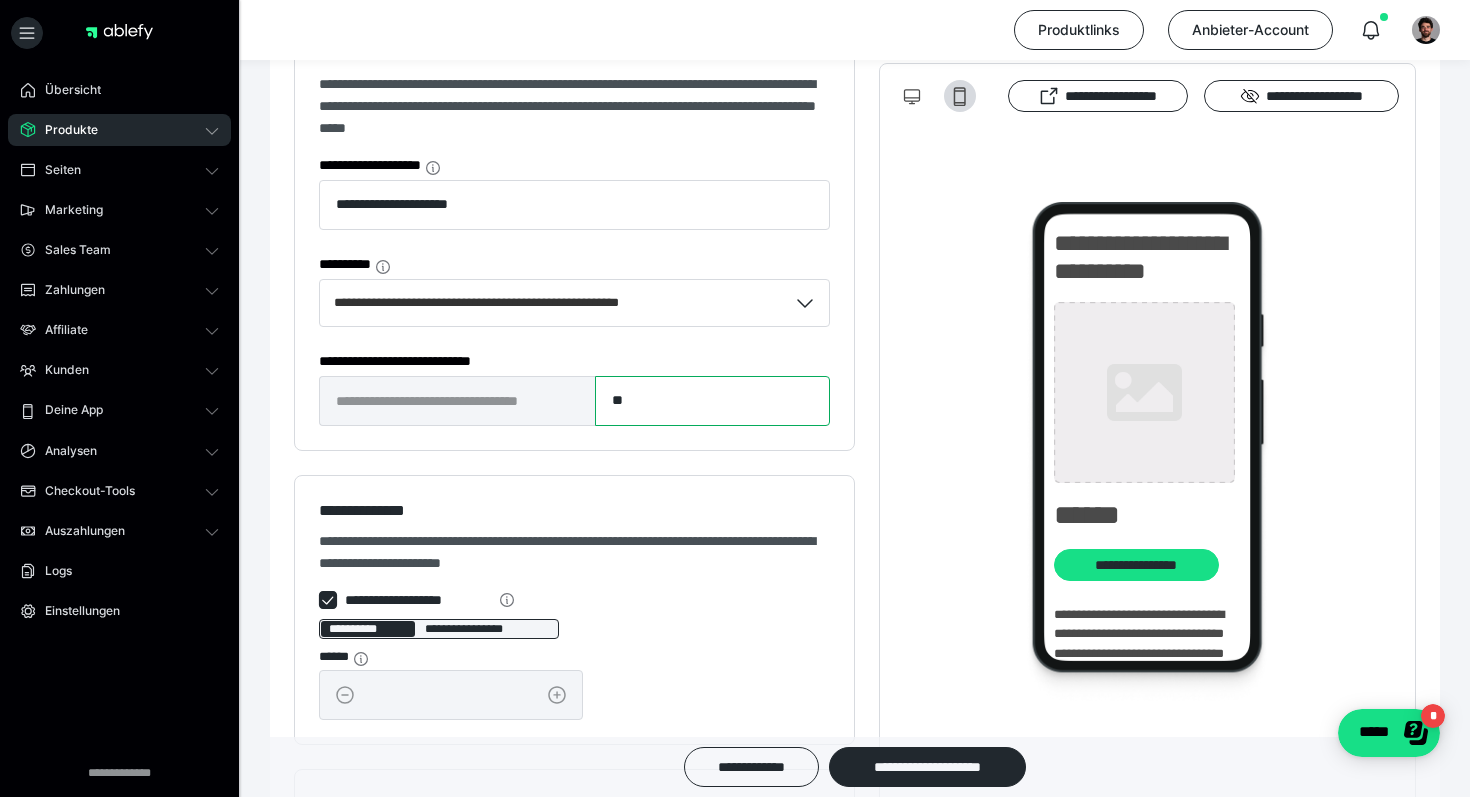 type on "*" 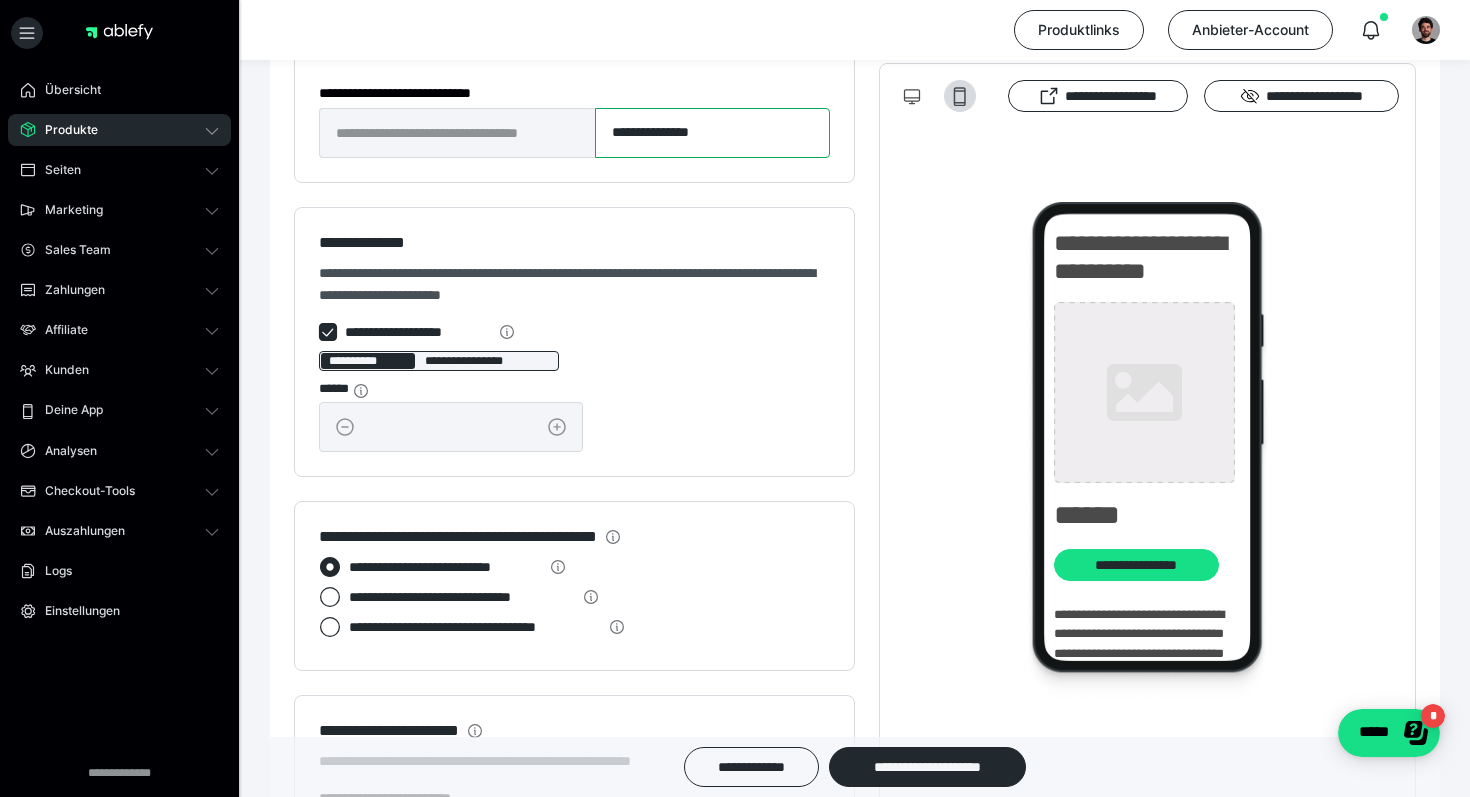scroll, scrollTop: 1470, scrollLeft: 0, axis: vertical 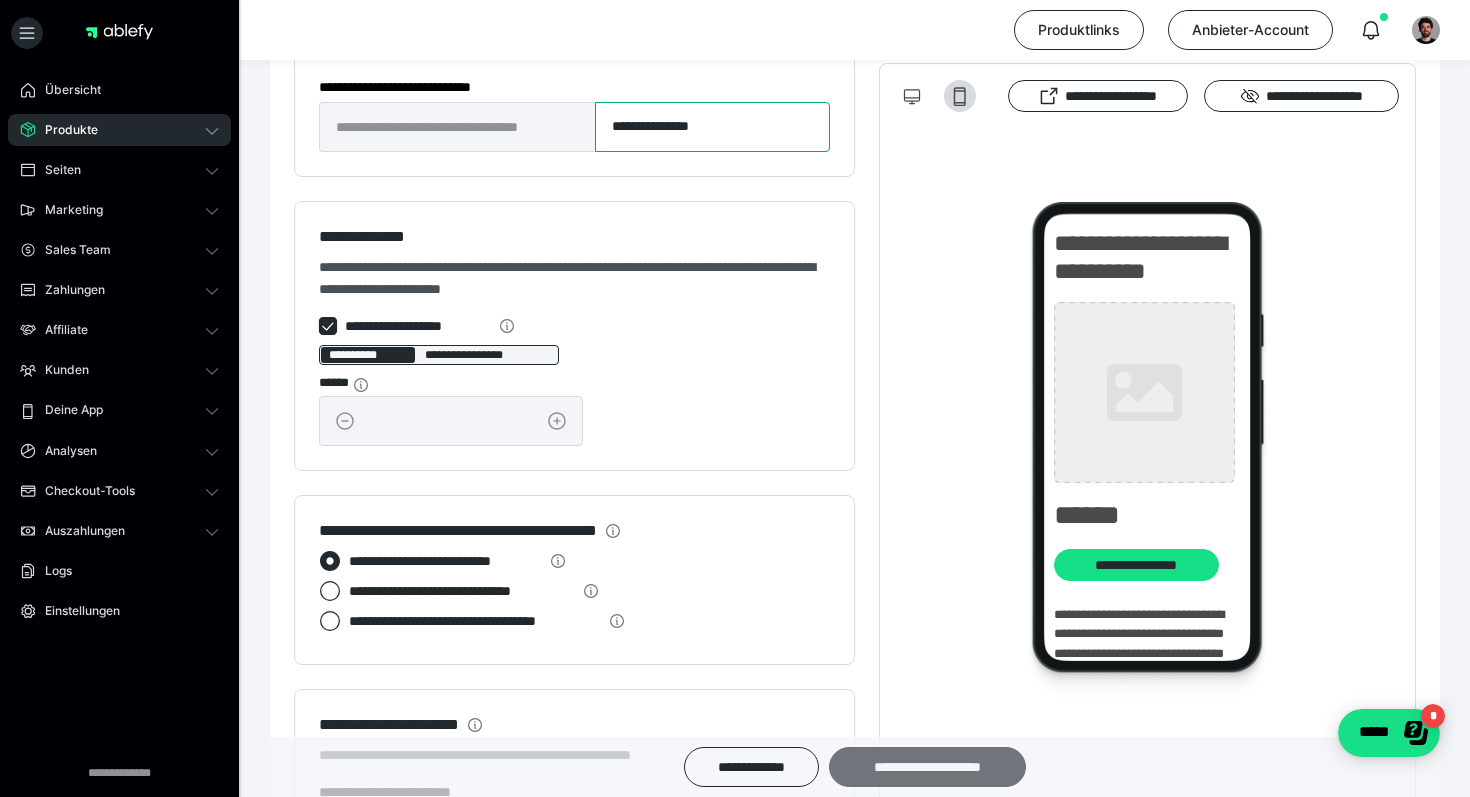 type on "**********" 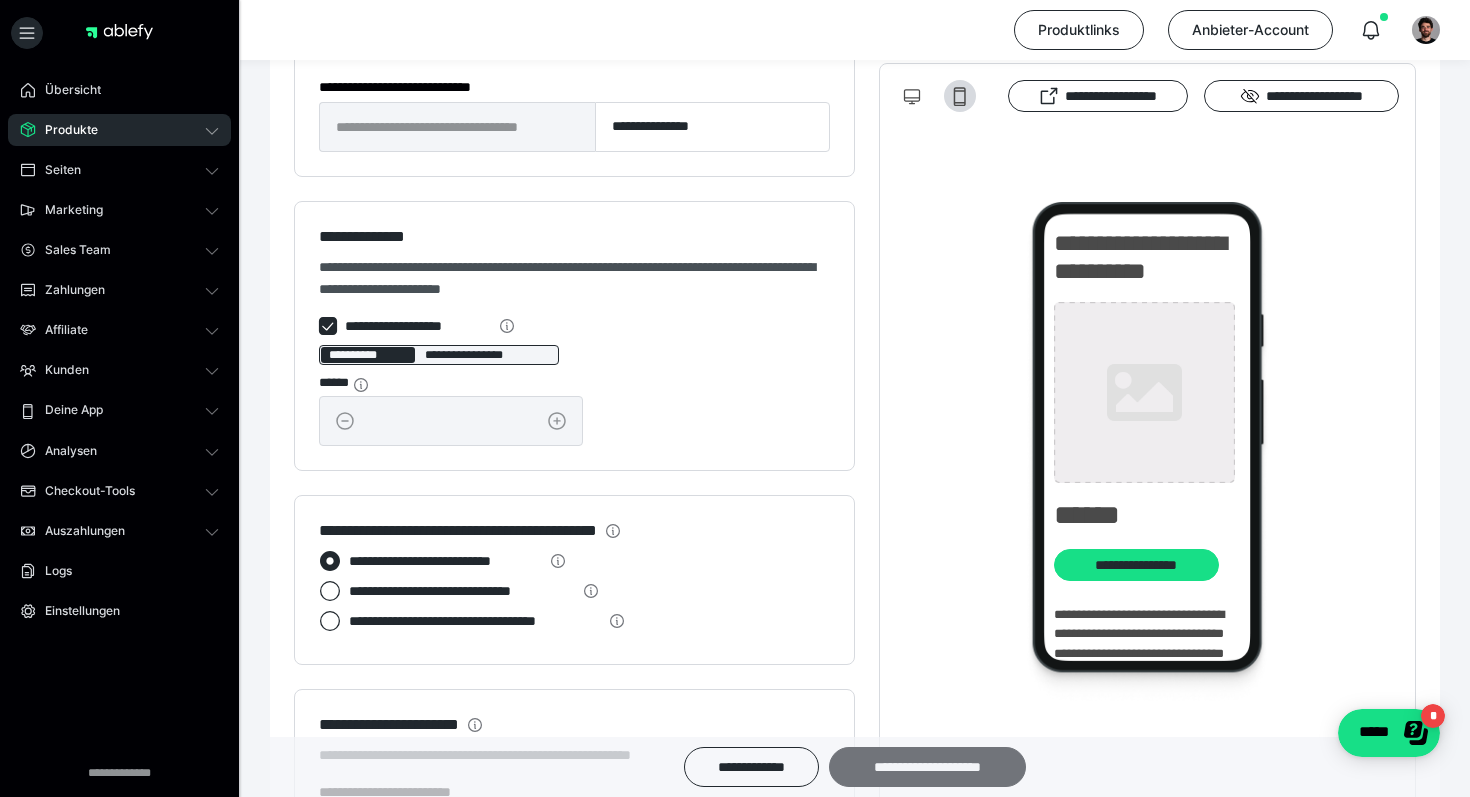 click on "**********" at bounding box center (927, 767) 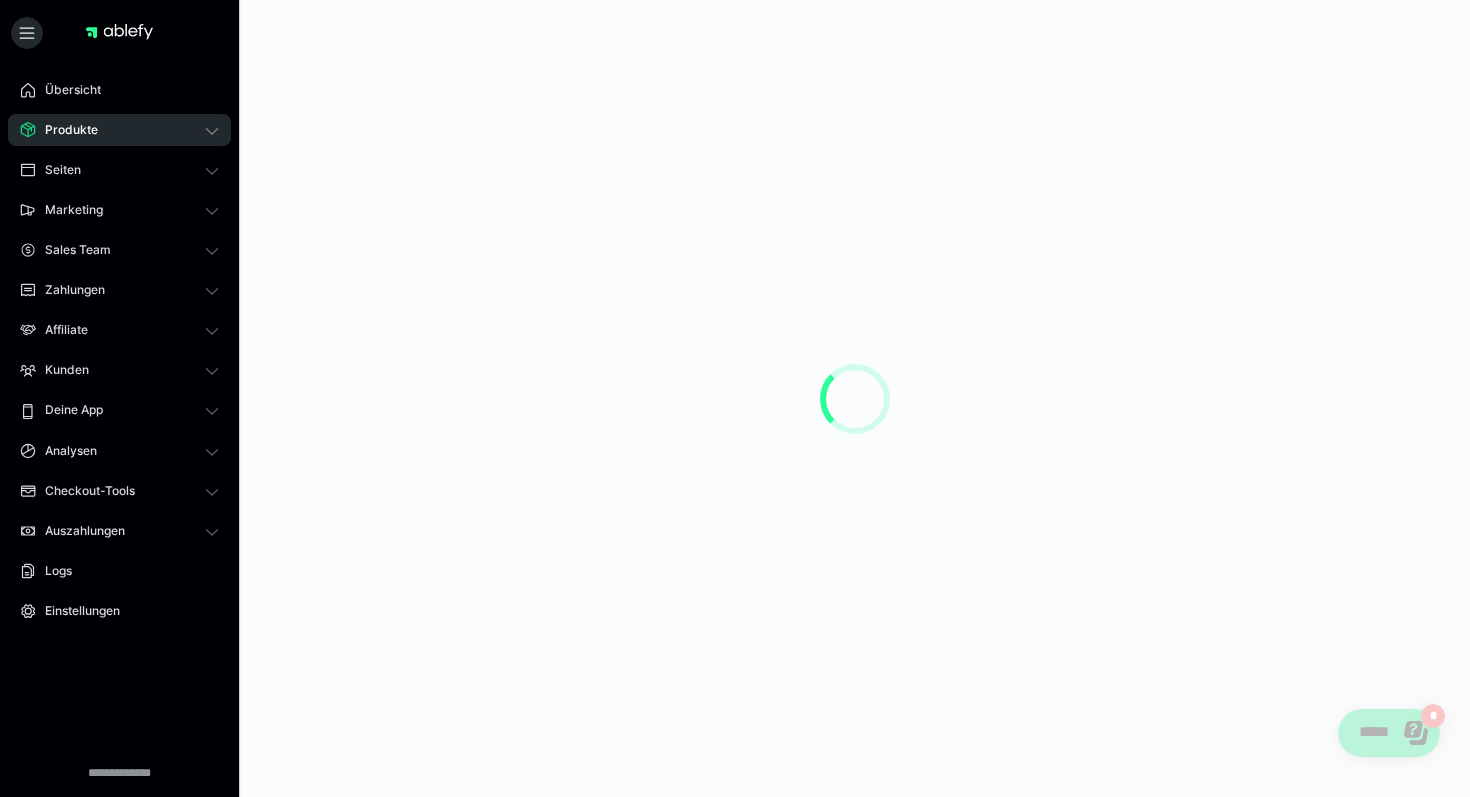 scroll, scrollTop: 0, scrollLeft: 0, axis: both 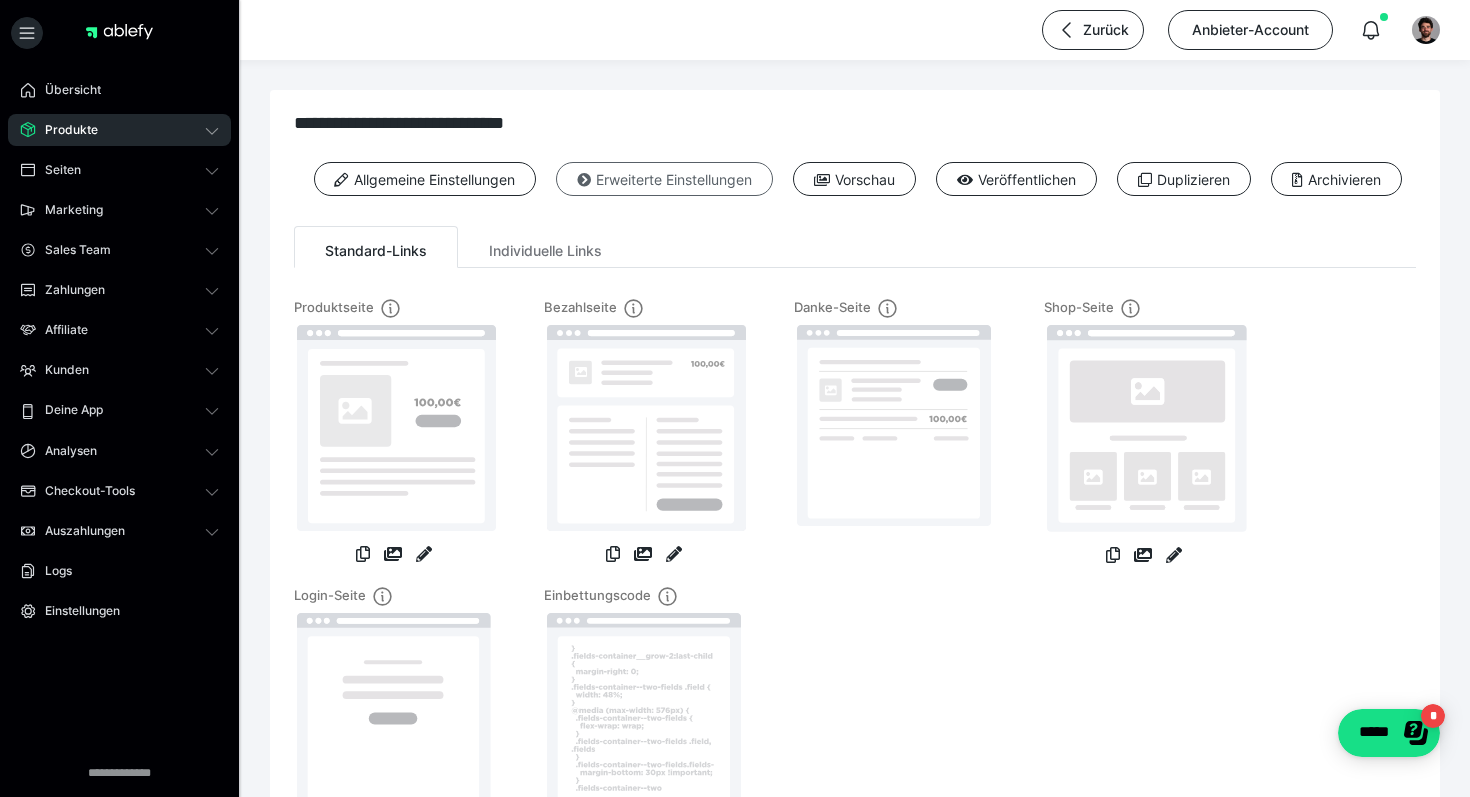 click on "Erweiterte Einstellungen" at bounding box center (664, 179) 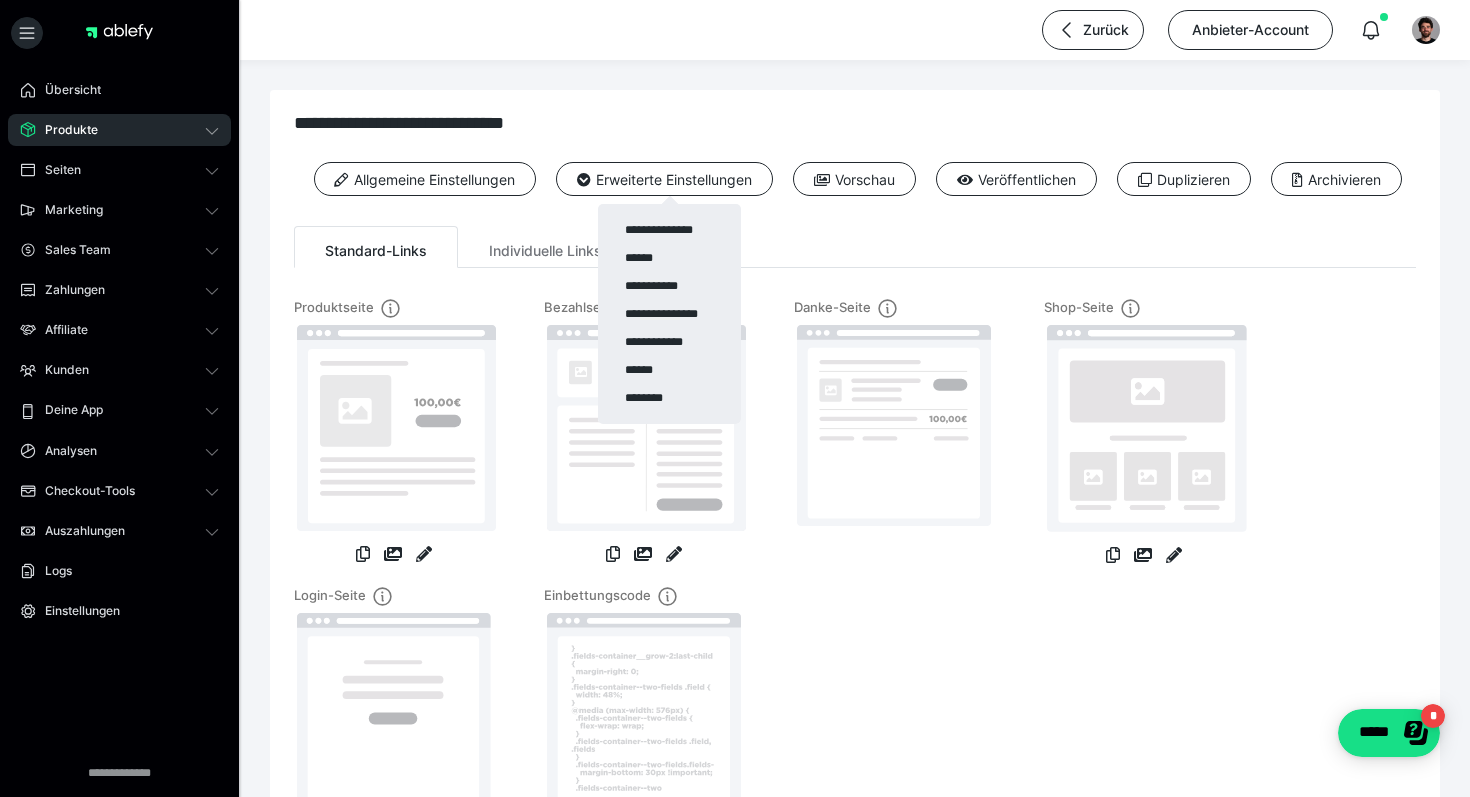 click on "Produkte" at bounding box center (119, 130) 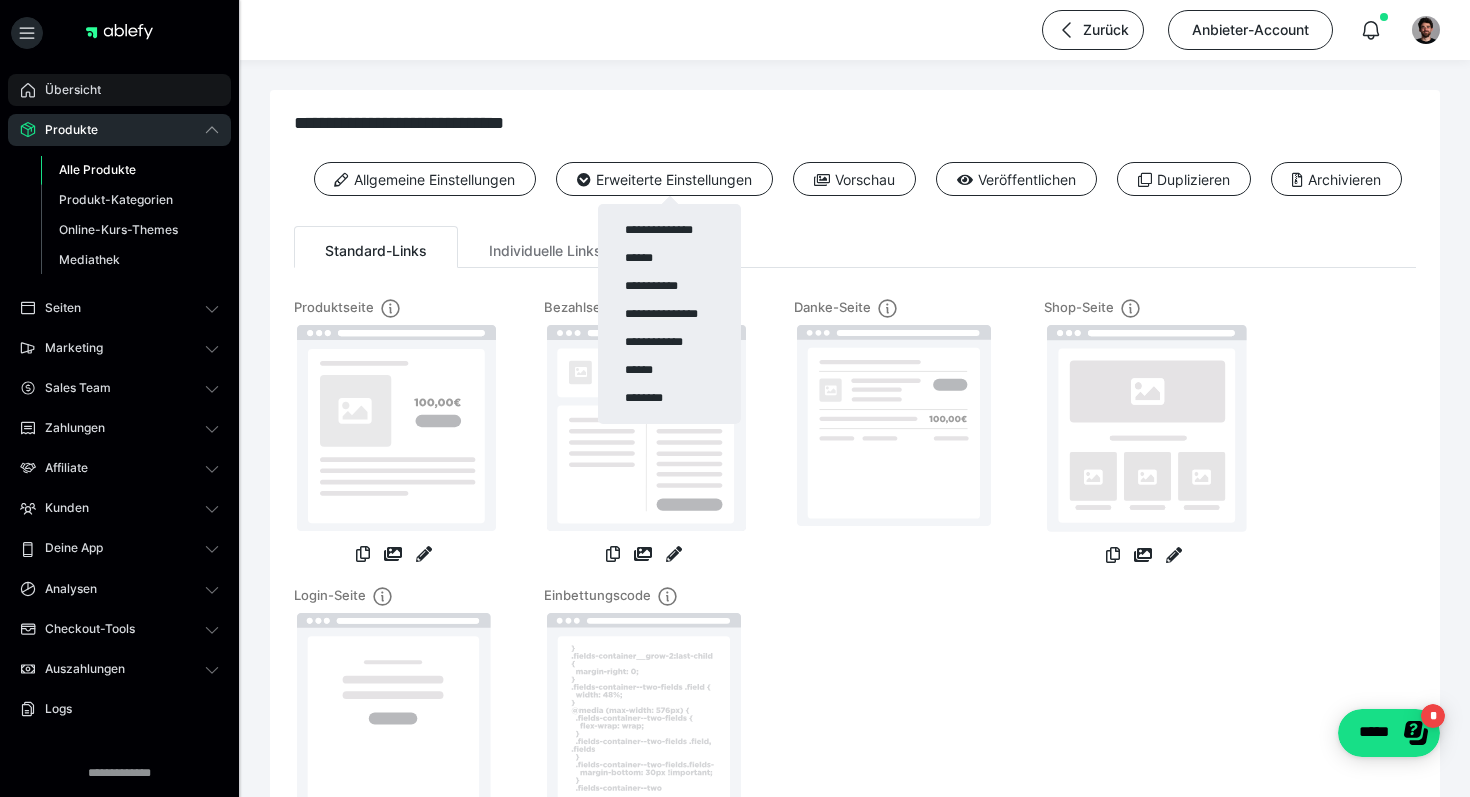 click on "Übersicht" at bounding box center (119, 90) 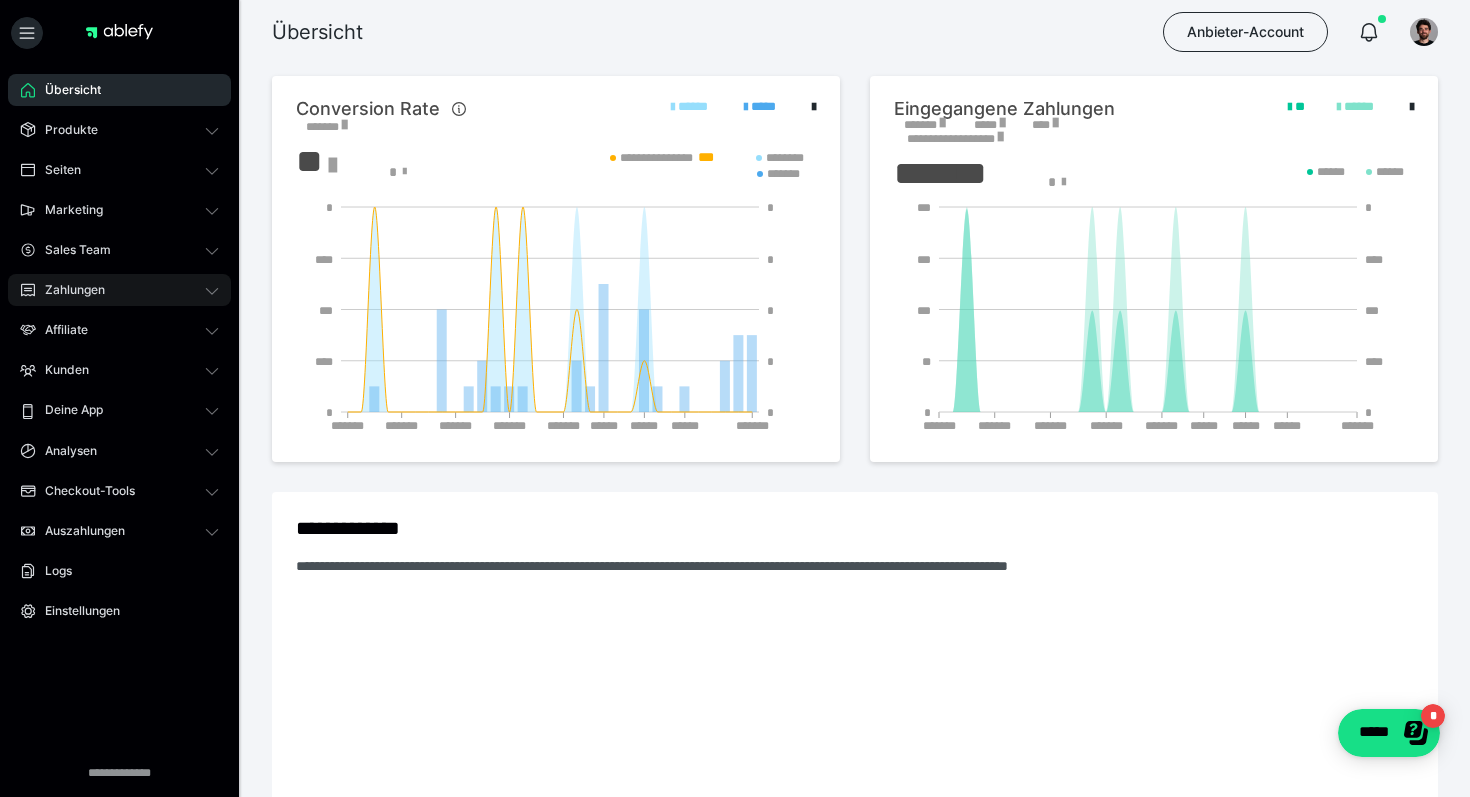 click on "Zahlungen" at bounding box center [68, 290] 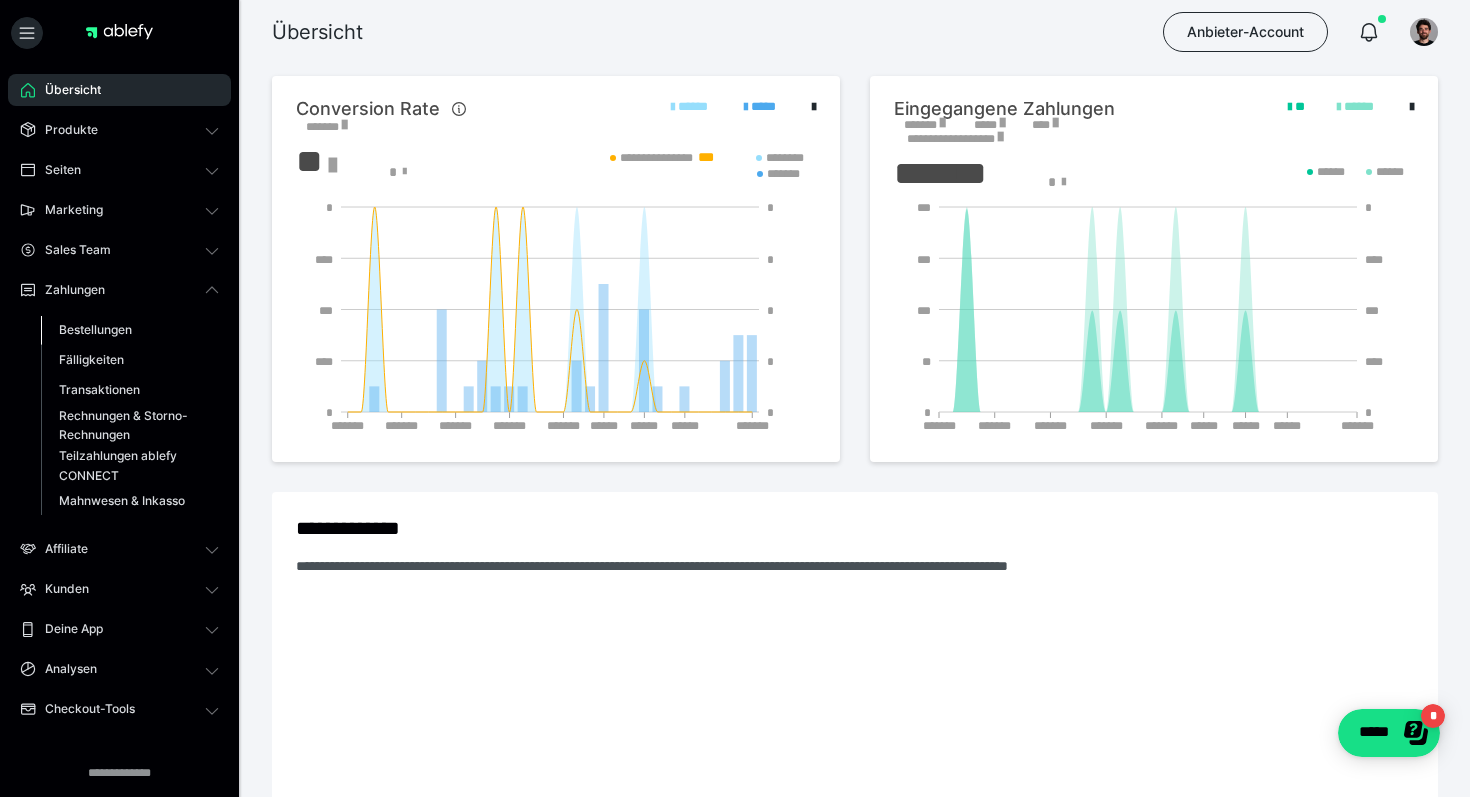 click on "Bestellungen" at bounding box center [95, 329] 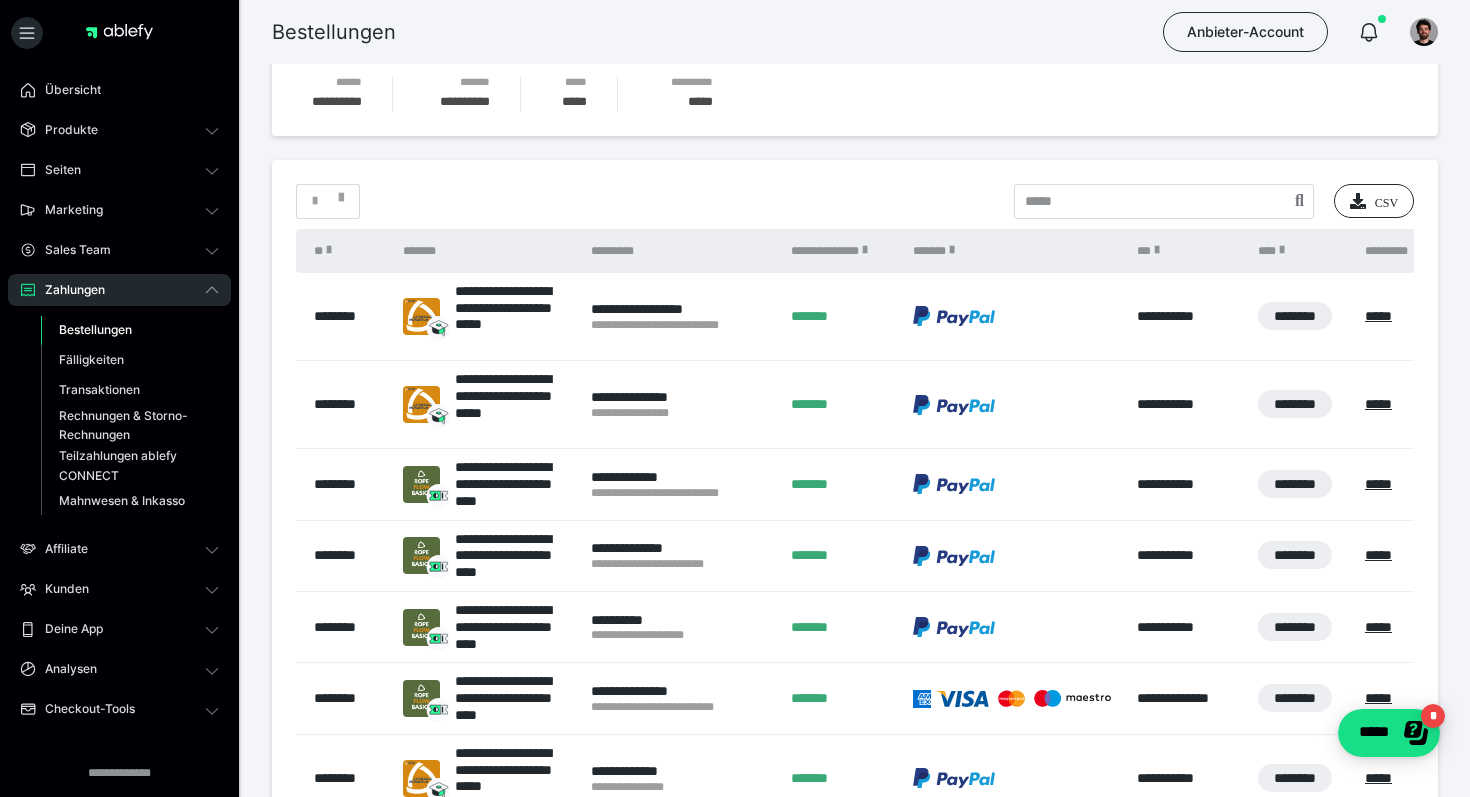 scroll, scrollTop: 306, scrollLeft: 0, axis: vertical 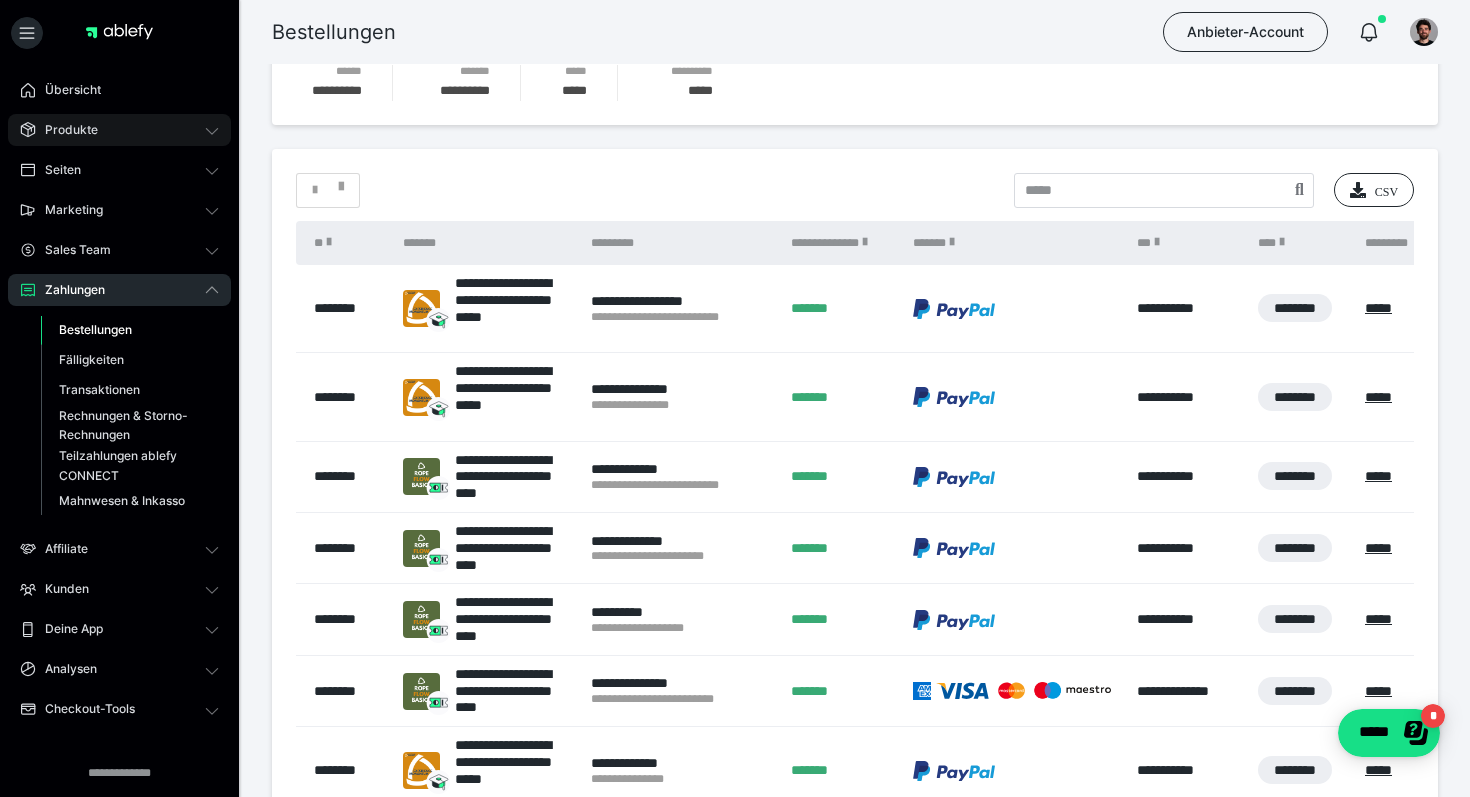 click on "Produkte" at bounding box center [119, 130] 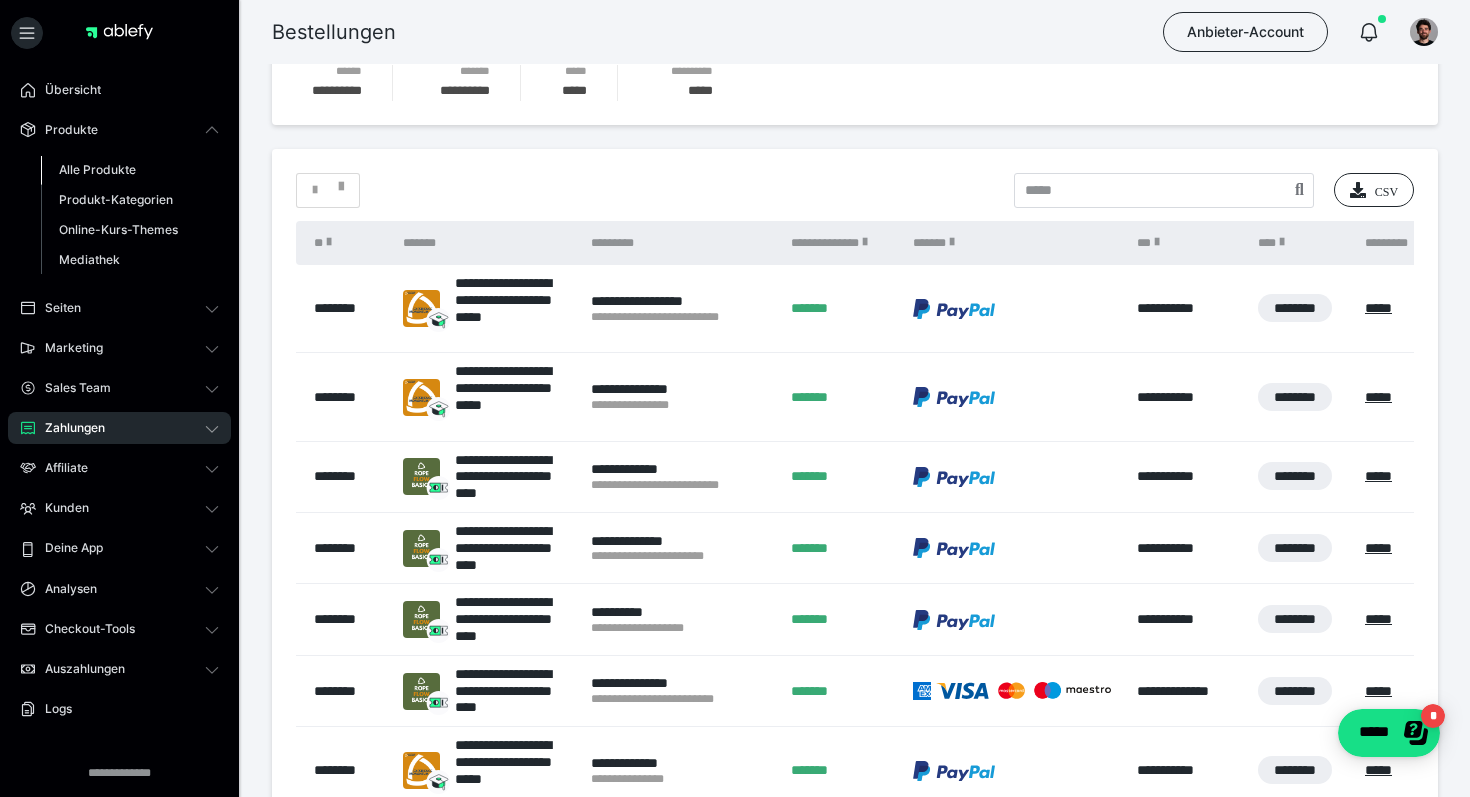 click on "Alle Produkte" at bounding box center [97, 169] 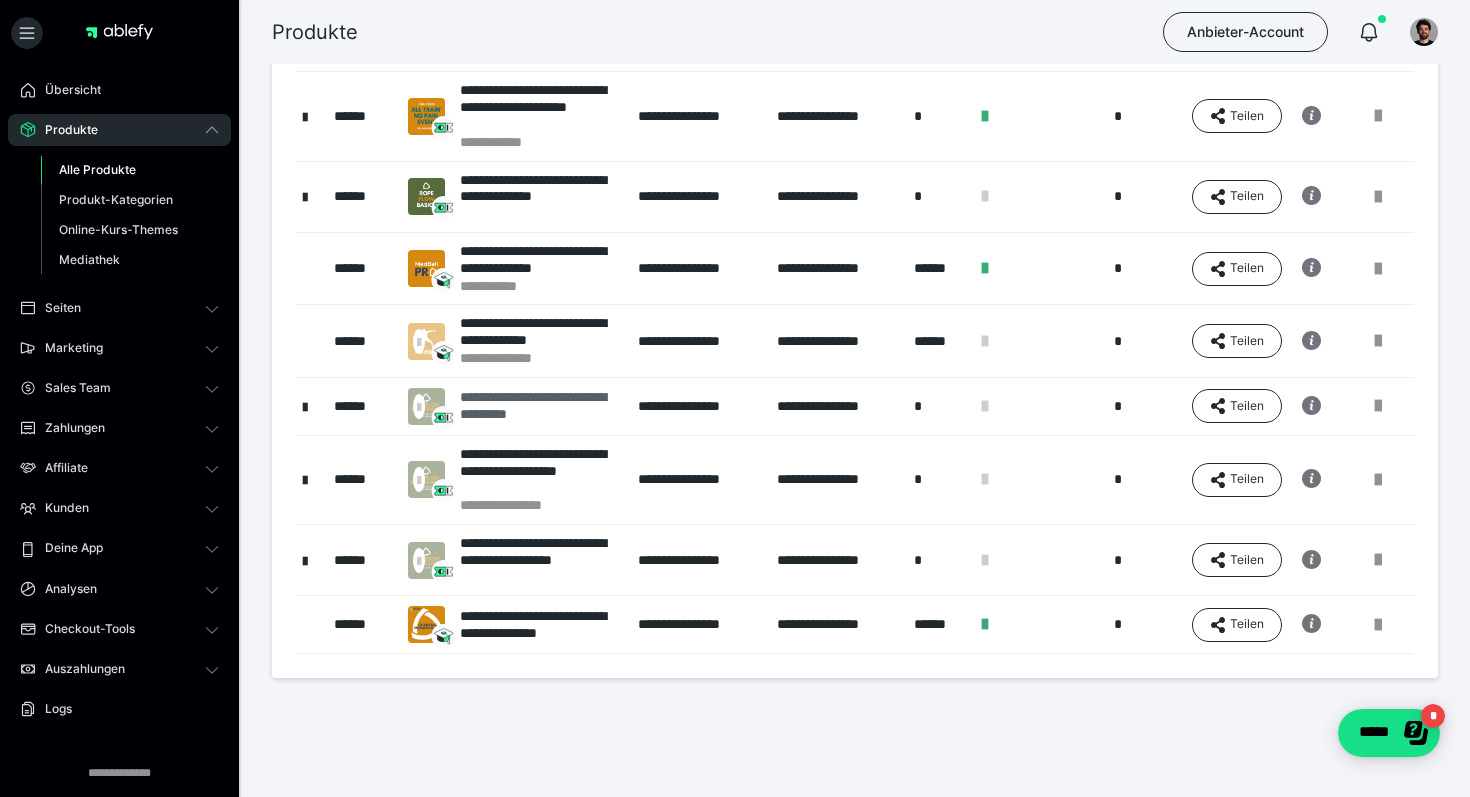 scroll, scrollTop: 247, scrollLeft: 0, axis: vertical 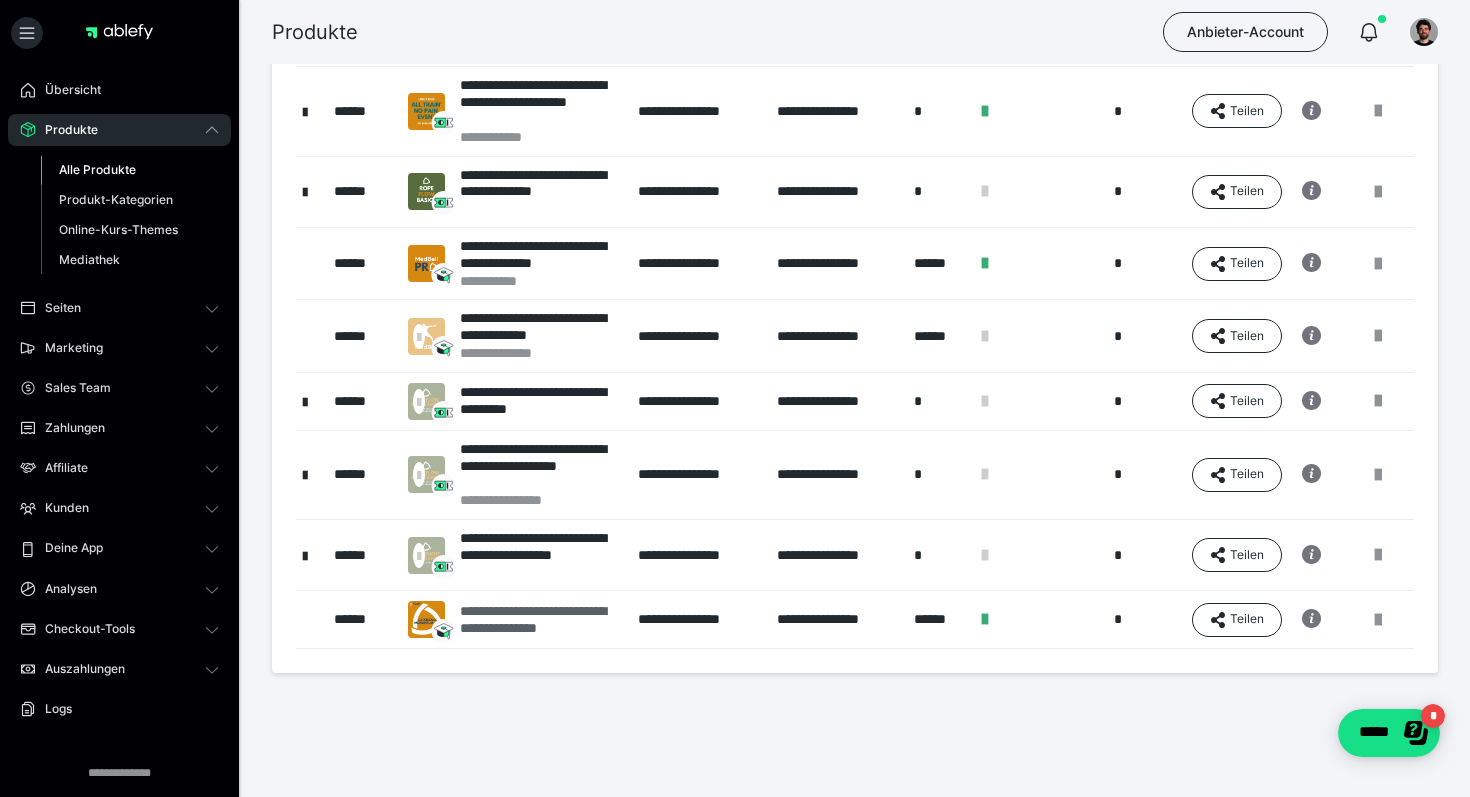 click on "**********" at bounding box center (539, 620) 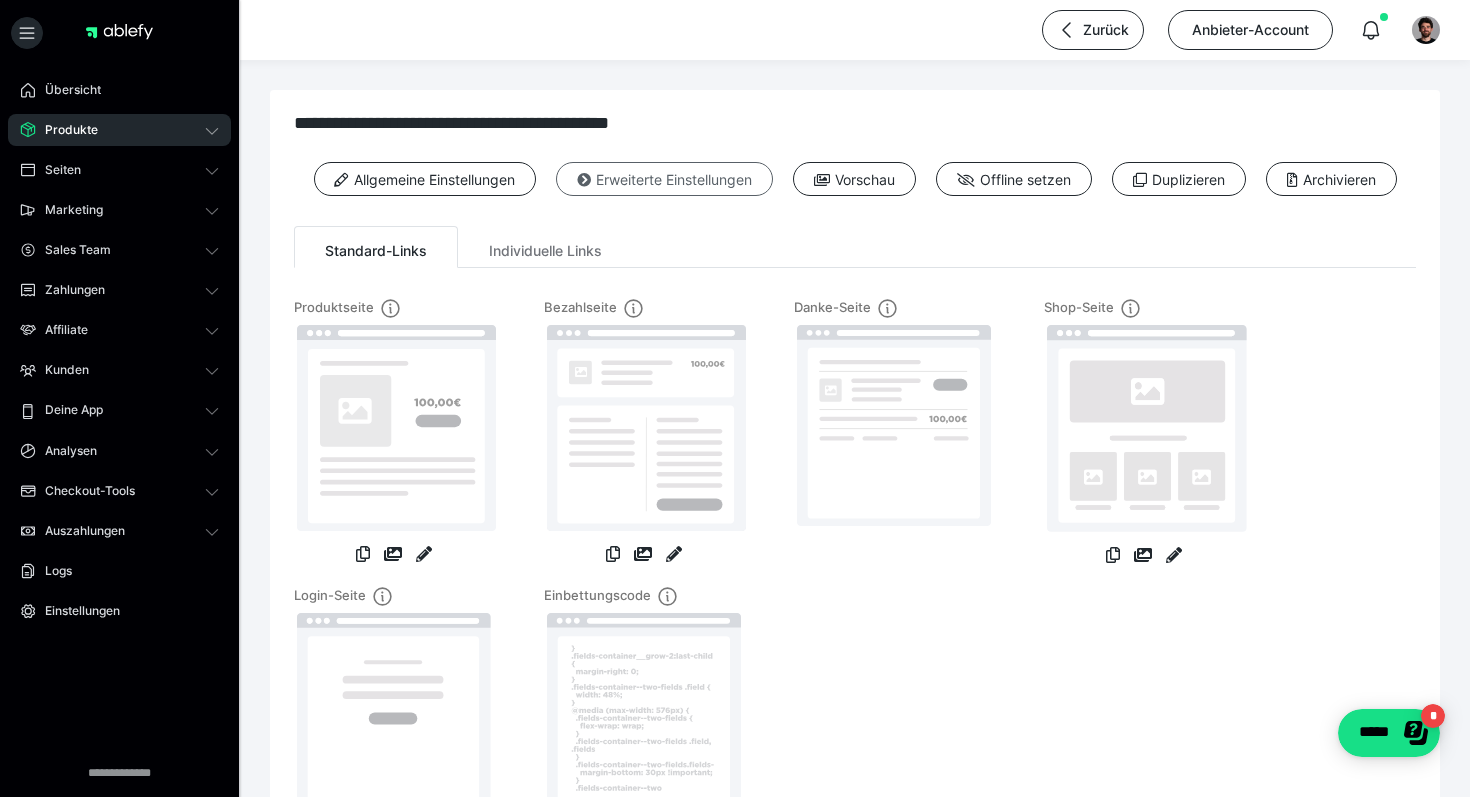 click on "Erweiterte Einstellungen" at bounding box center (664, 179) 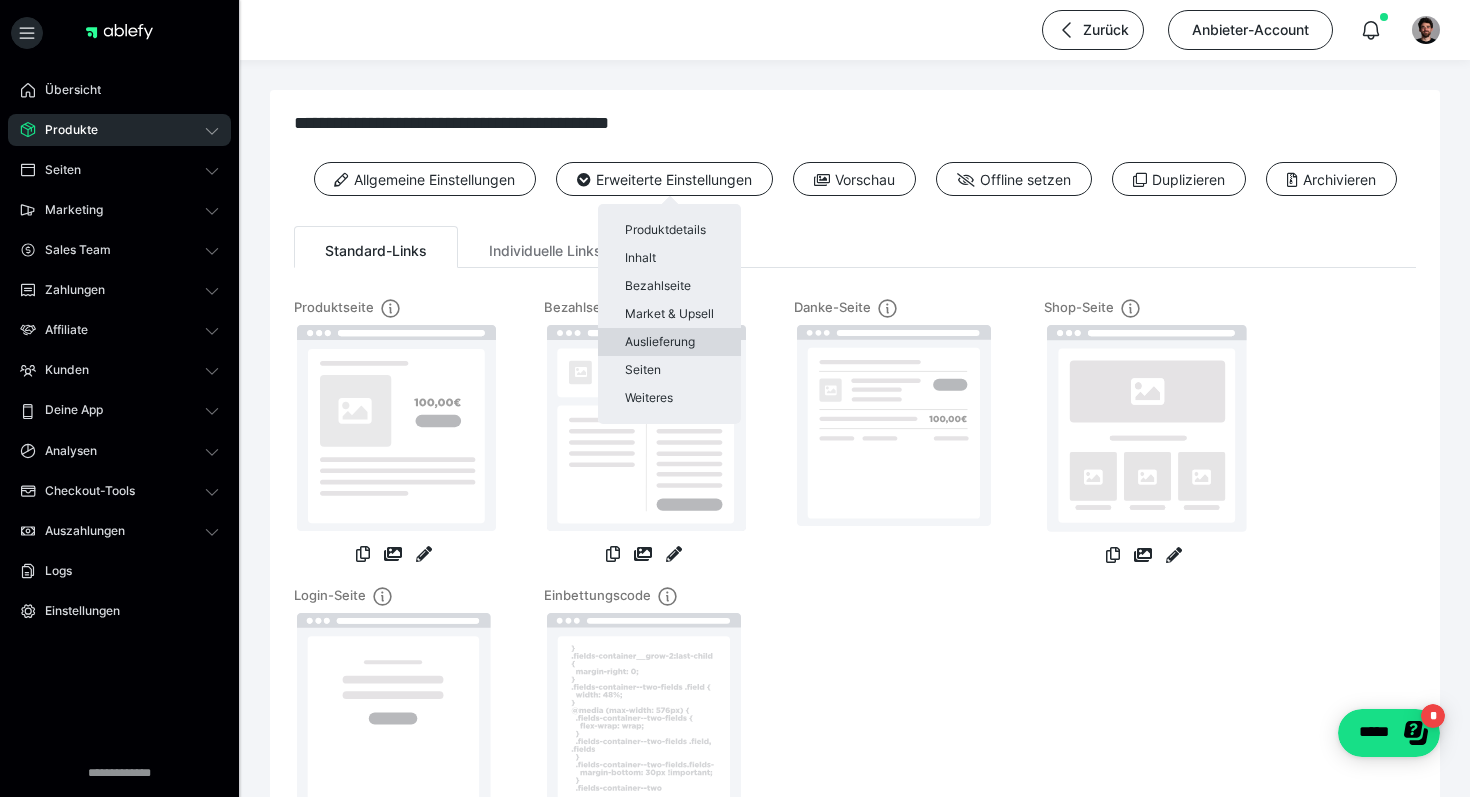 click on "Auslieferung" at bounding box center (669, 342) 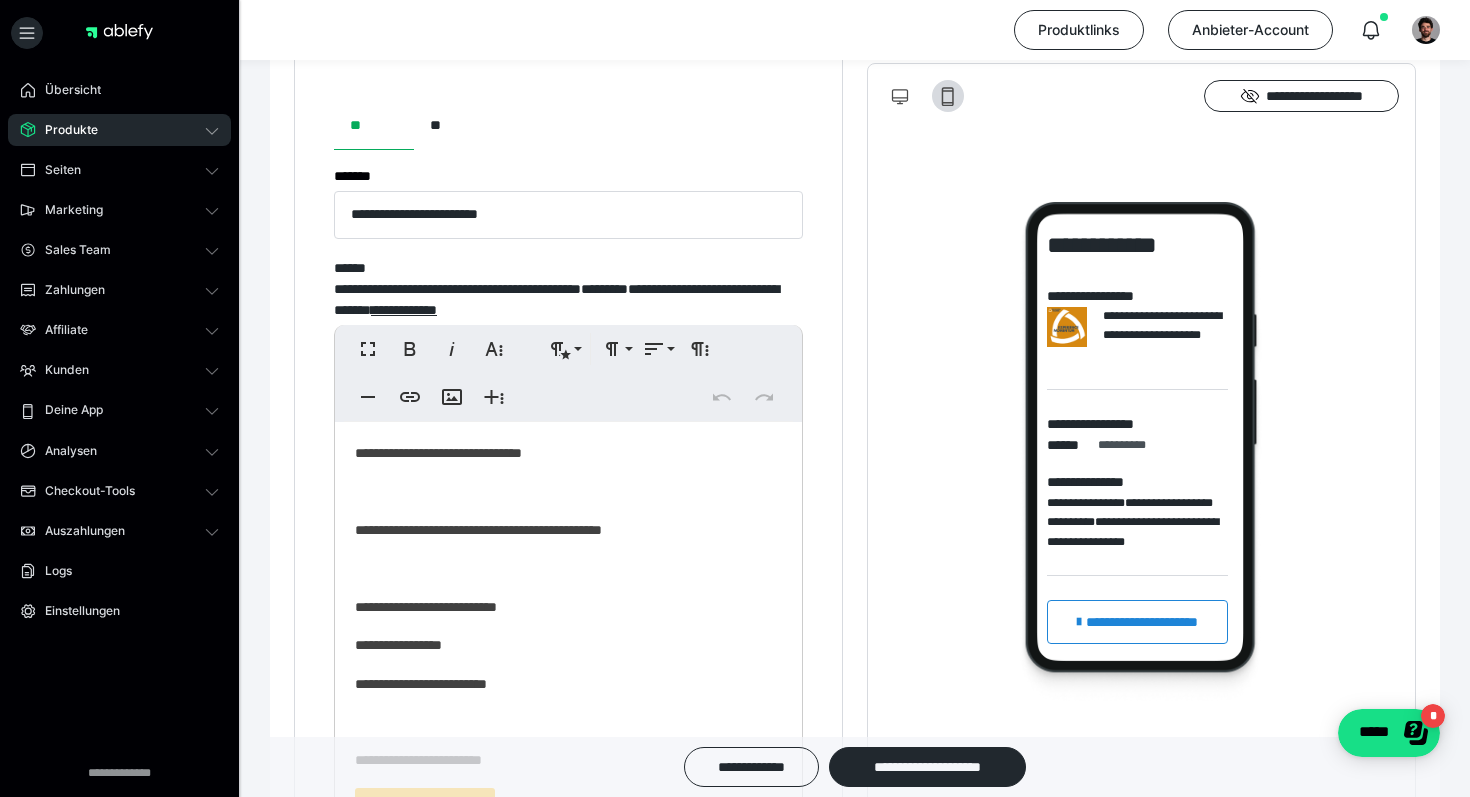 scroll, scrollTop: 990, scrollLeft: 0, axis: vertical 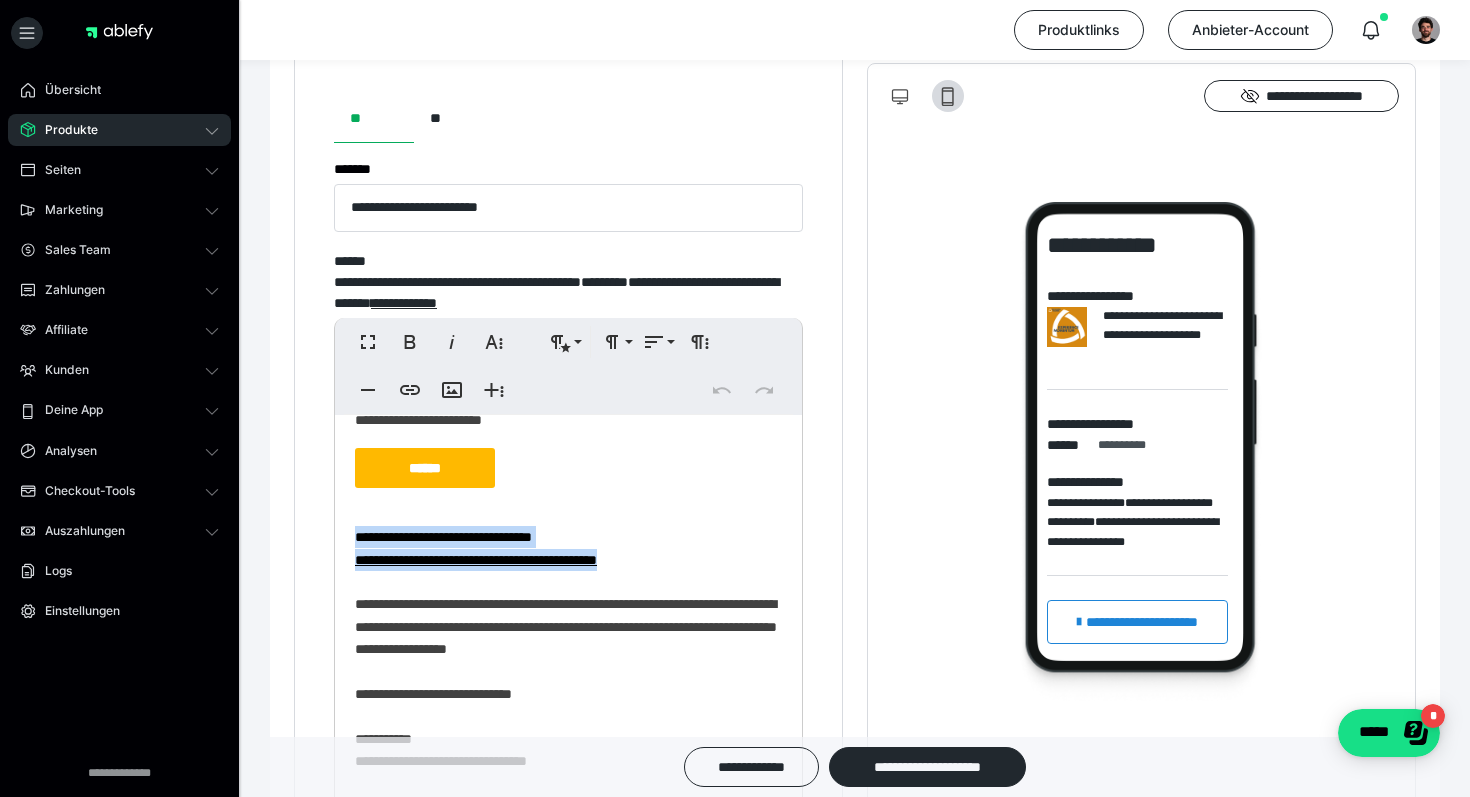 drag, startPoint x: 725, startPoint y: 561, endPoint x: 355, endPoint y: 535, distance: 370.91238 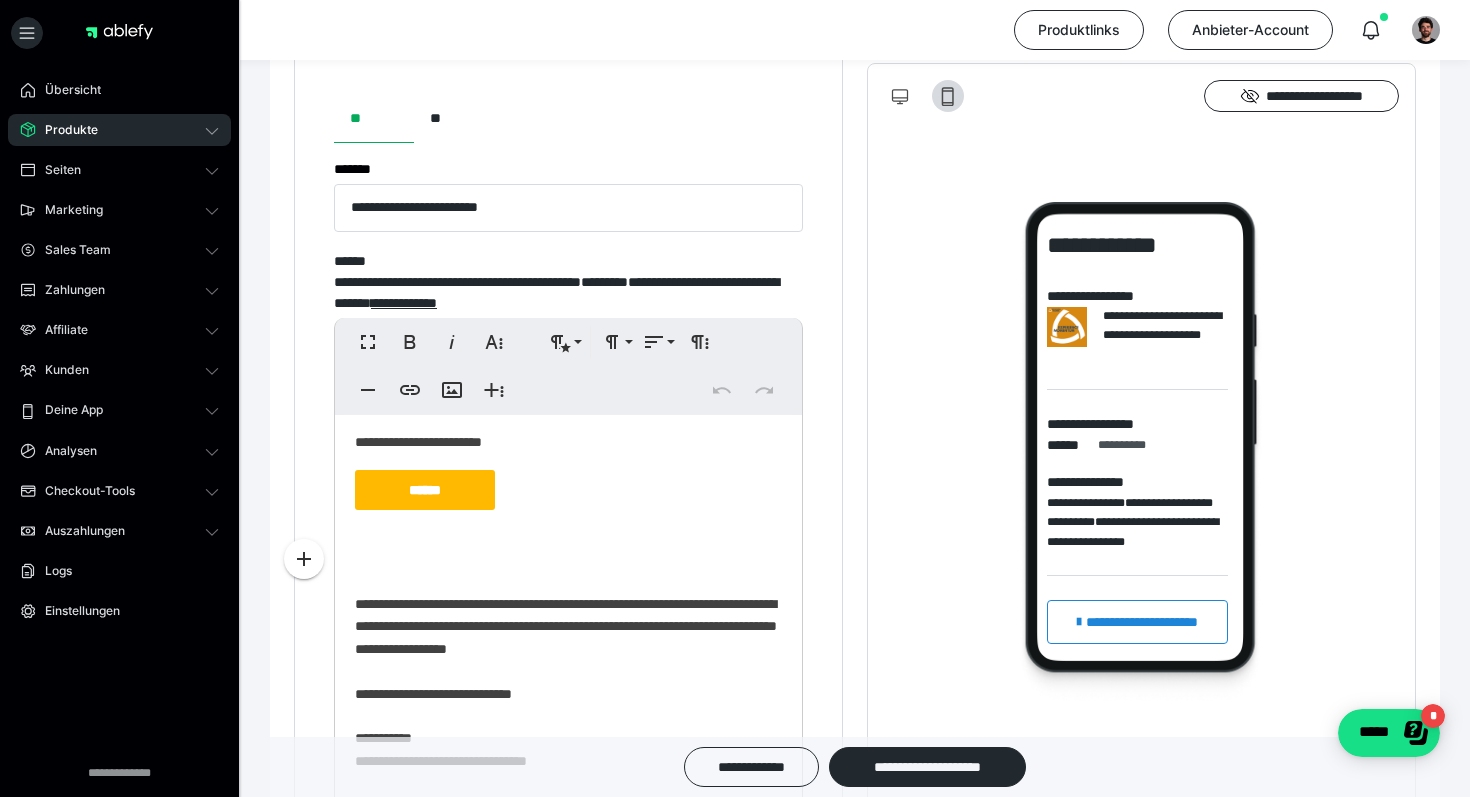 scroll, scrollTop: 1012, scrollLeft: 0, axis: vertical 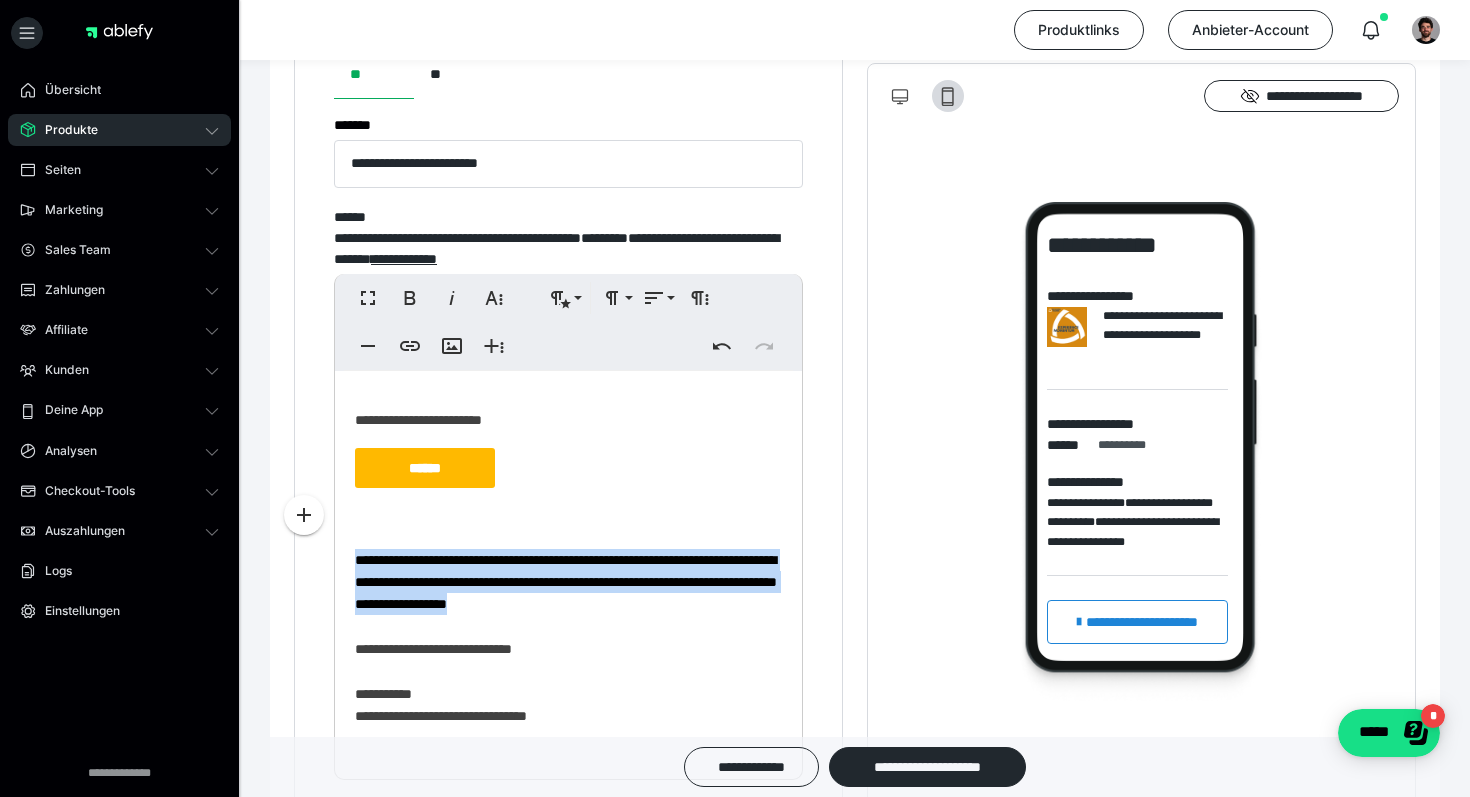 drag, startPoint x: 460, startPoint y: 636, endPoint x: 343, endPoint y: 559, distance: 140.06427 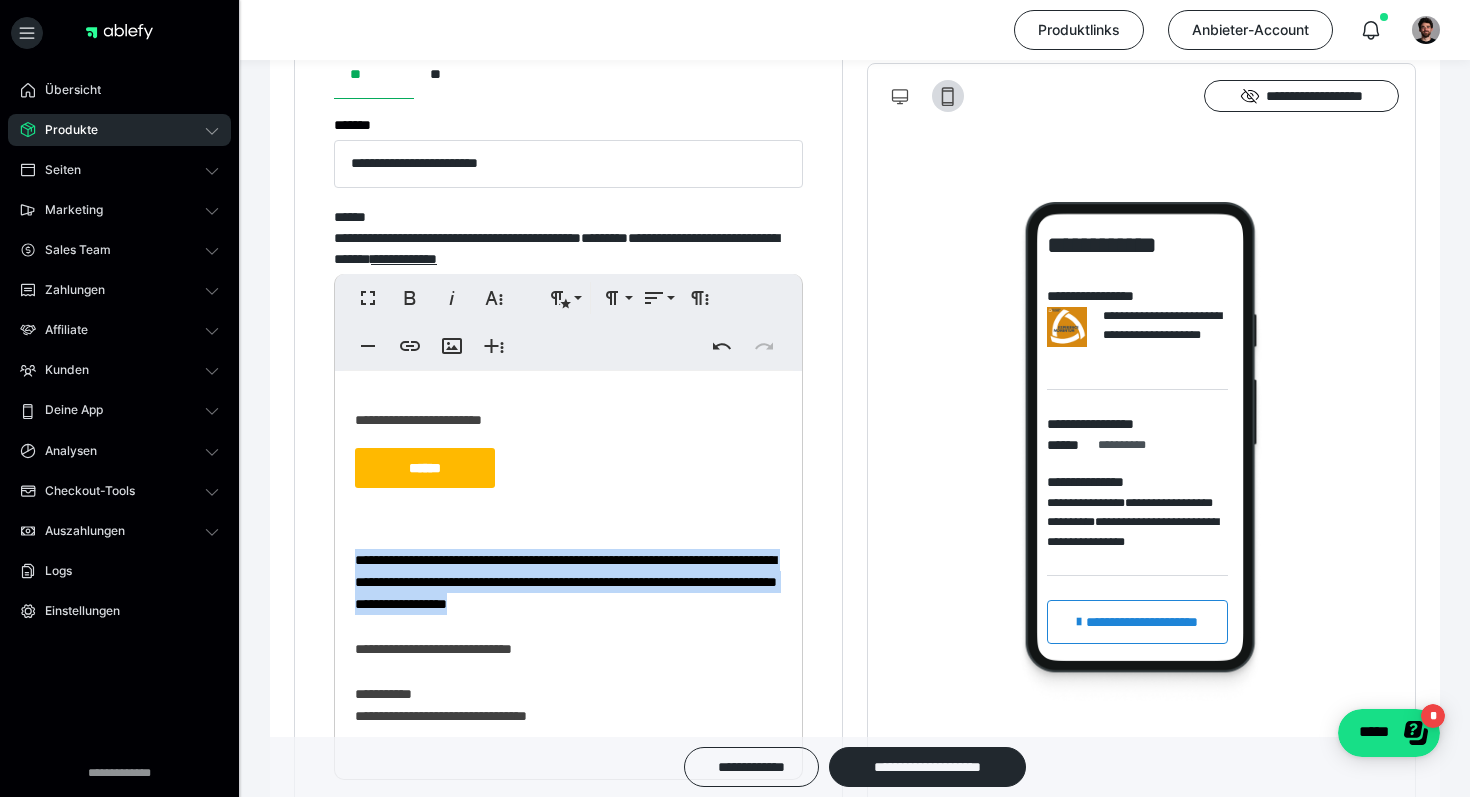 scroll, scrollTop: 1101, scrollLeft: 0, axis: vertical 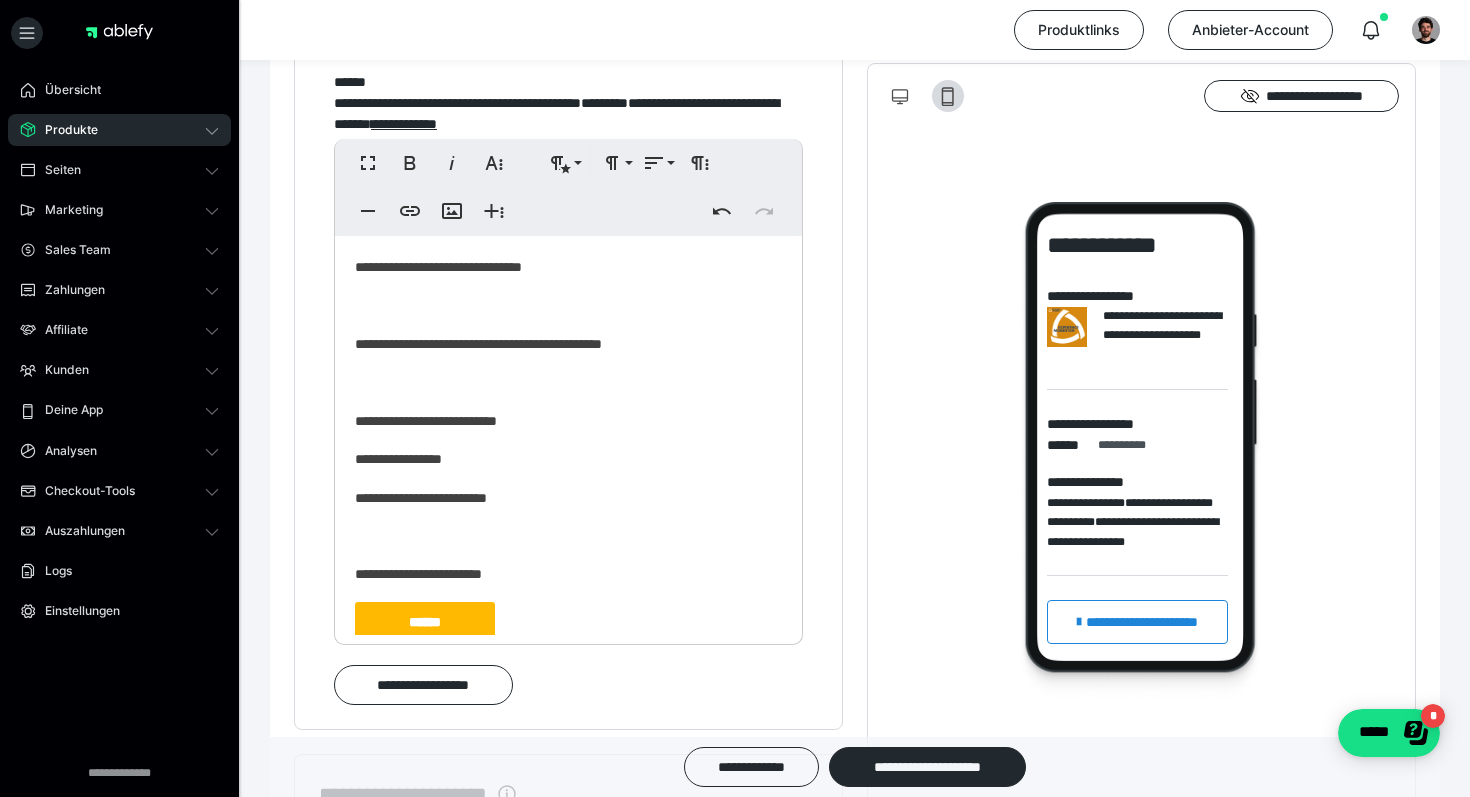 click on "**********" at bounding box center [568, 344] 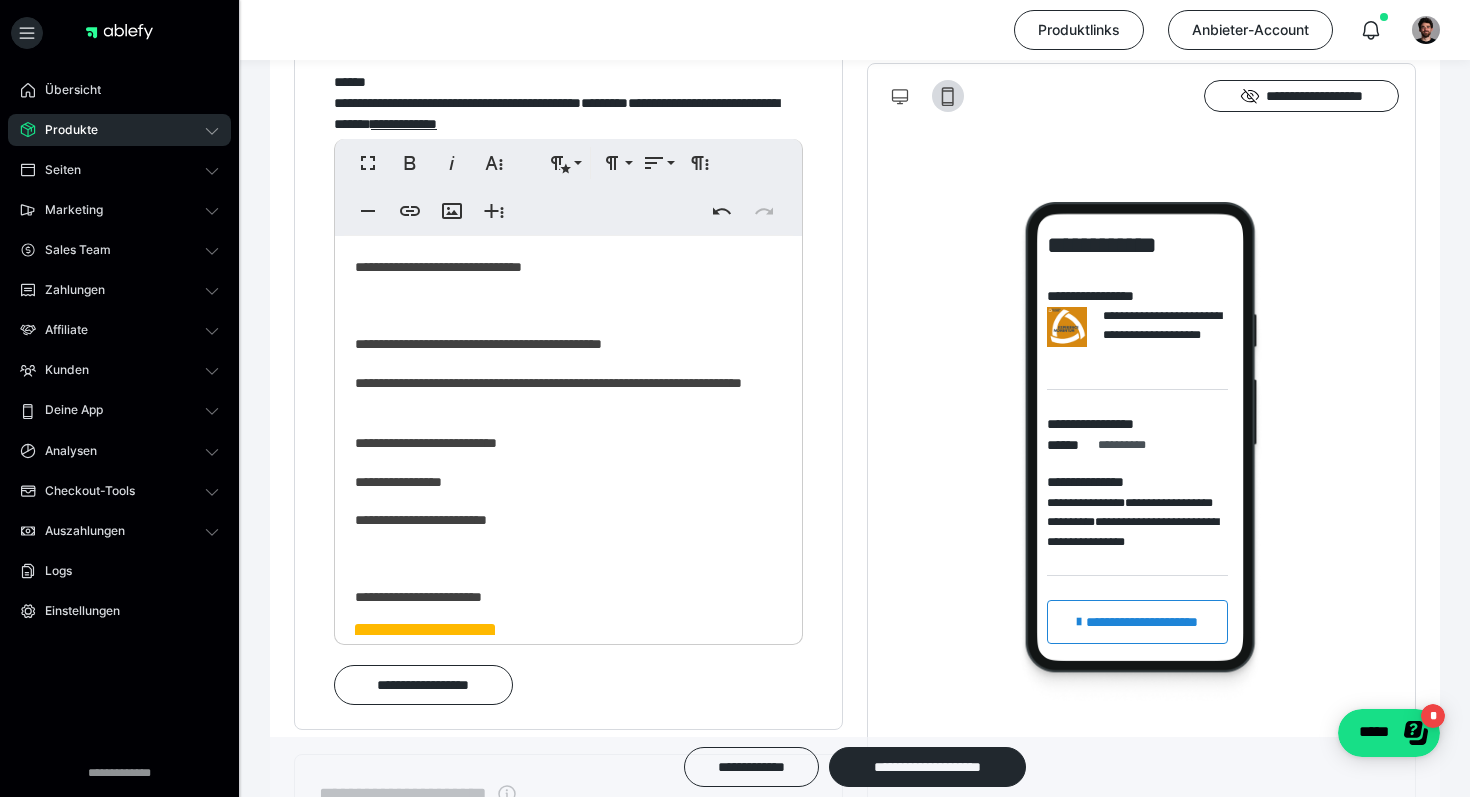 click on "**********" at bounding box center (568, 535) 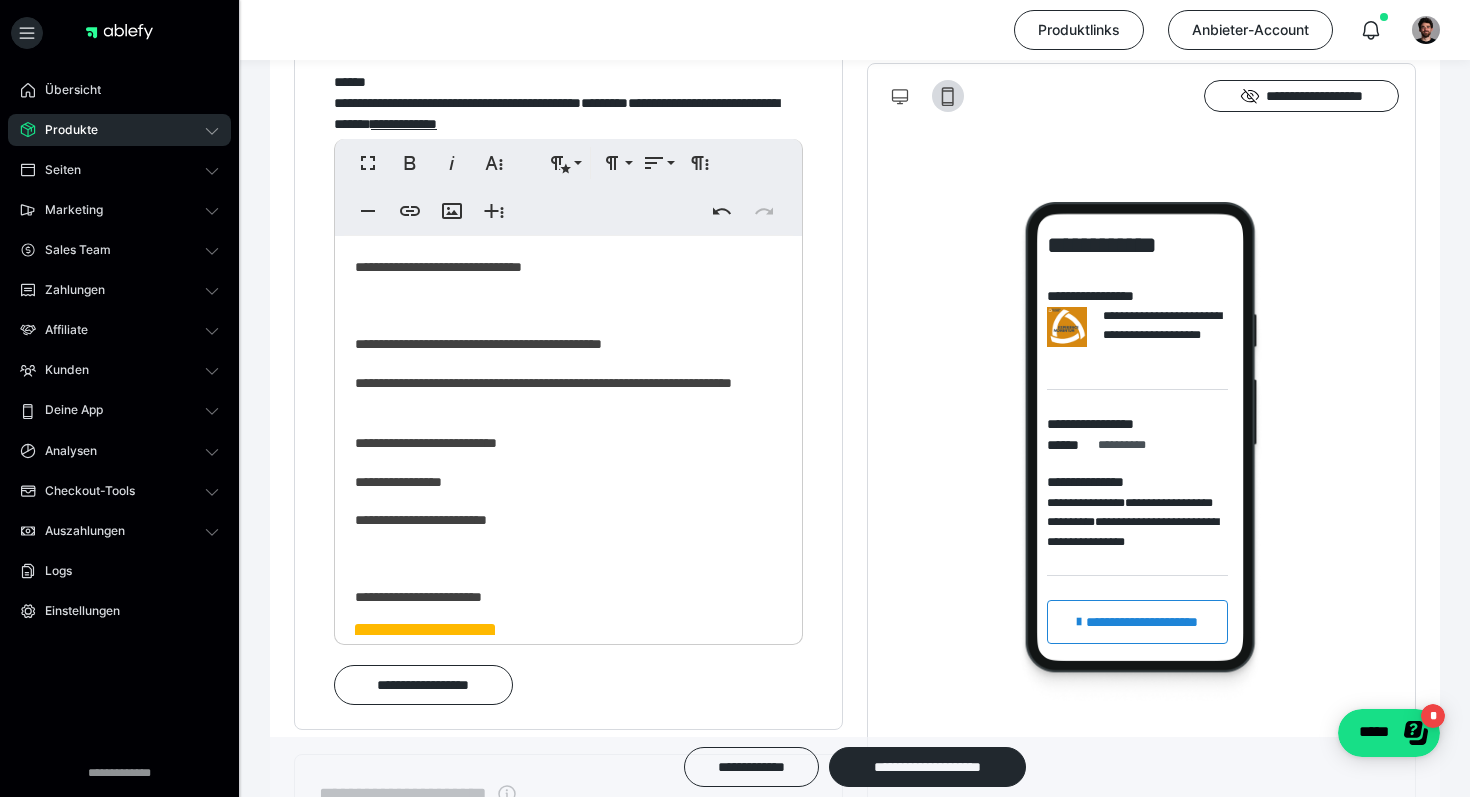 click on "**********" at bounding box center (568, 535) 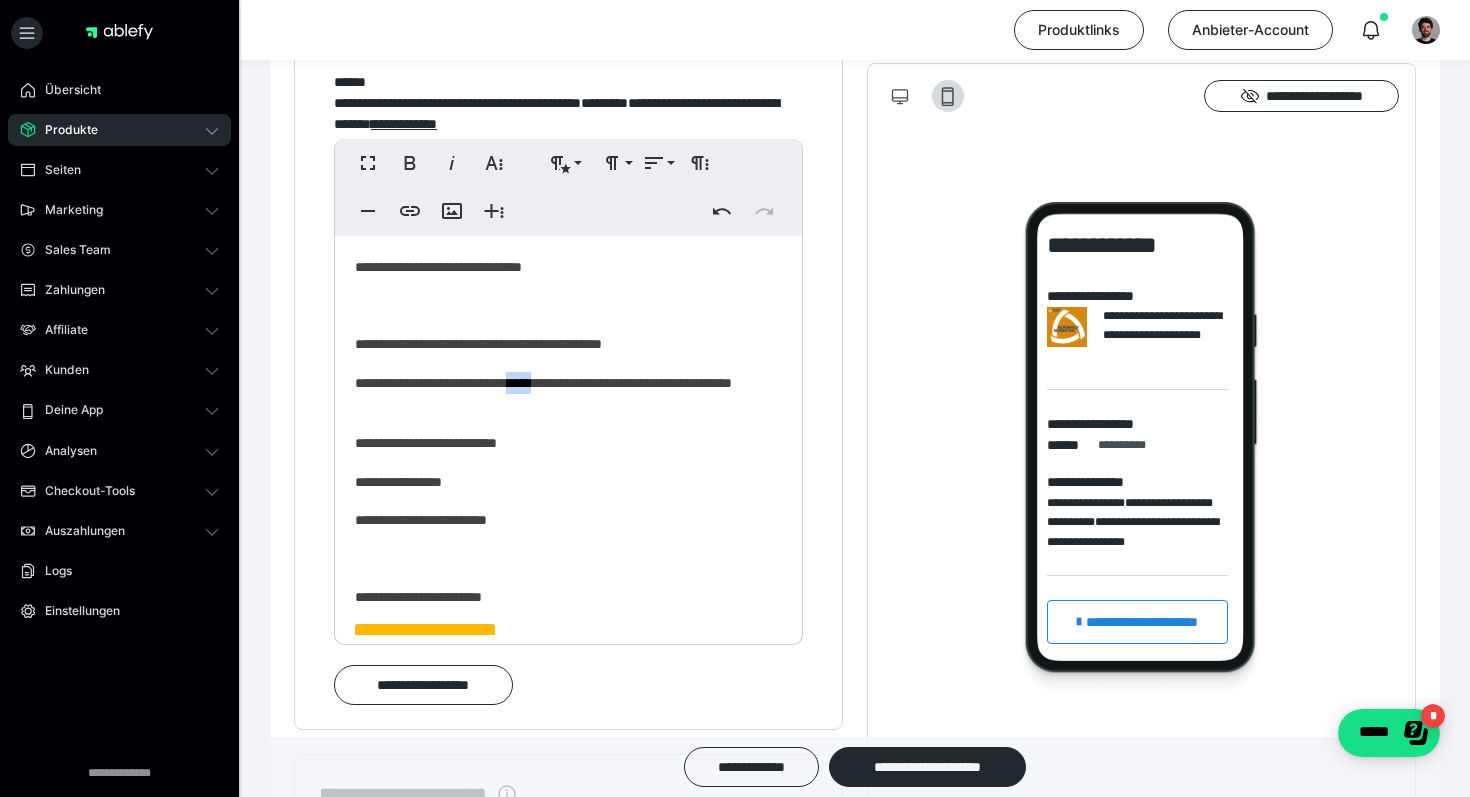 click on "**********" at bounding box center [568, 535] 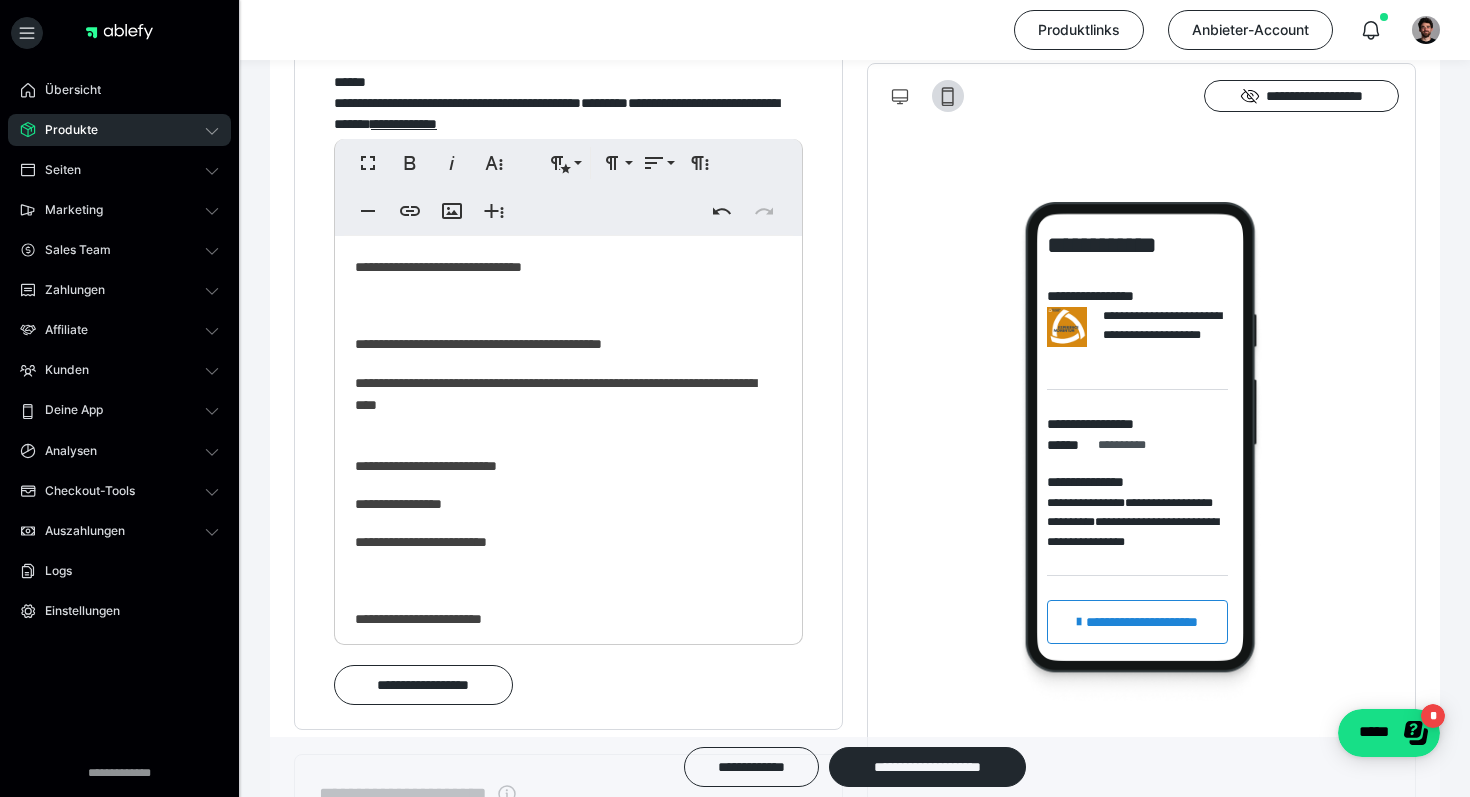 click on "**********" at bounding box center (568, 535) 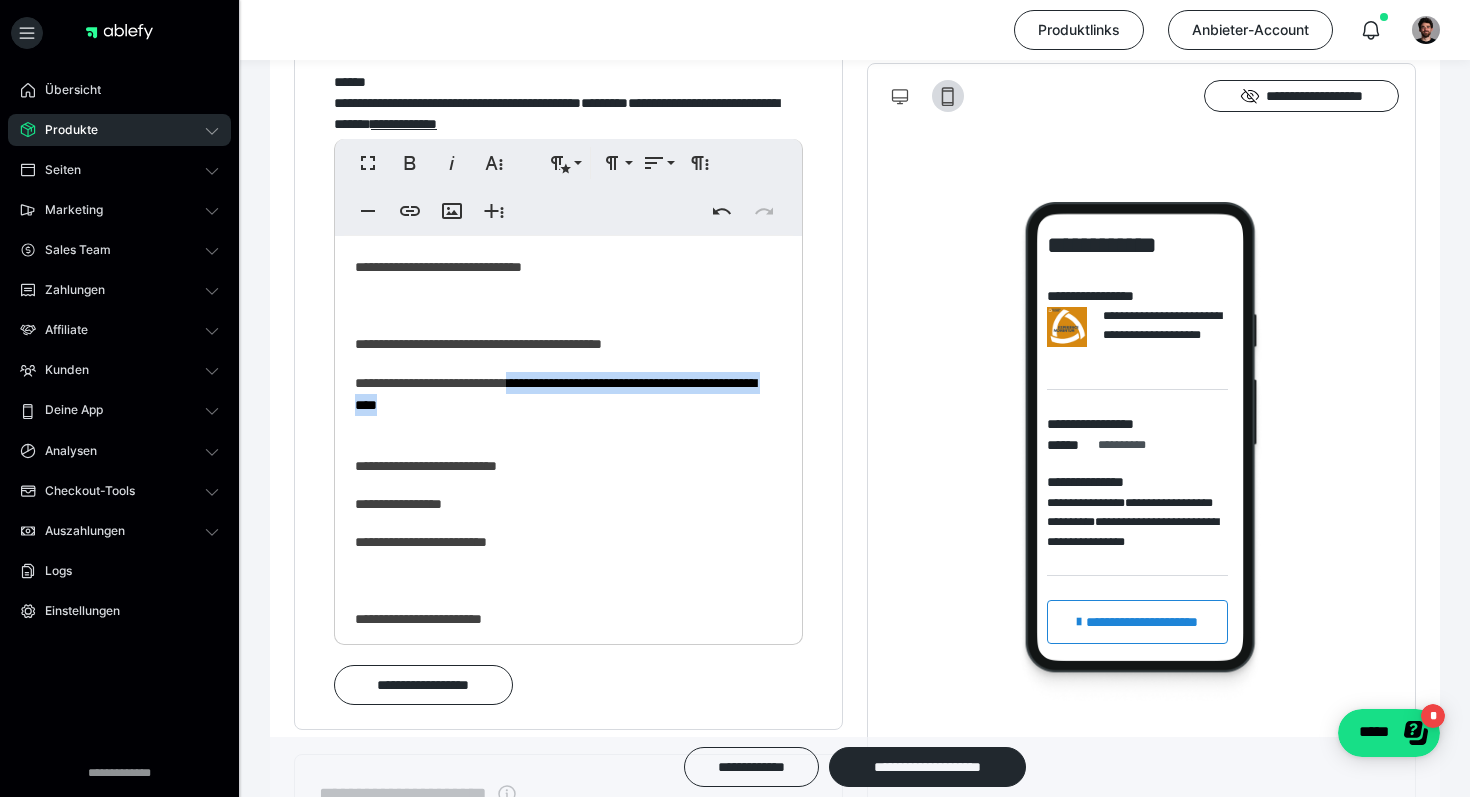 drag, startPoint x: 551, startPoint y: 385, endPoint x: 653, endPoint y: 394, distance: 102.396286 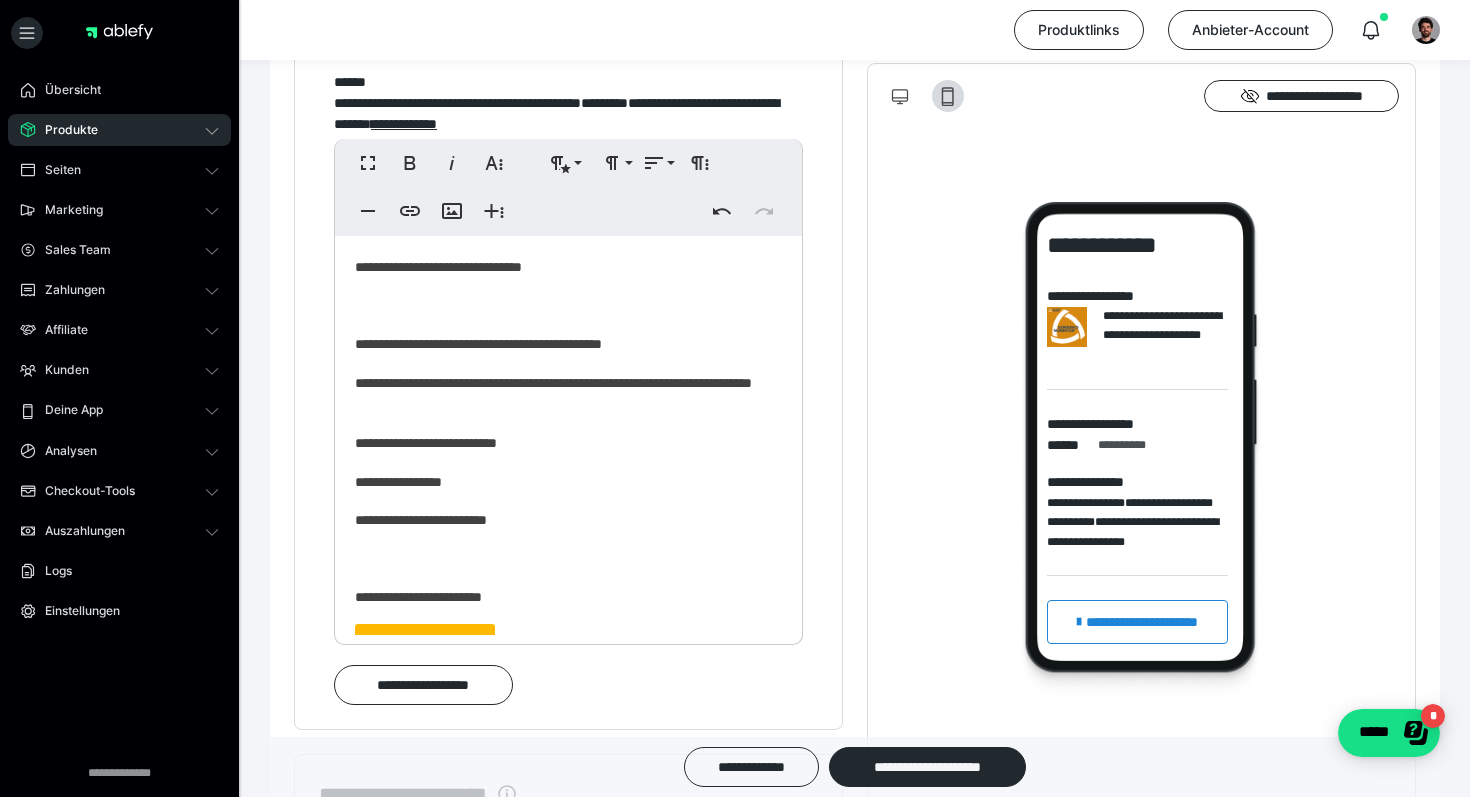 scroll, scrollTop: 199, scrollLeft: 0, axis: vertical 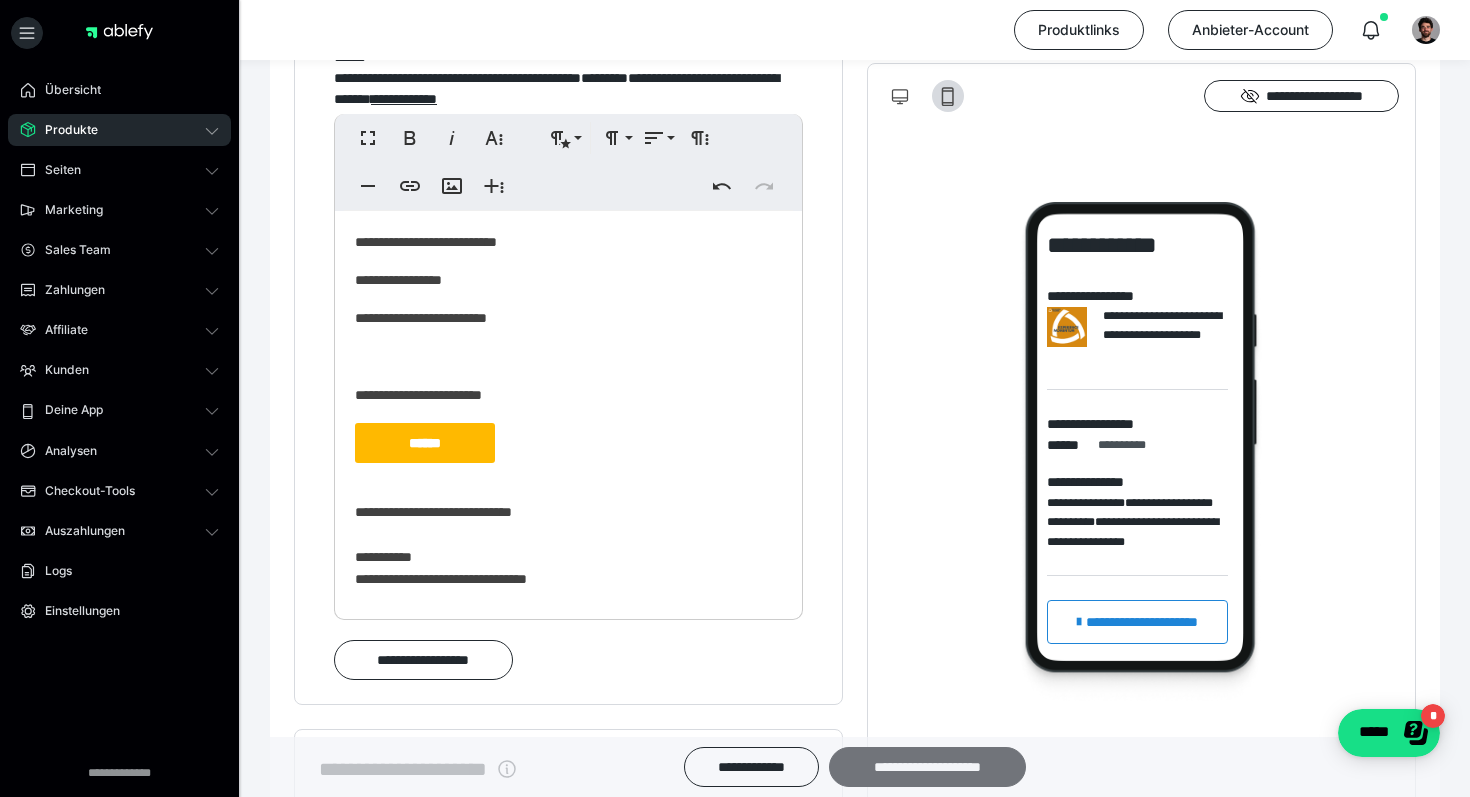 click on "**********" at bounding box center [927, 767] 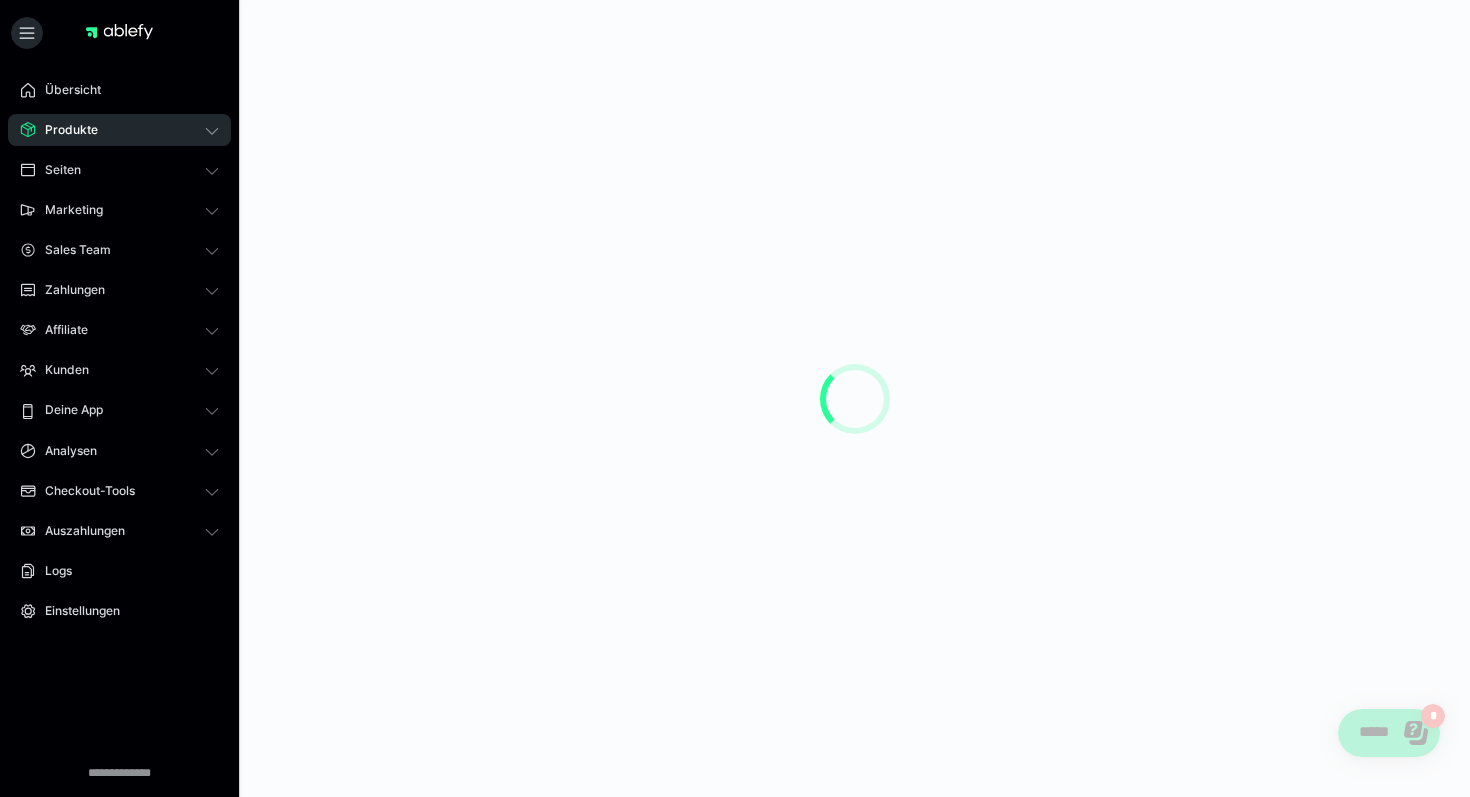 scroll, scrollTop: 0, scrollLeft: 0, axis: both 